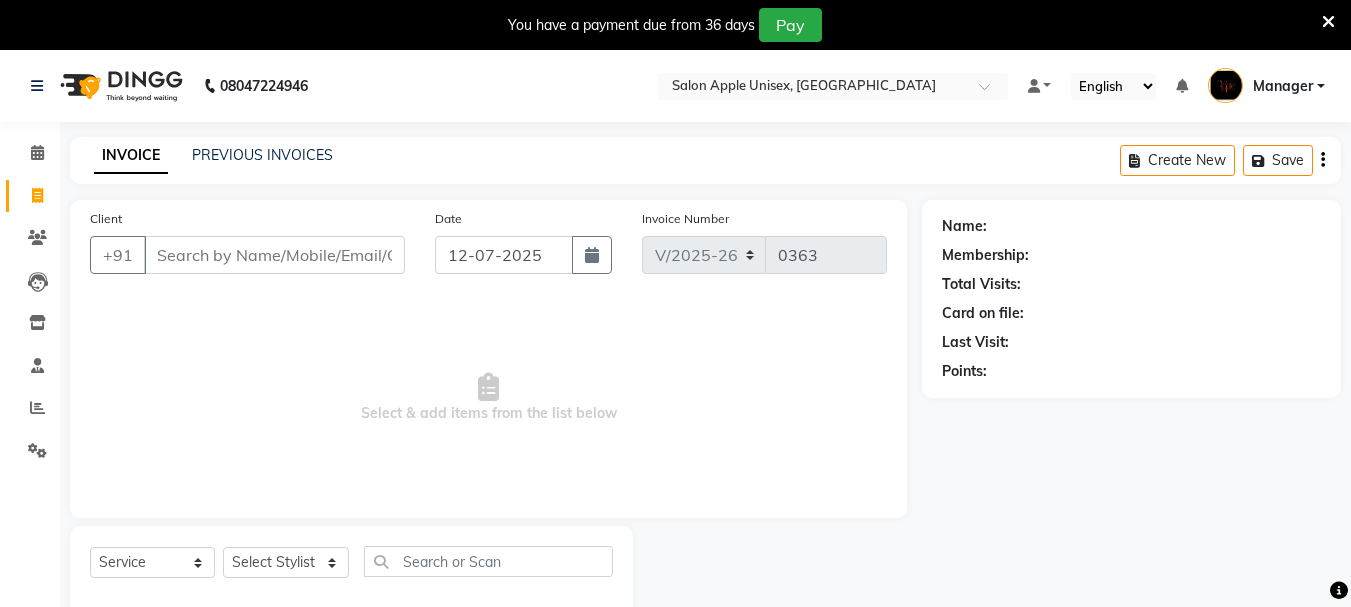 select on "116" 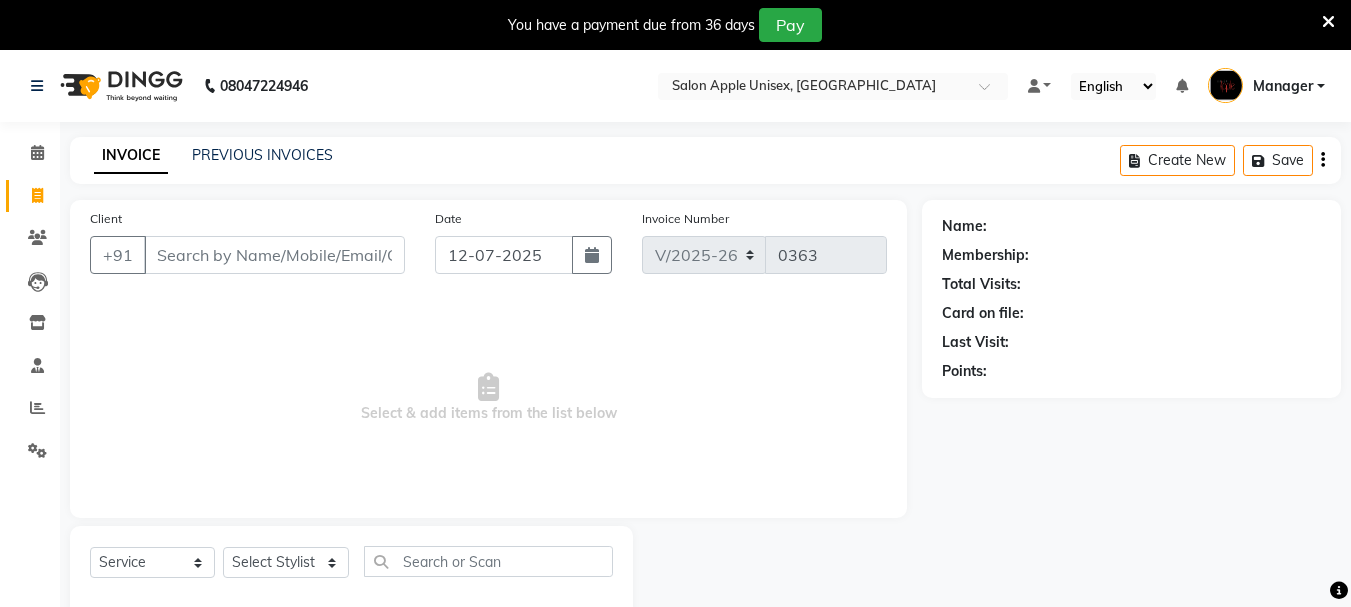 click on "Client" at bounding box center [274, 255] 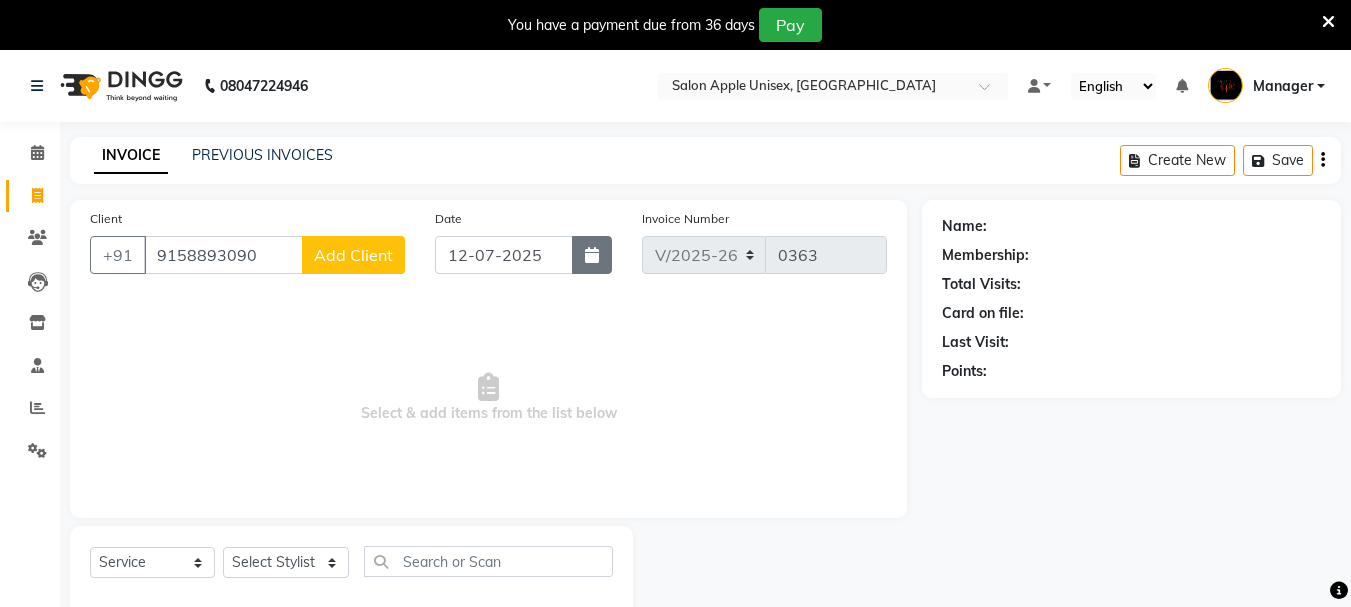 type on "9158893090" 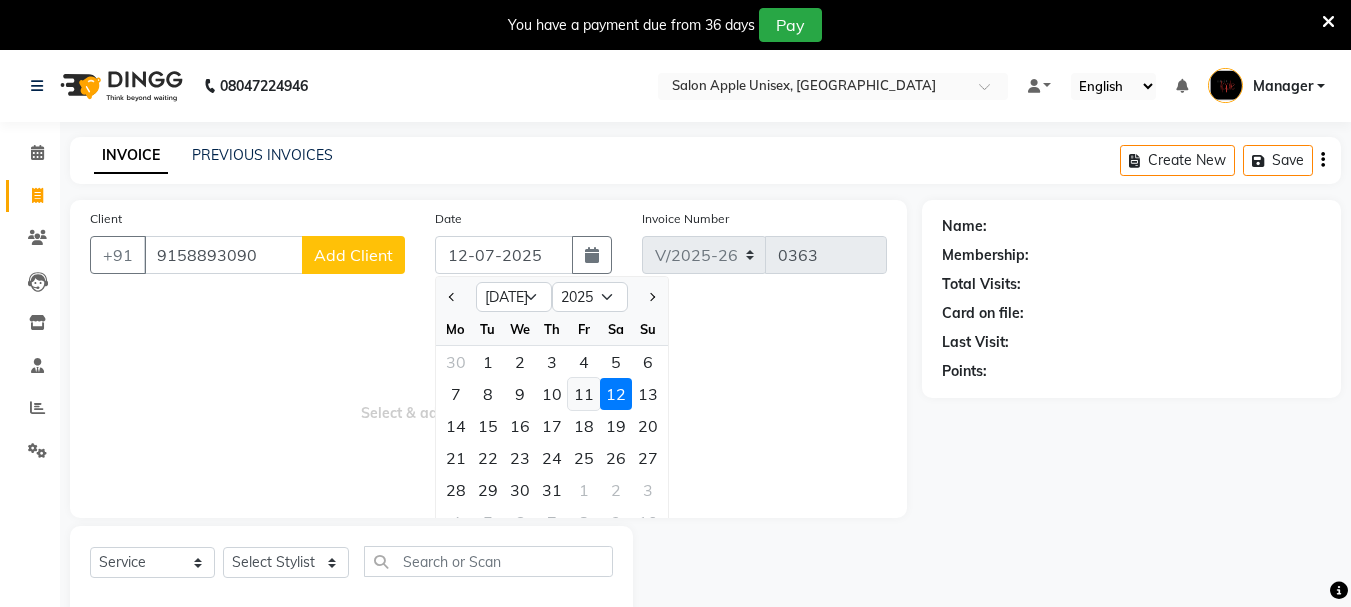 click on "11" 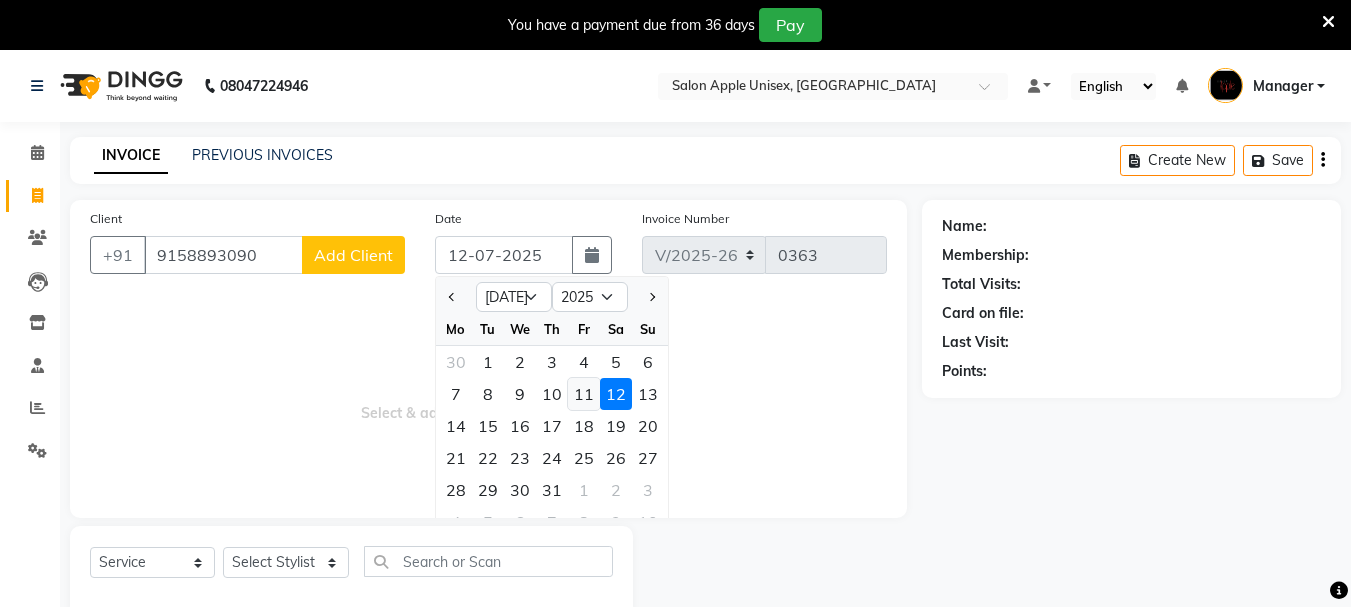 type on "[DATE]" 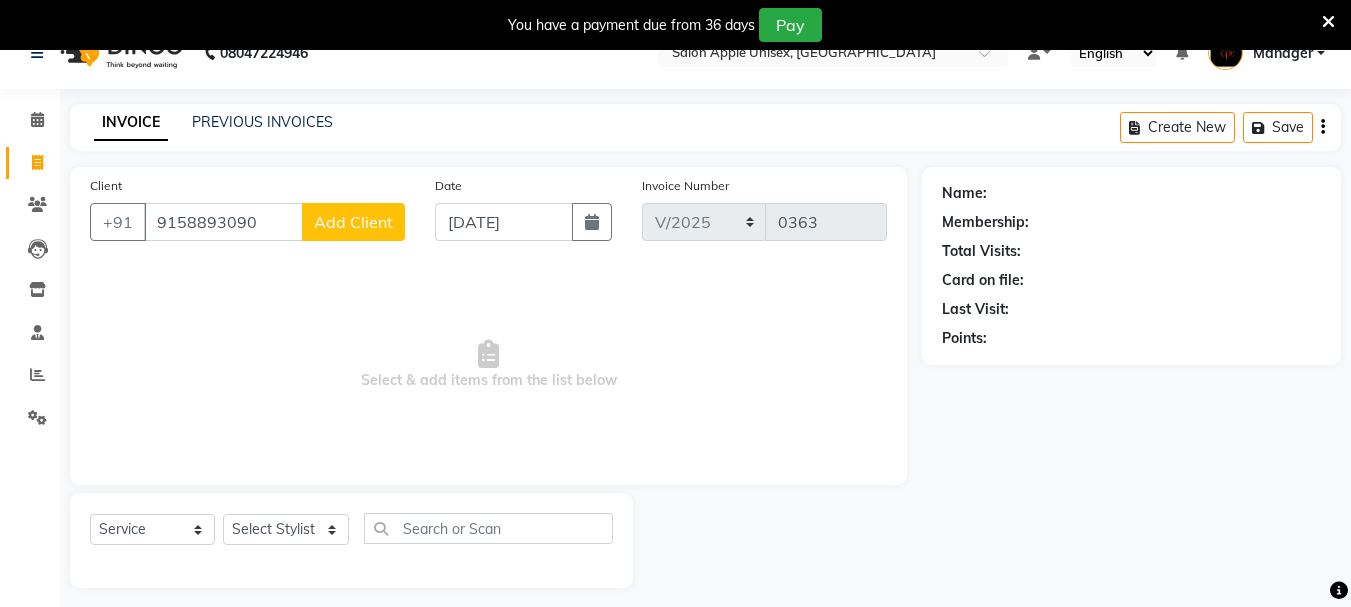scroll, scrollTop: 50, scrollLeft: 0, axis: vertical 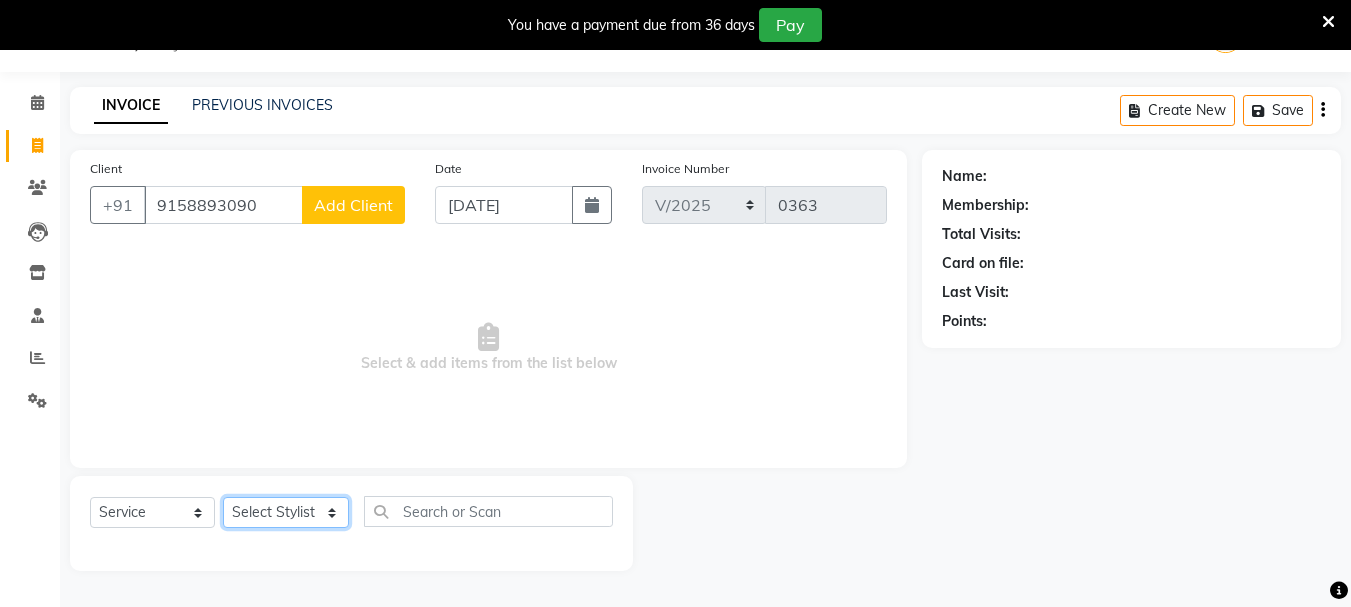 click on "Select Stylist [PERSON_NAME]  [PERSON_NAME] [PERSON_NAME] Humane Manager [PERSON_NAME] [PERSON_NAME] [PERSON_NAME] Priya [PERSON_NAME] [PERSON_NAME] [PERSON_NAME] [PERSON_NAME]" 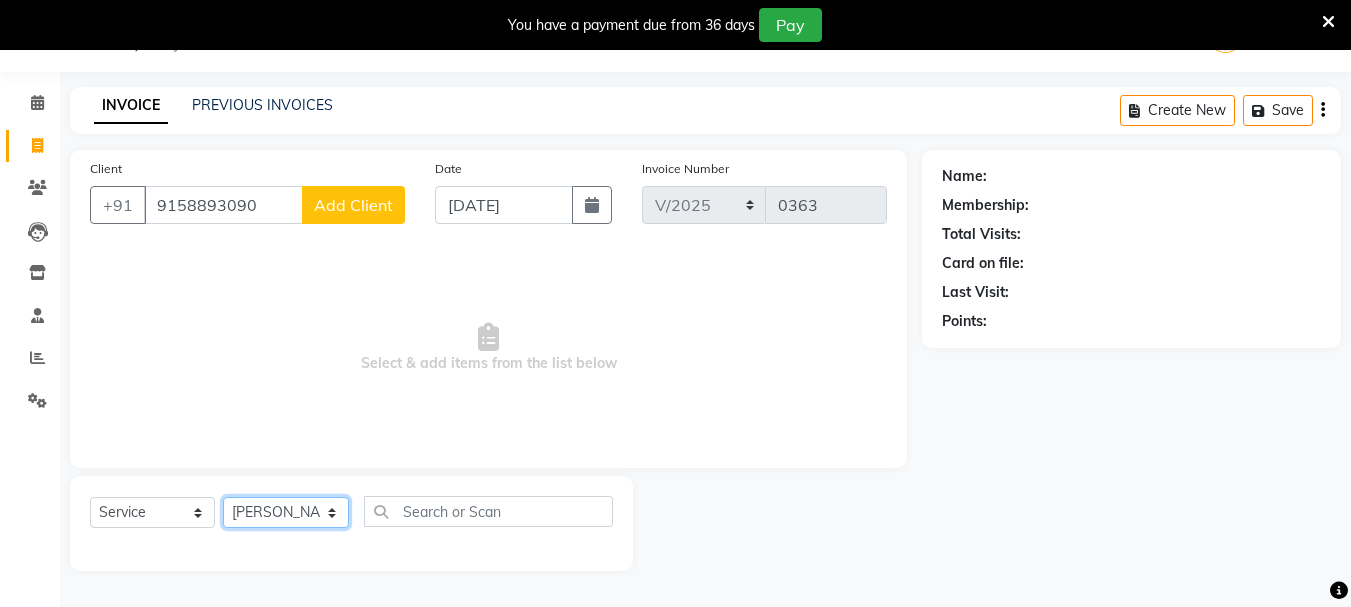 click on "Select Stylist [PERSON_NAME]  [PERSON_NAME] [PERSON_NAME] Humane Manager [PERSON_NAME] [PERSON_NAME] [PERSON_NAME] Priya [PERSON_NAME] [PERSON_NAME] [PERSON_NAME] [PERSON_NAME]" 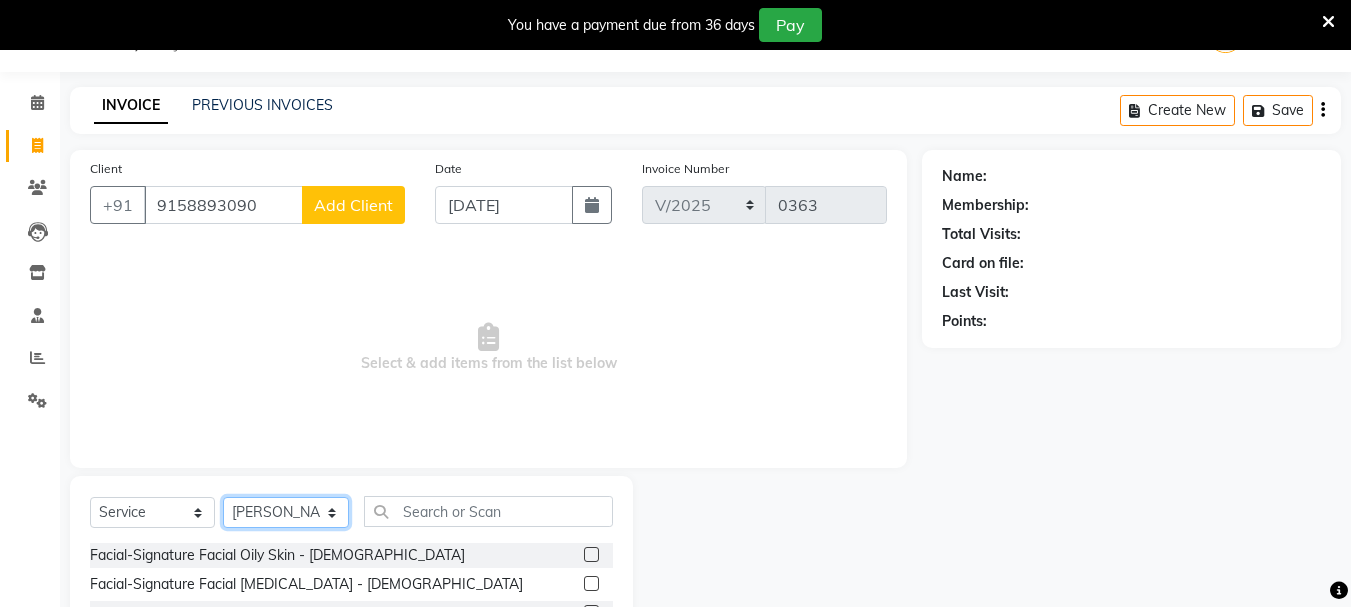 scroll, scrollTop: 244, scrollLeft: 0, axis: vertical 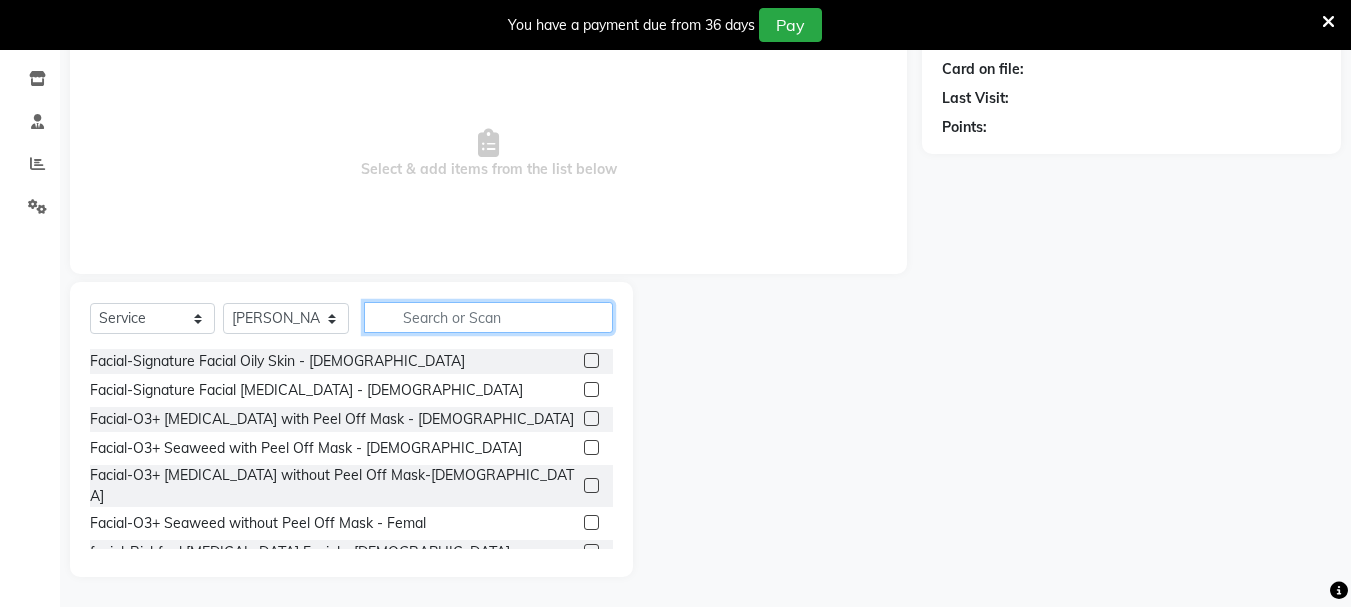 click 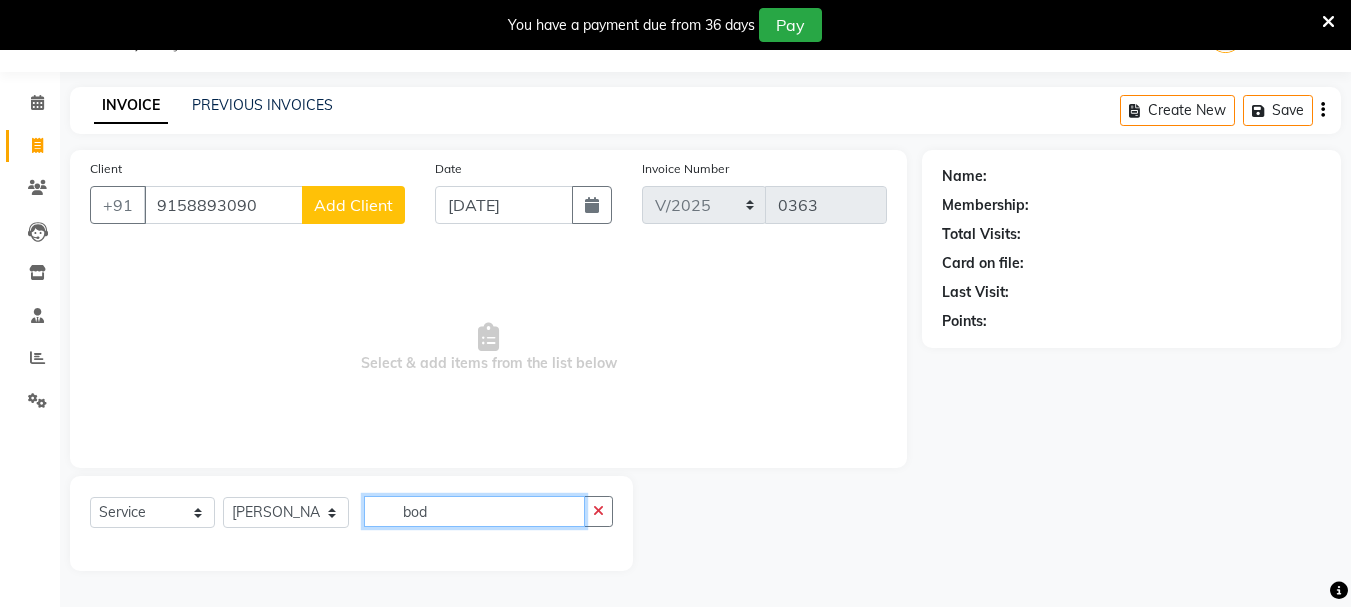 scroll, scrollTop: 244, scrollLeft: 0, axis: vertical 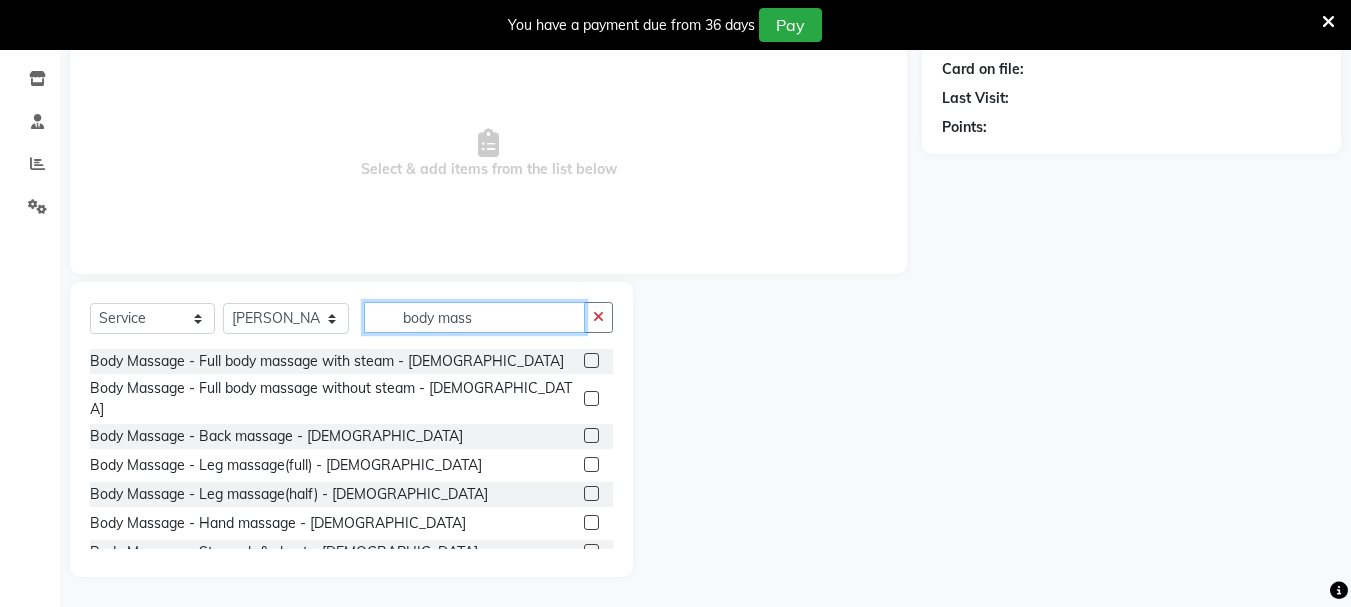 type on "body mass" 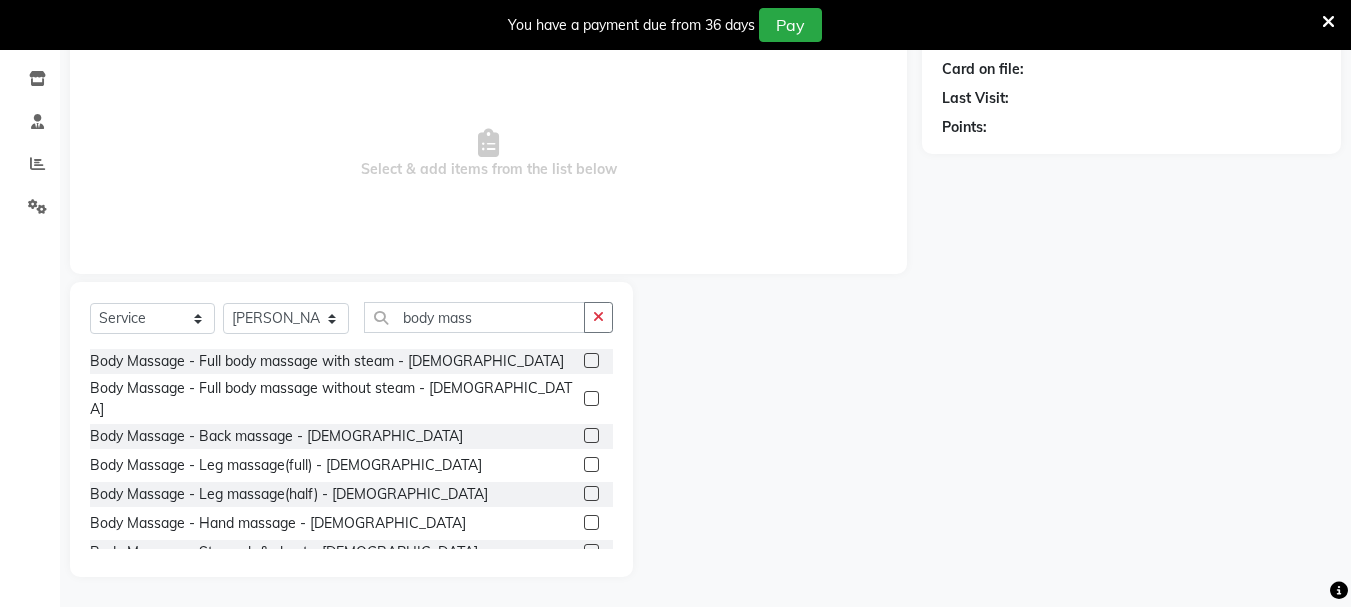click 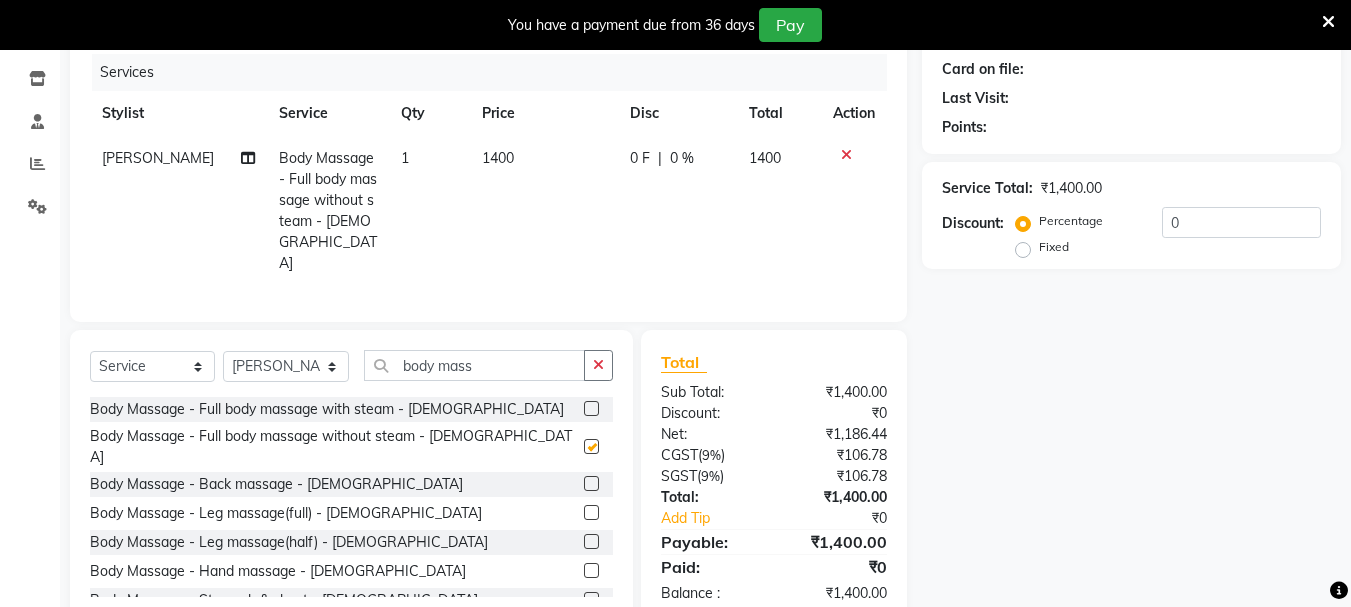 checkbox on "false" 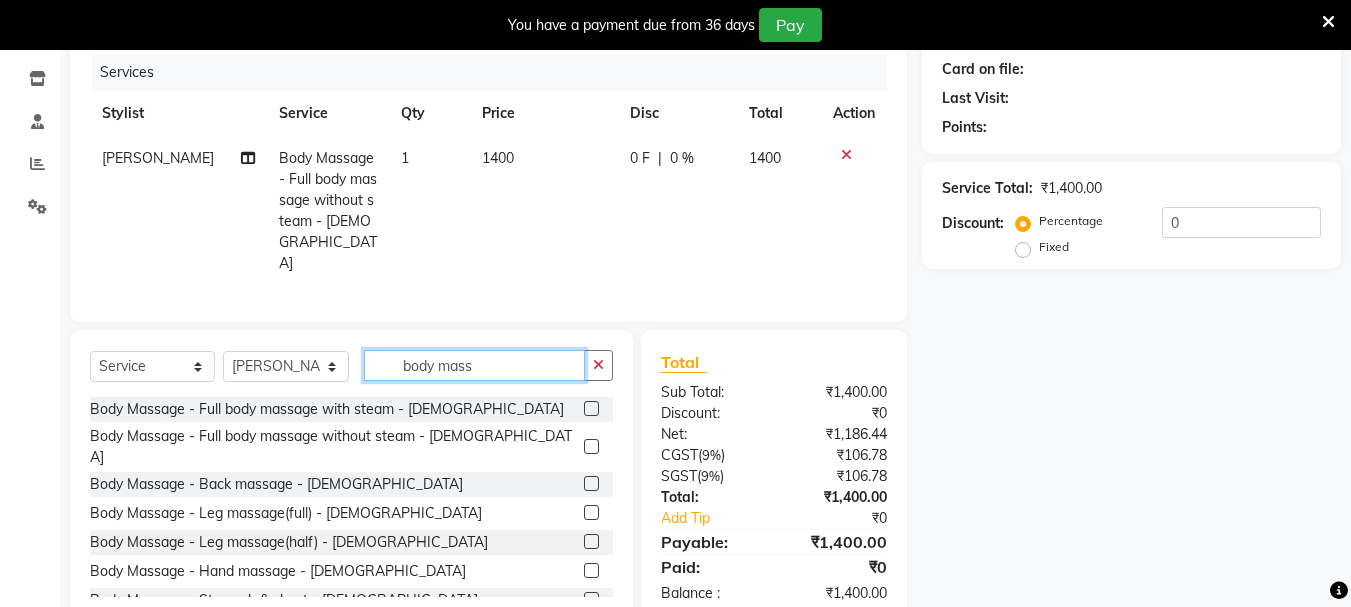 click on "body mass" 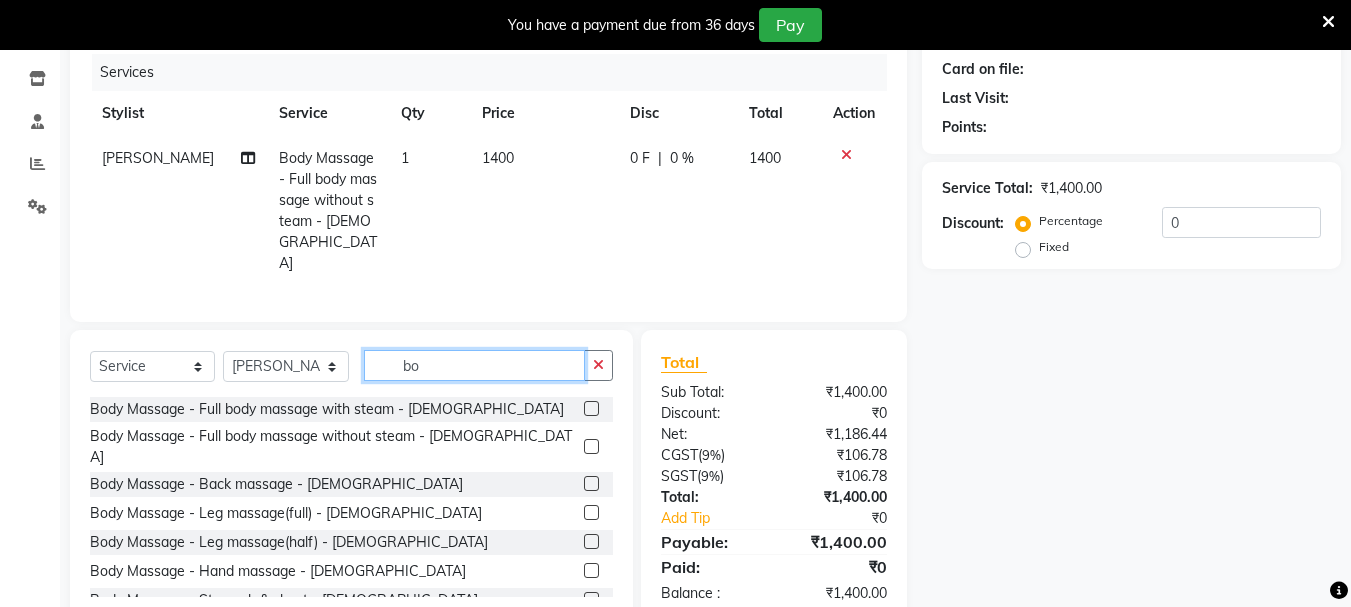 type on "b" 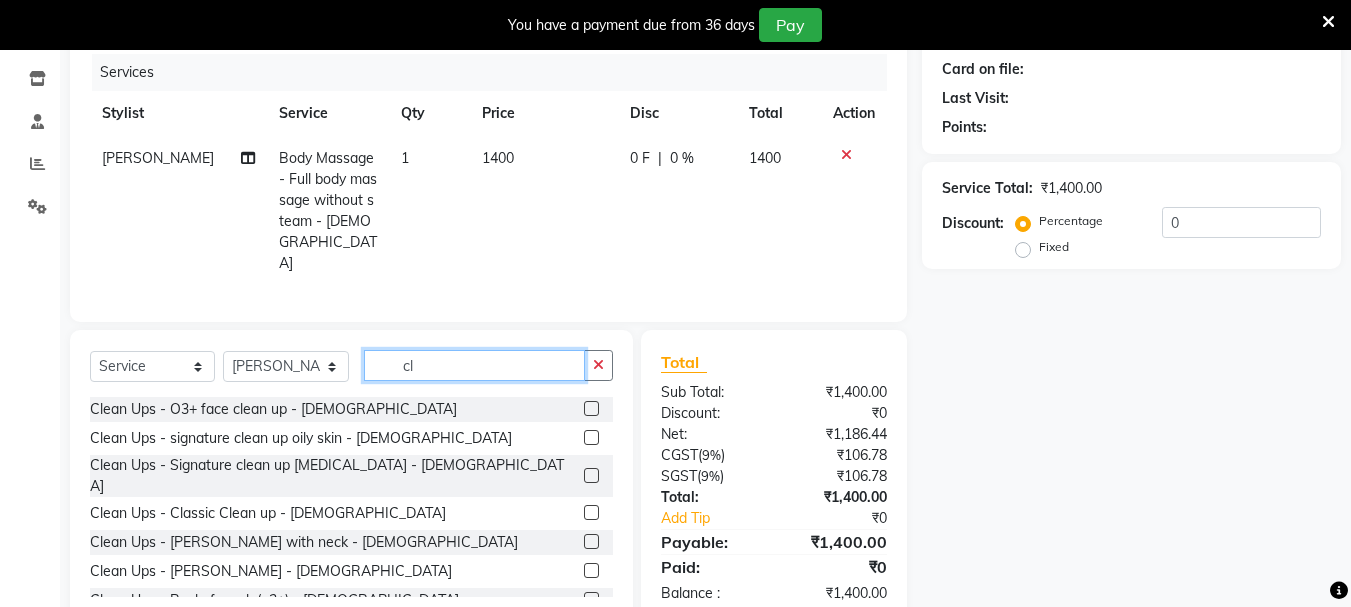type on "cl" 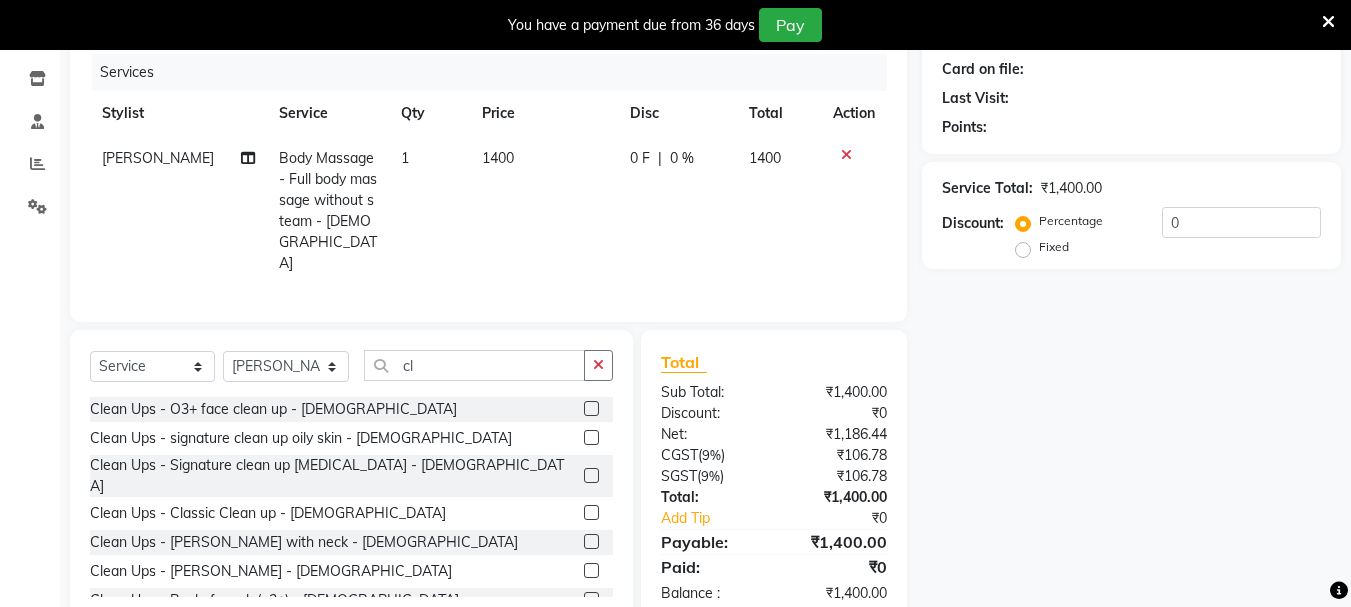 click 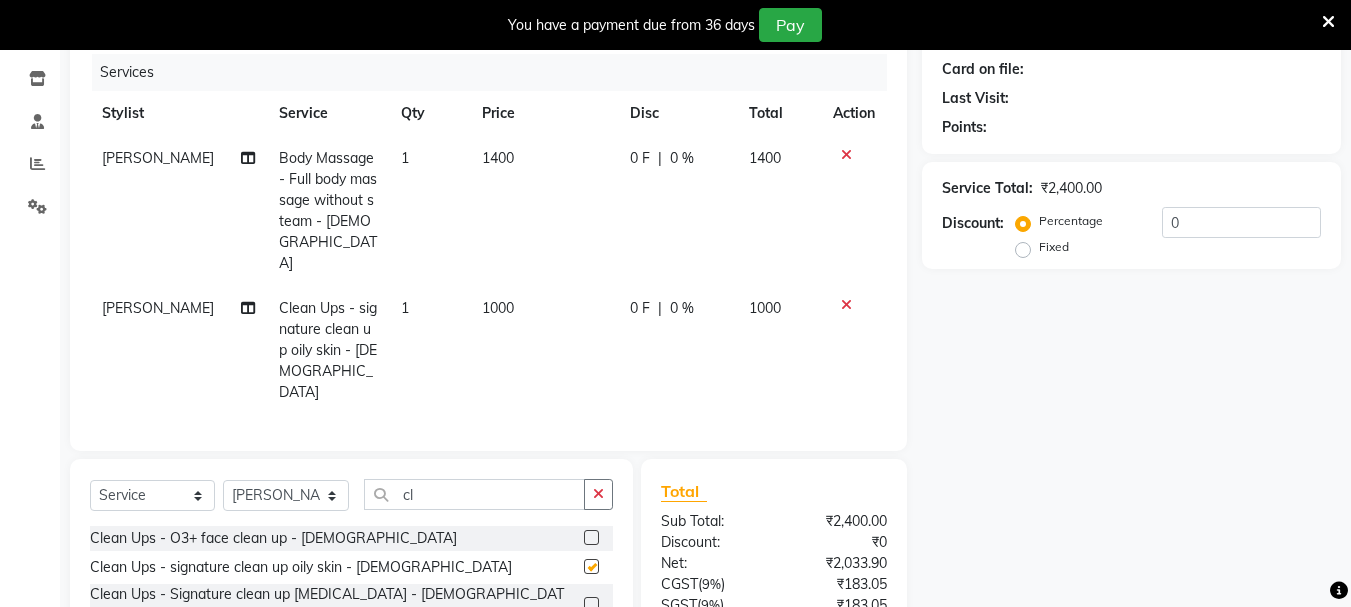 checkbox on "false" 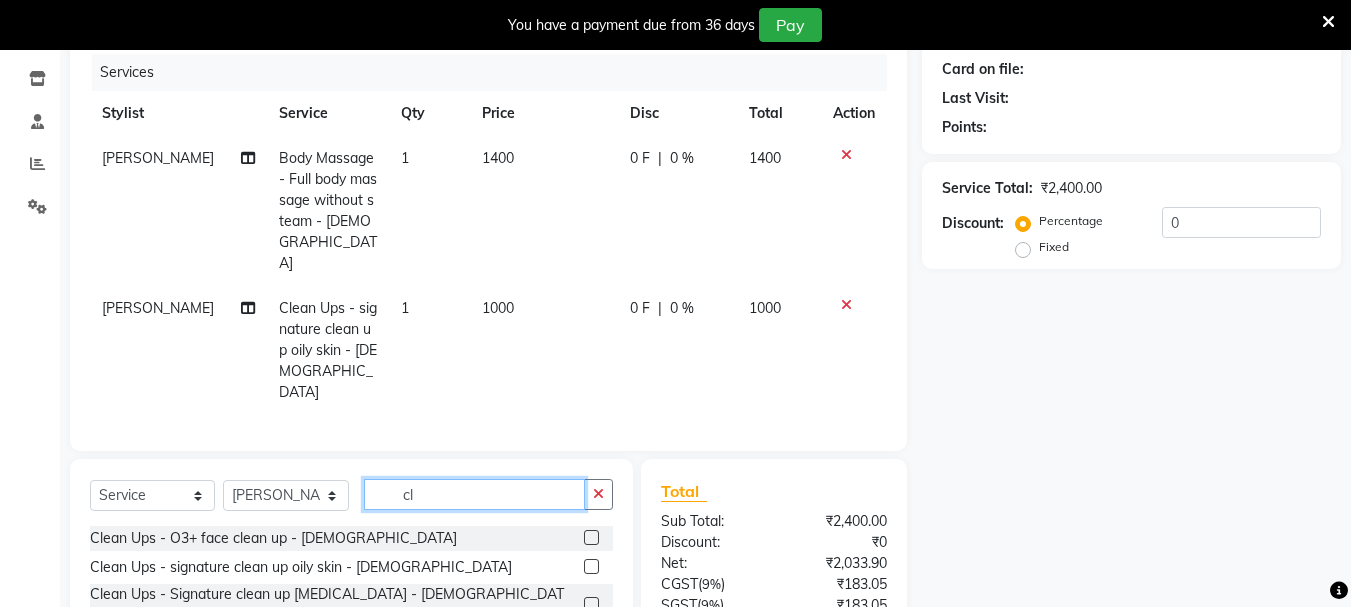 click on "cl" 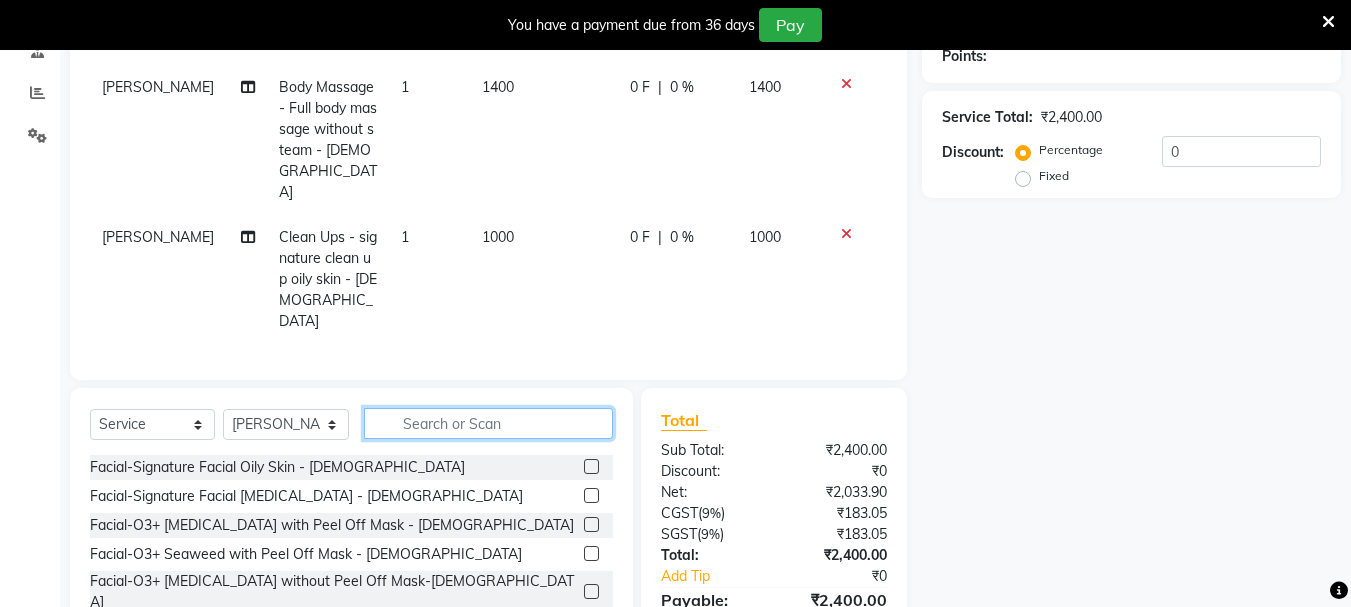 scroll, scrollTop: 373, scrollLeft: 0, axis: vertical 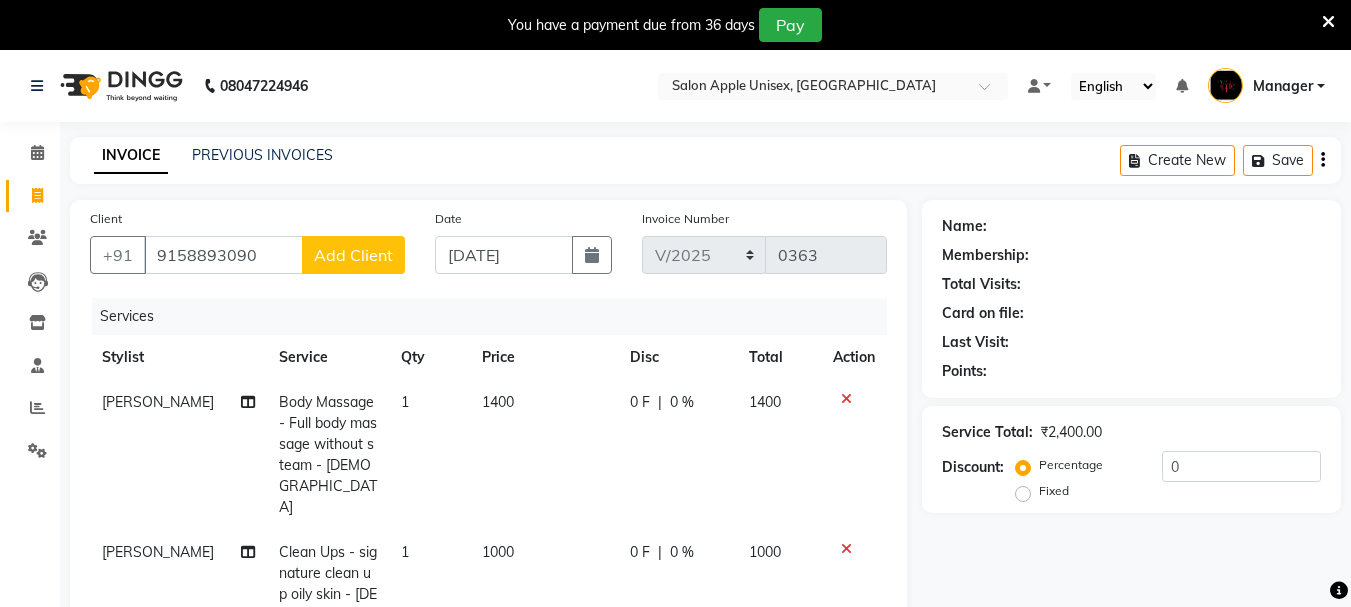 type 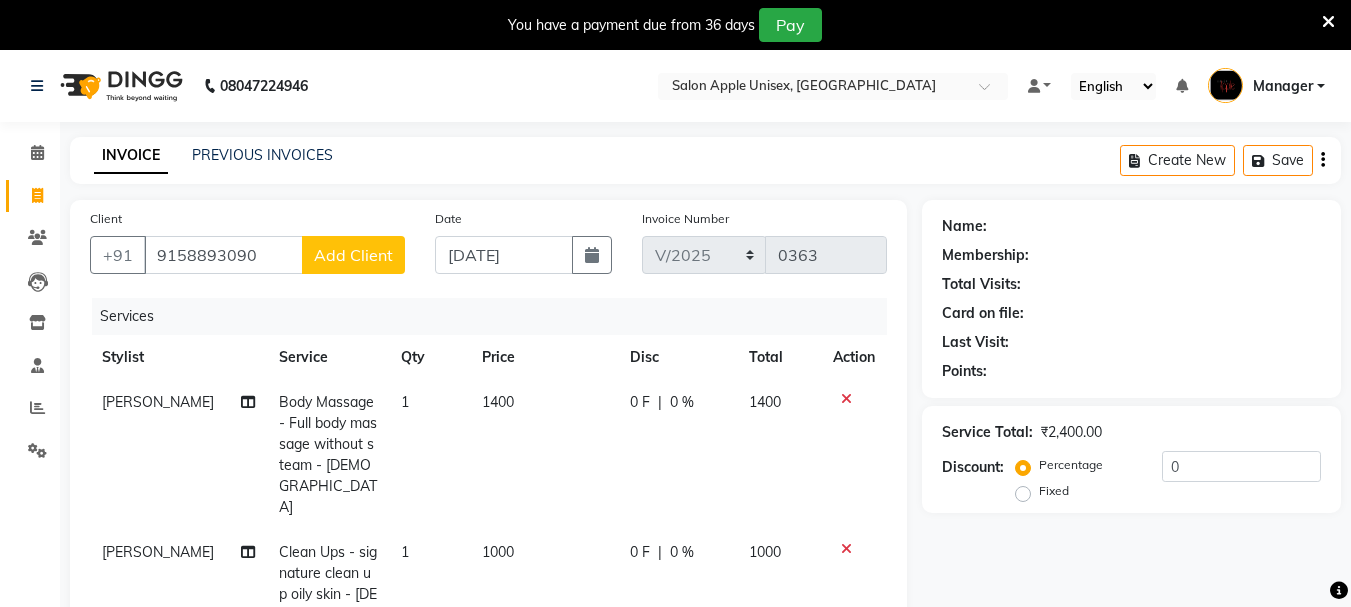click on "Add Client" 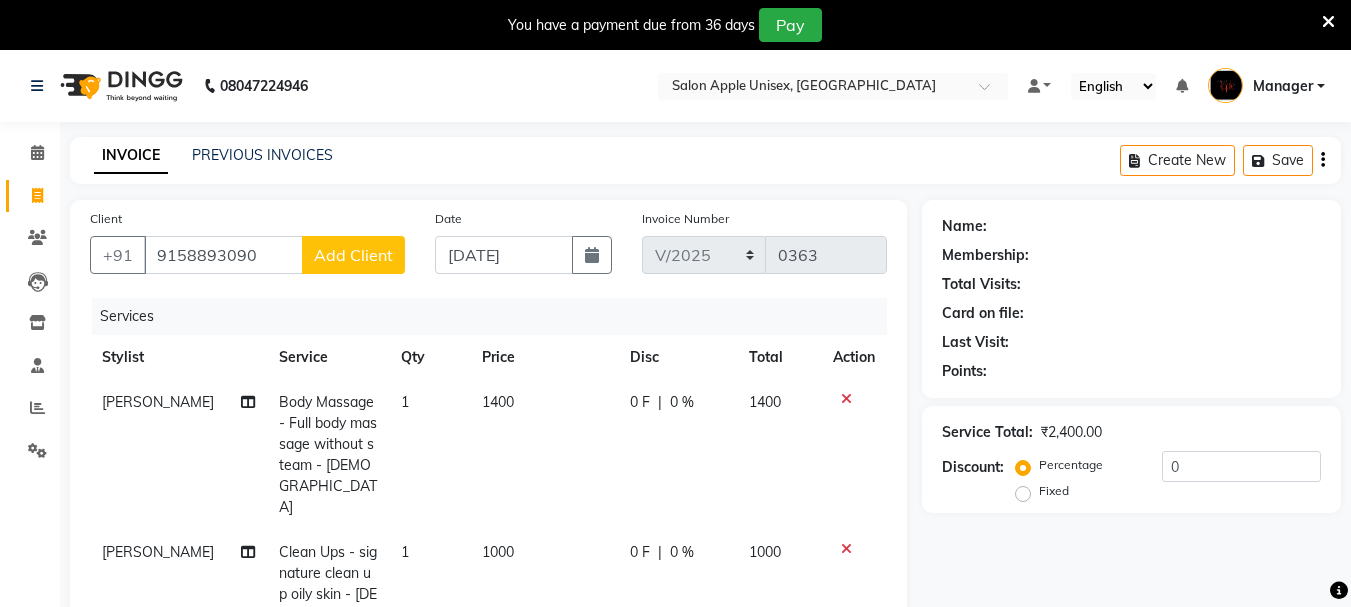 select on "22" 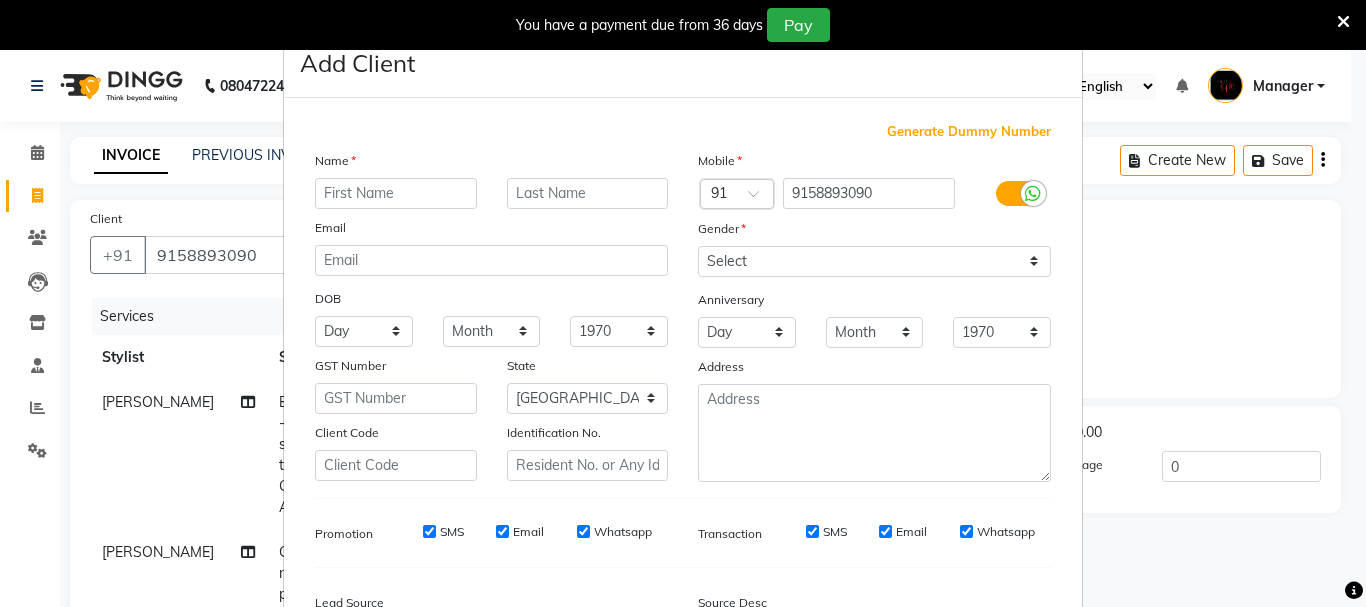type on "i" 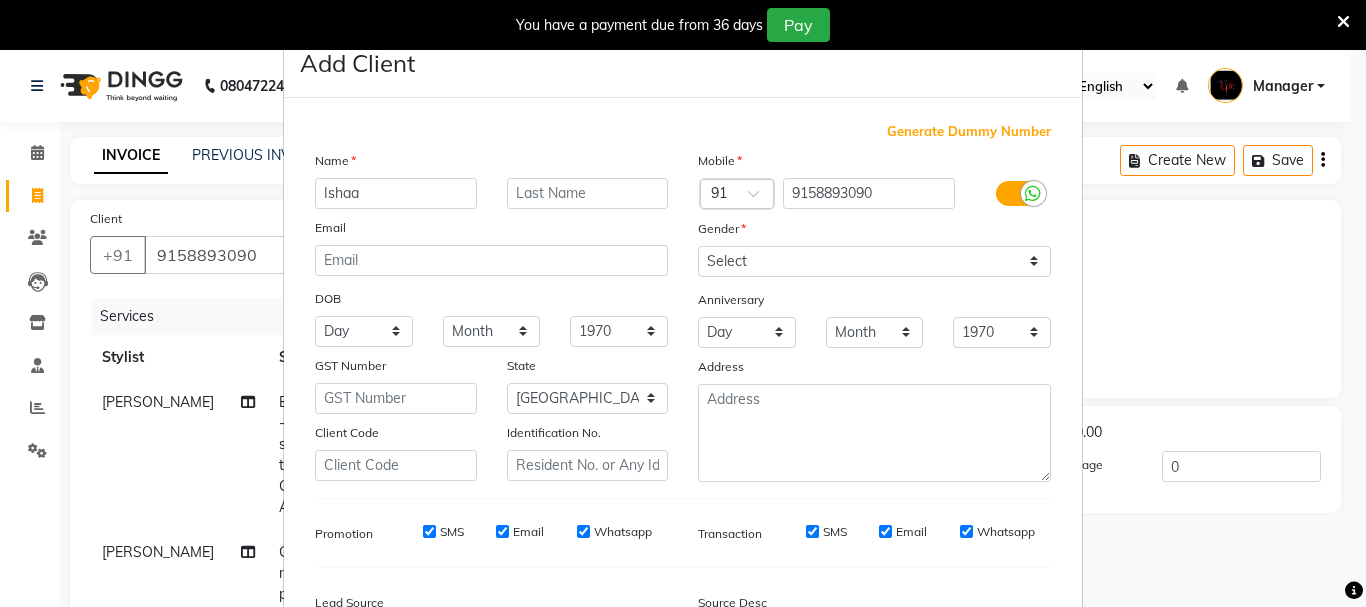 type on "Ishaa" 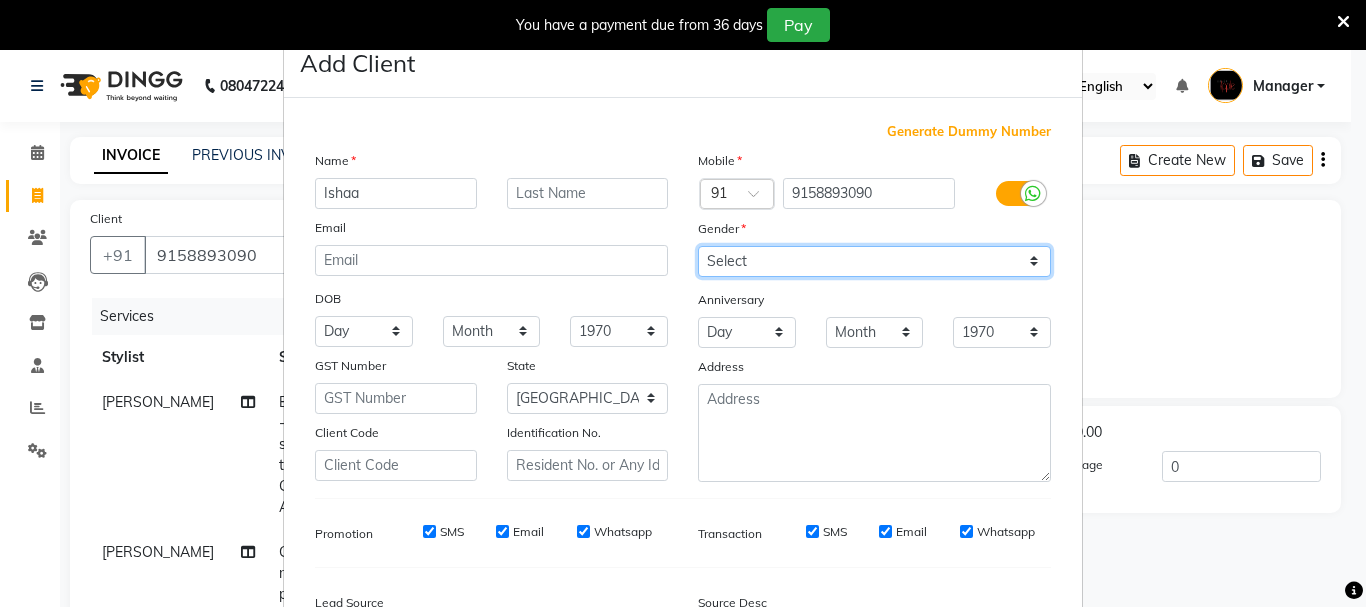 click on "Select [DEMOGRAPHIC_DATA] [DEMOGRAPHIC_DATA] Other Prefer Not To Say" at bounding box center (874, 261) 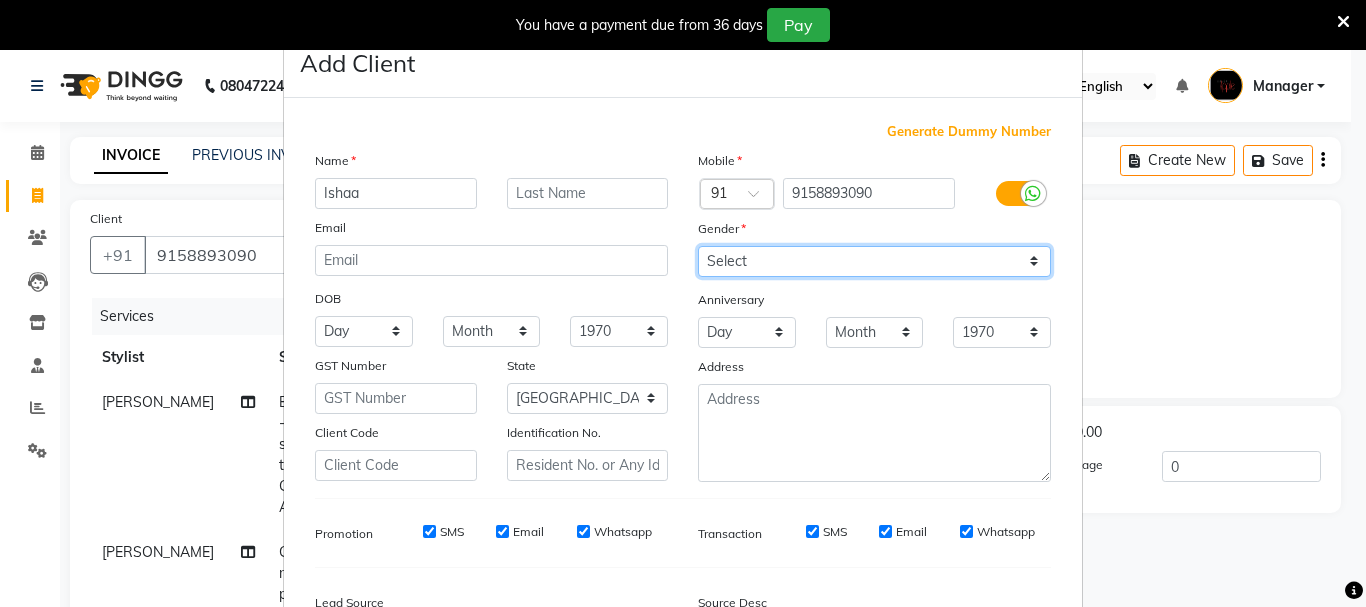 select on "[DEMOGRAPHIC_DATA]" 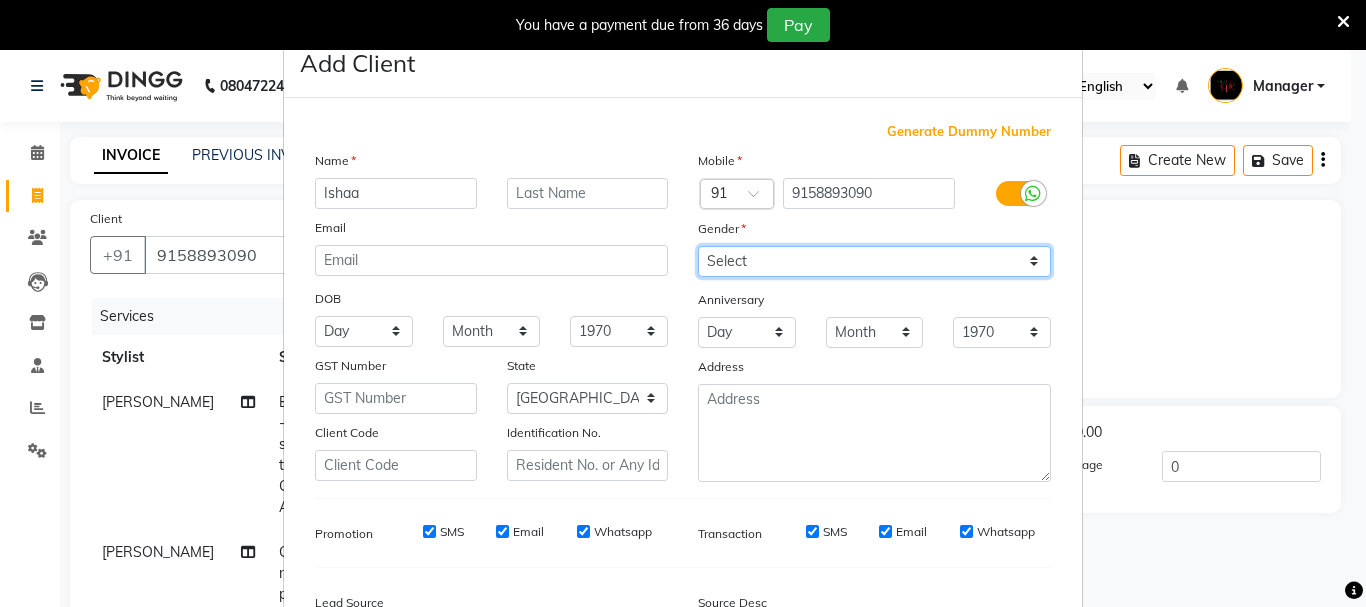 click on "Select [DEMOGRAPHIC_DATA] [DEMOGRAPHIC_DATA] Other Prefer Not To Say" at bounding box center [874, 261] 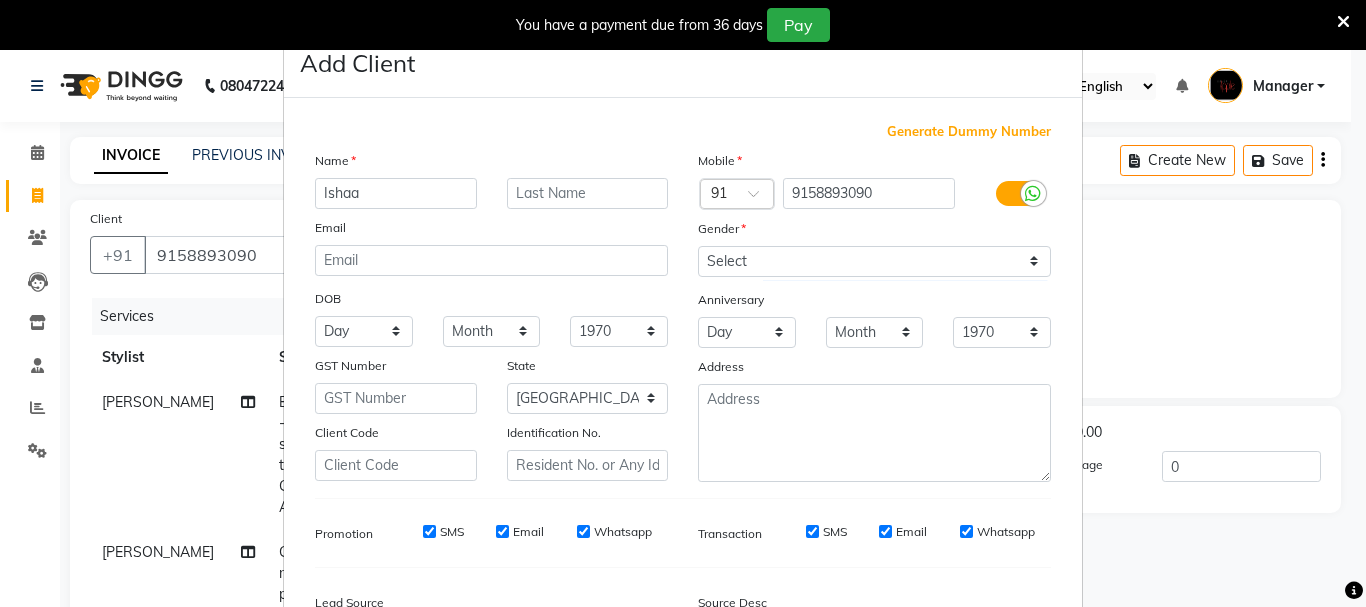 click on "SMS" at bounding box center [429, 531] 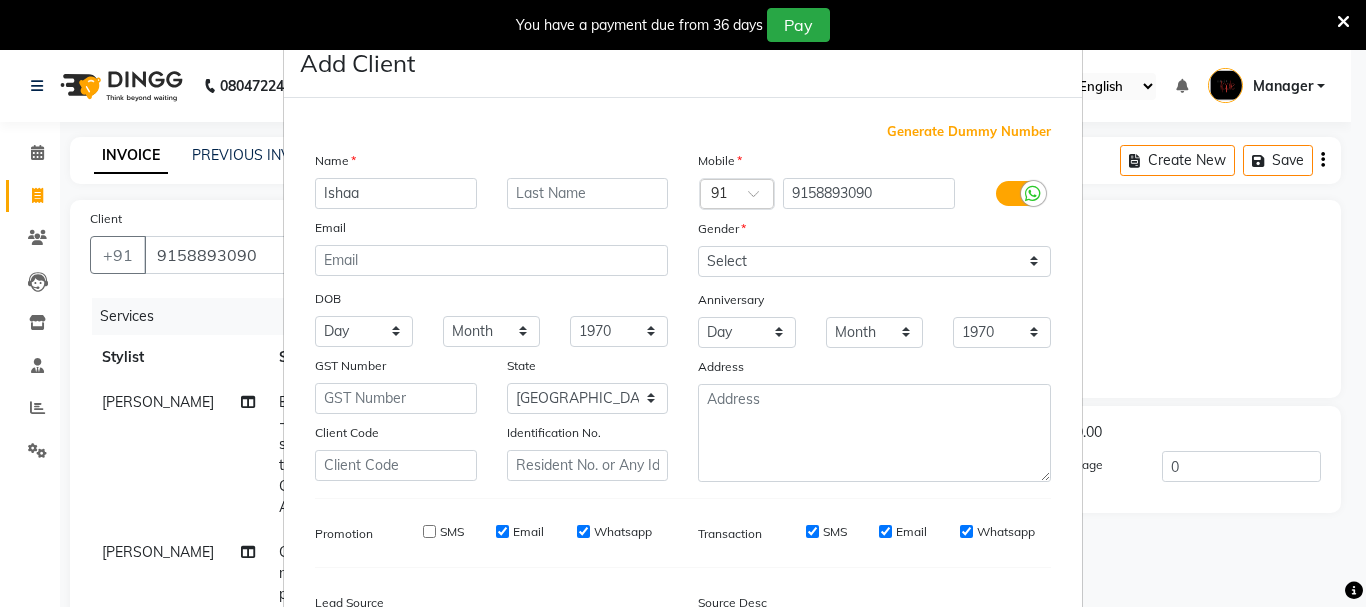click on "Email" at bounding box center (502, 531) 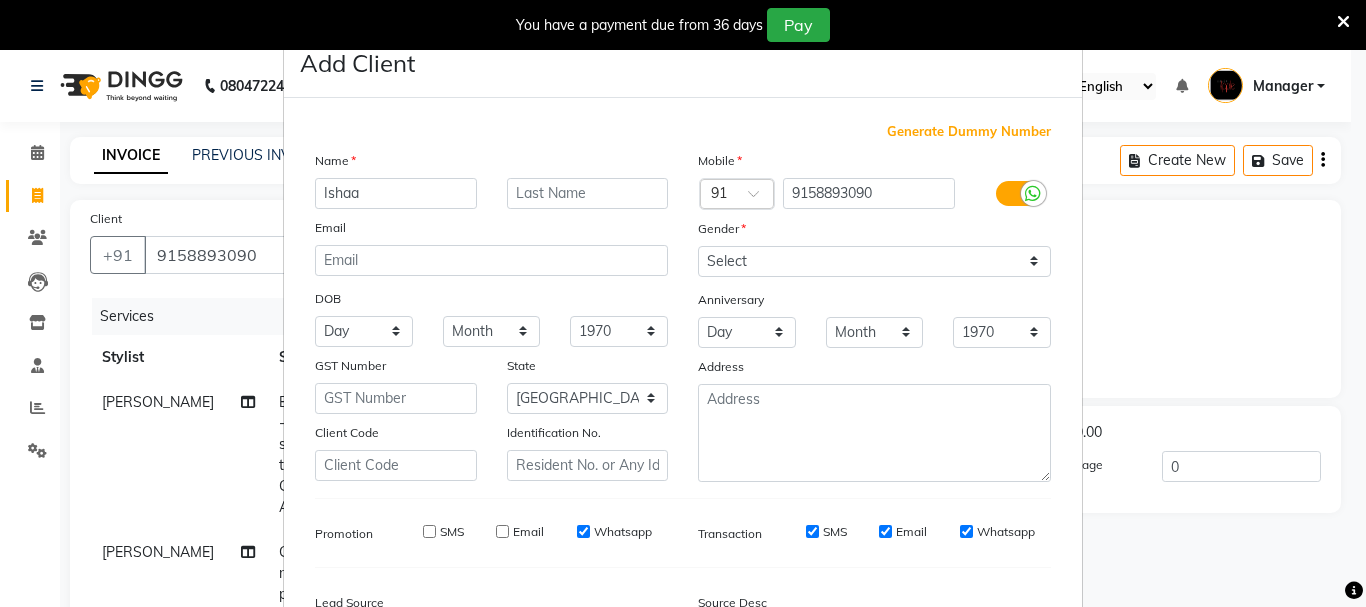 click on "Whatsapp" at bounding box center (583, 531) 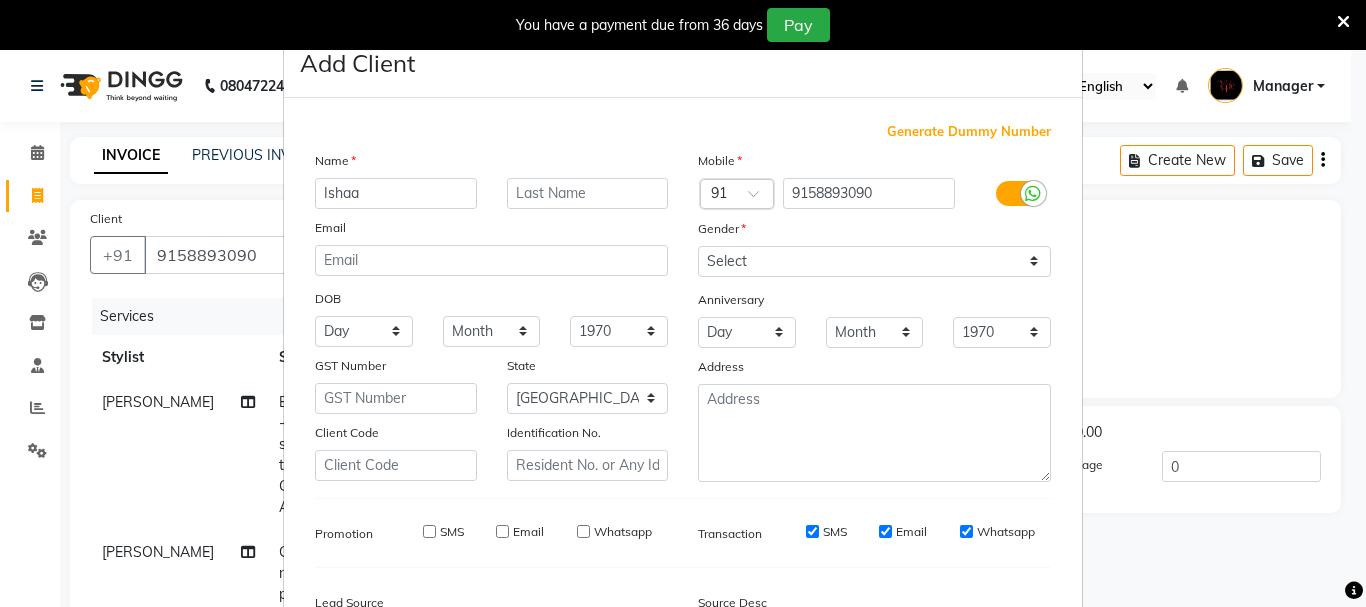 click on "SMS" at bounding box center [812, 531] 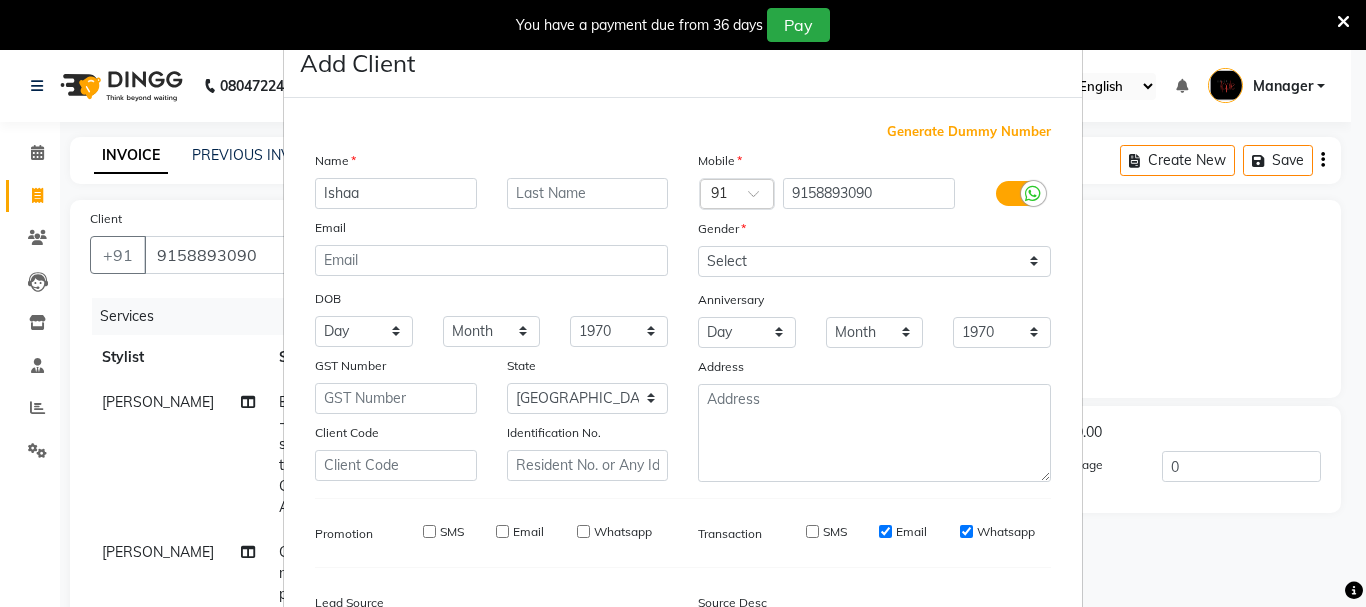 click on "Email" at bounding box center [885, 531] 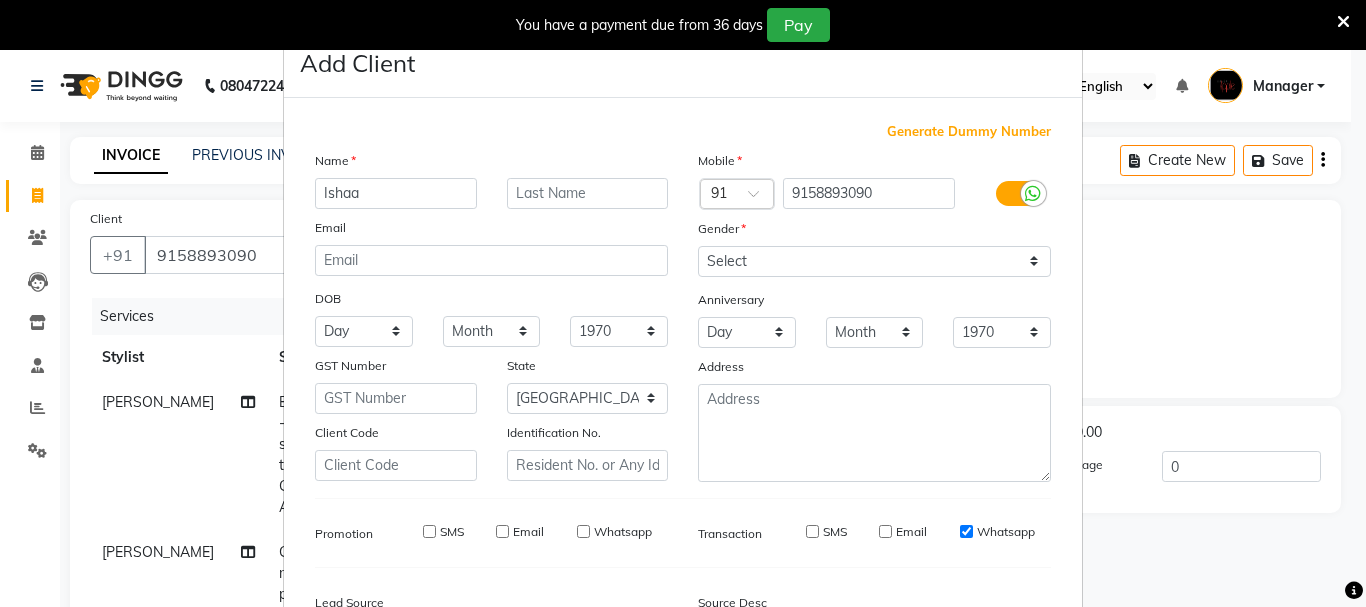 click on "Whatsapp" at bounding box center (966, 531) 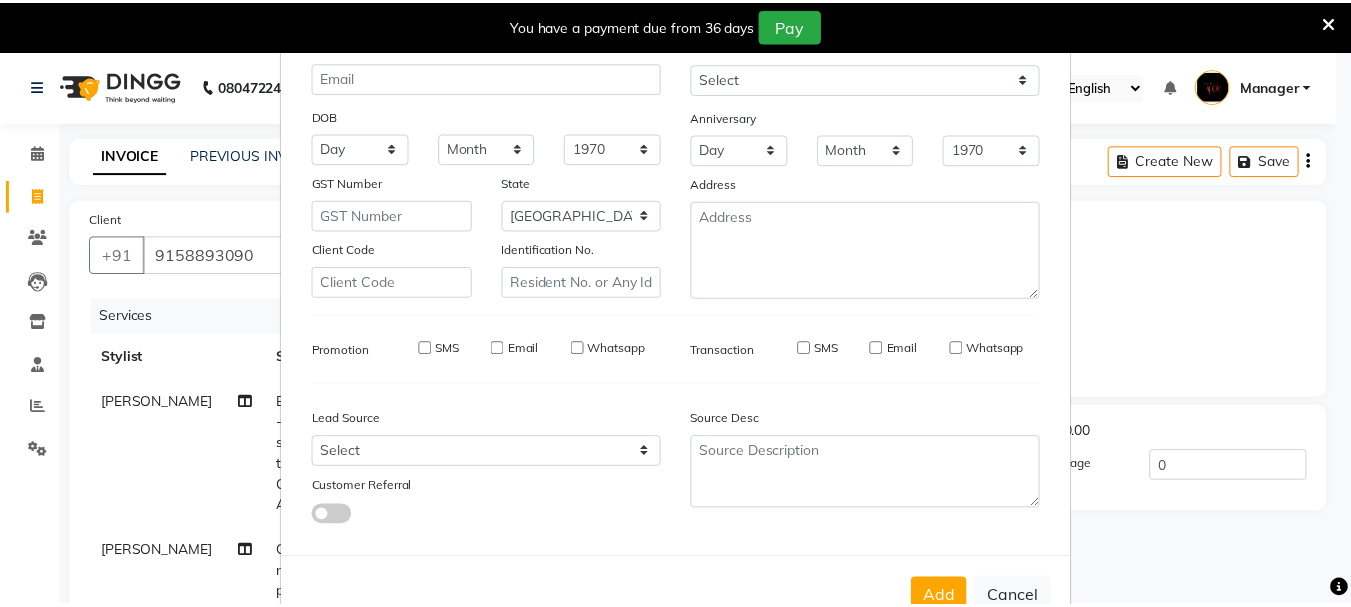 scroll, scrollTop: 242, scrollLeft: 0, axis: vertical 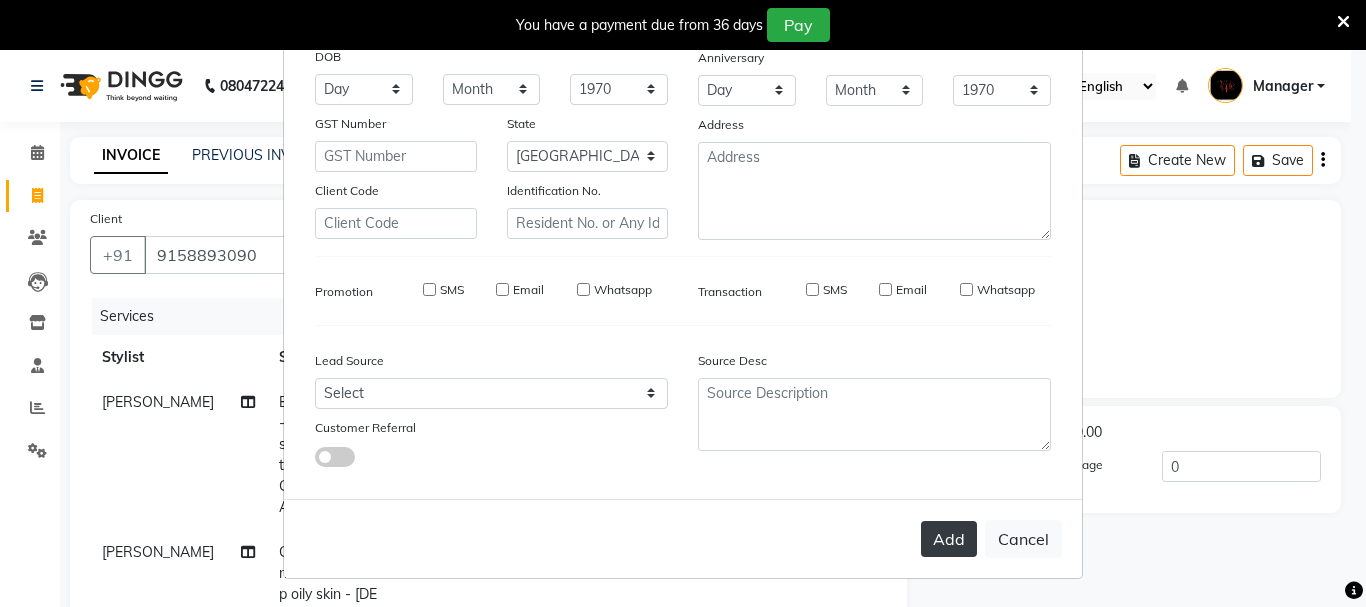 click on "Add" at bounding box center (949, 539) 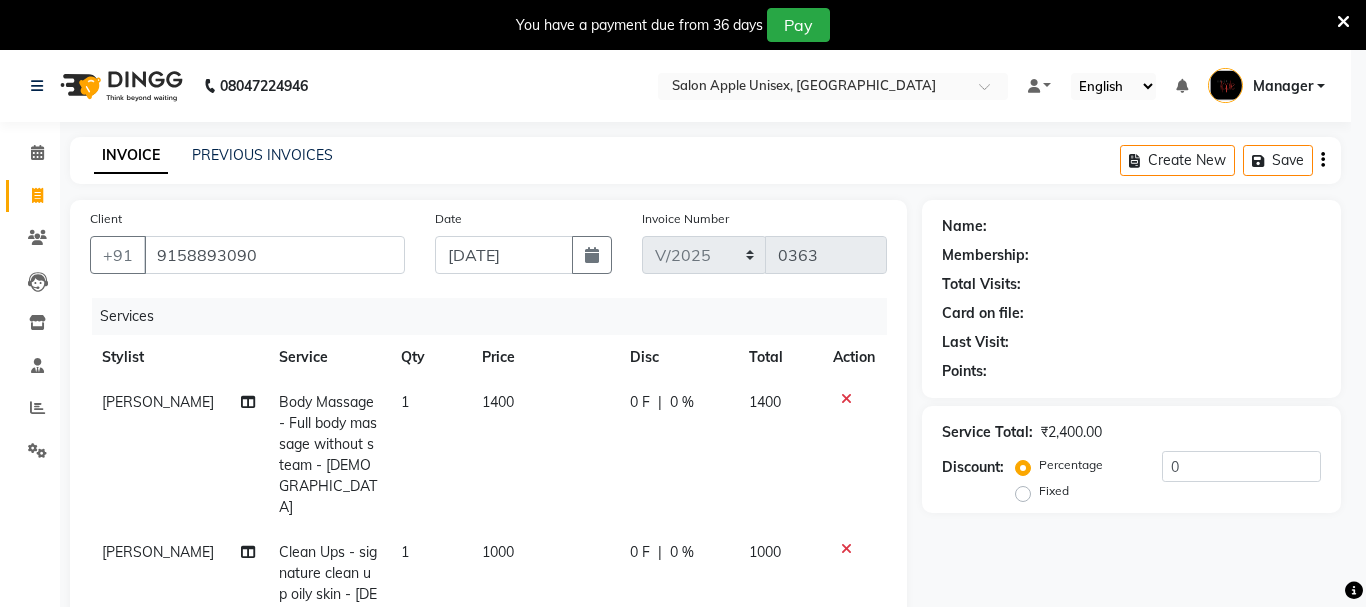 type 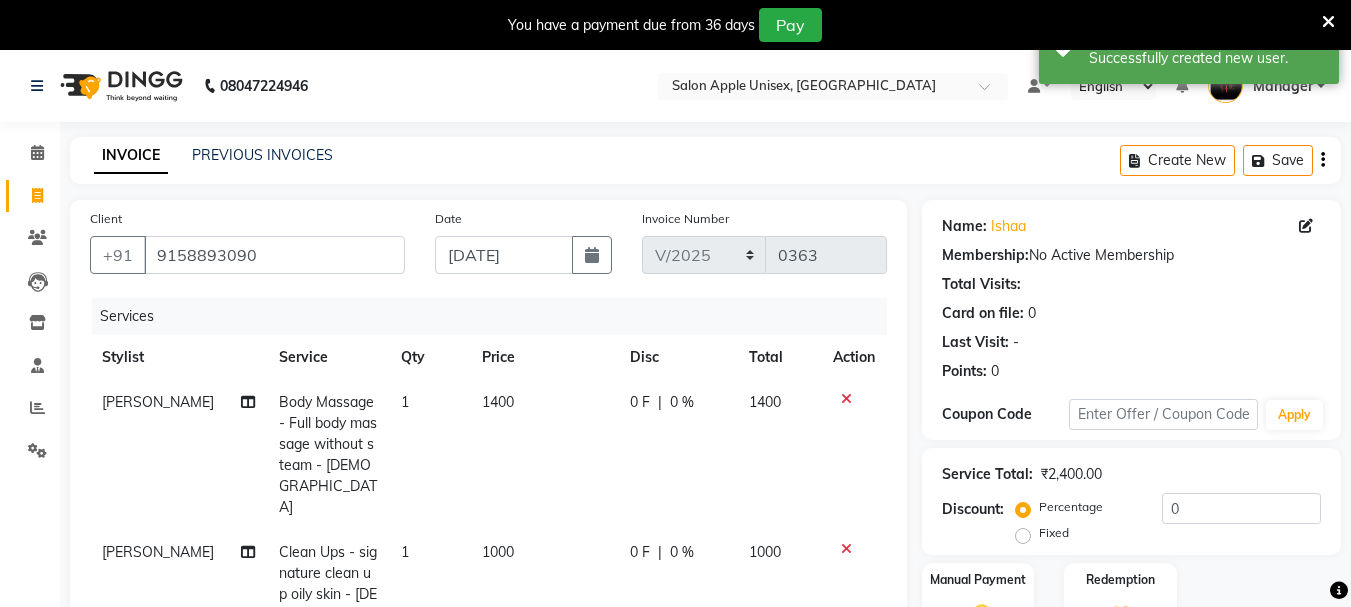 scroll, scrollTop: 373, scrollLeft: 0, axis: vertical 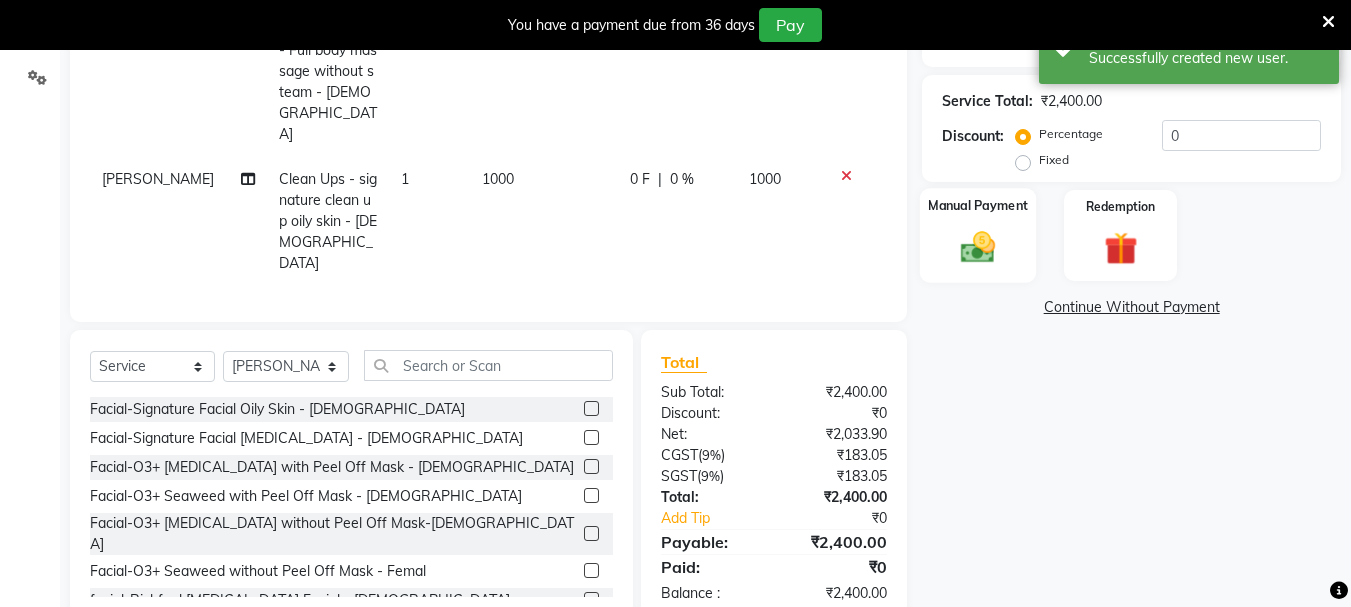 click 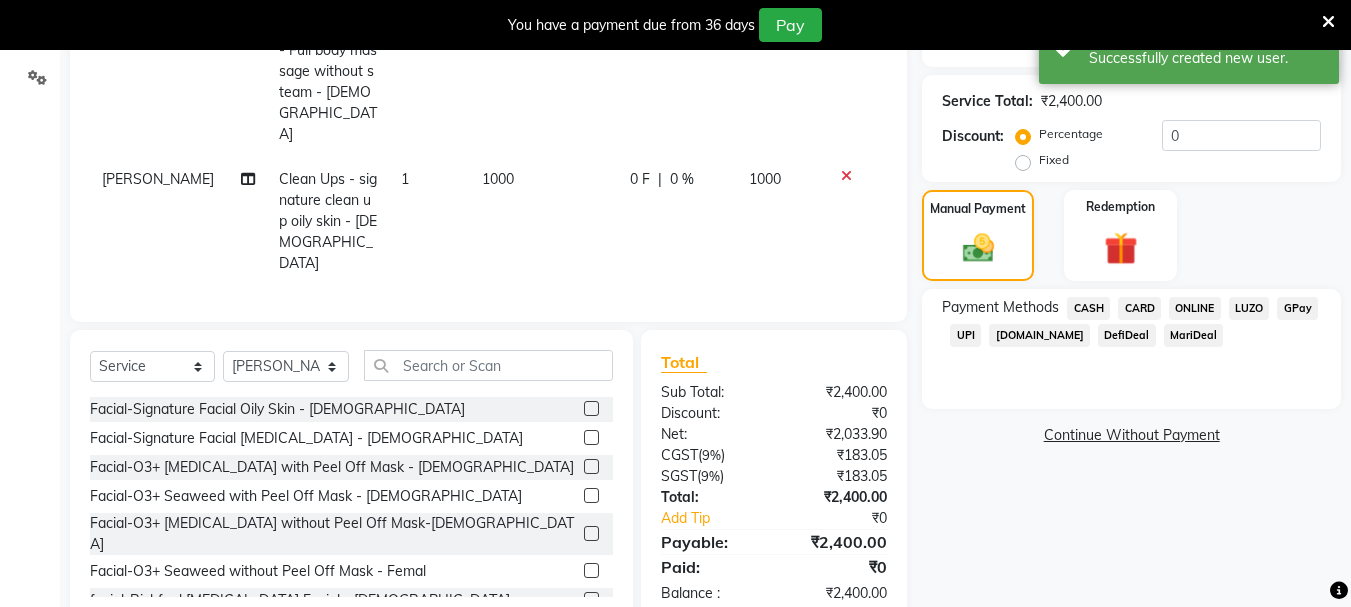 click on "ONLINE" 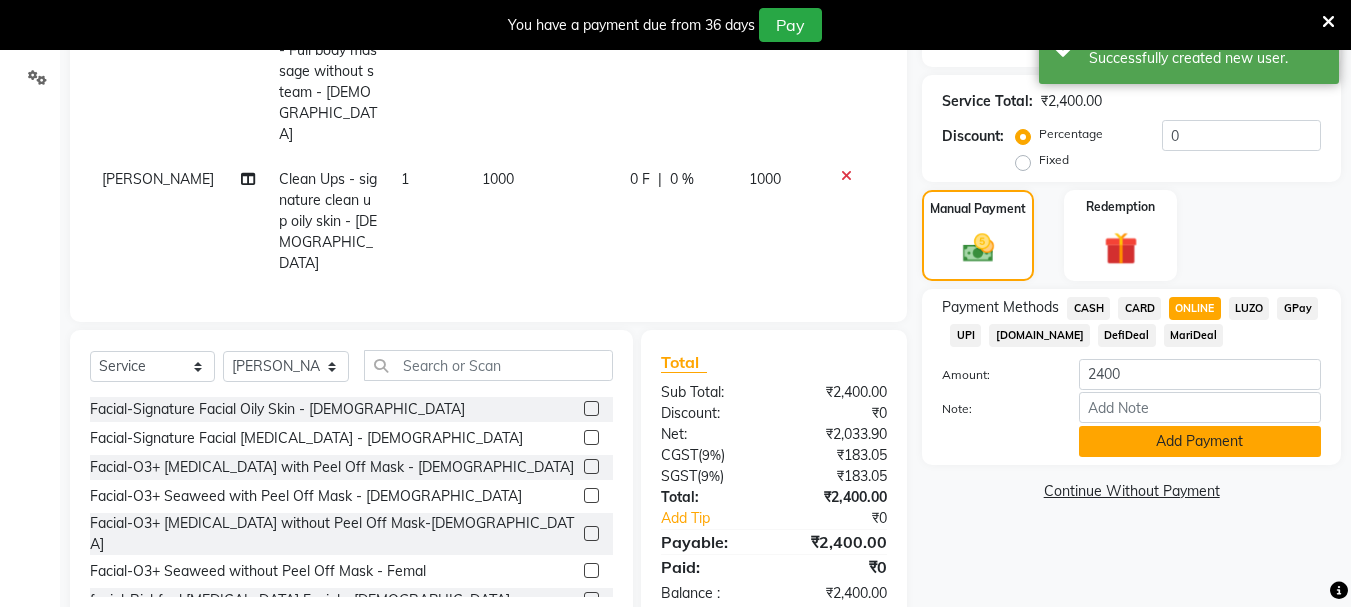 click on "Add Payment" 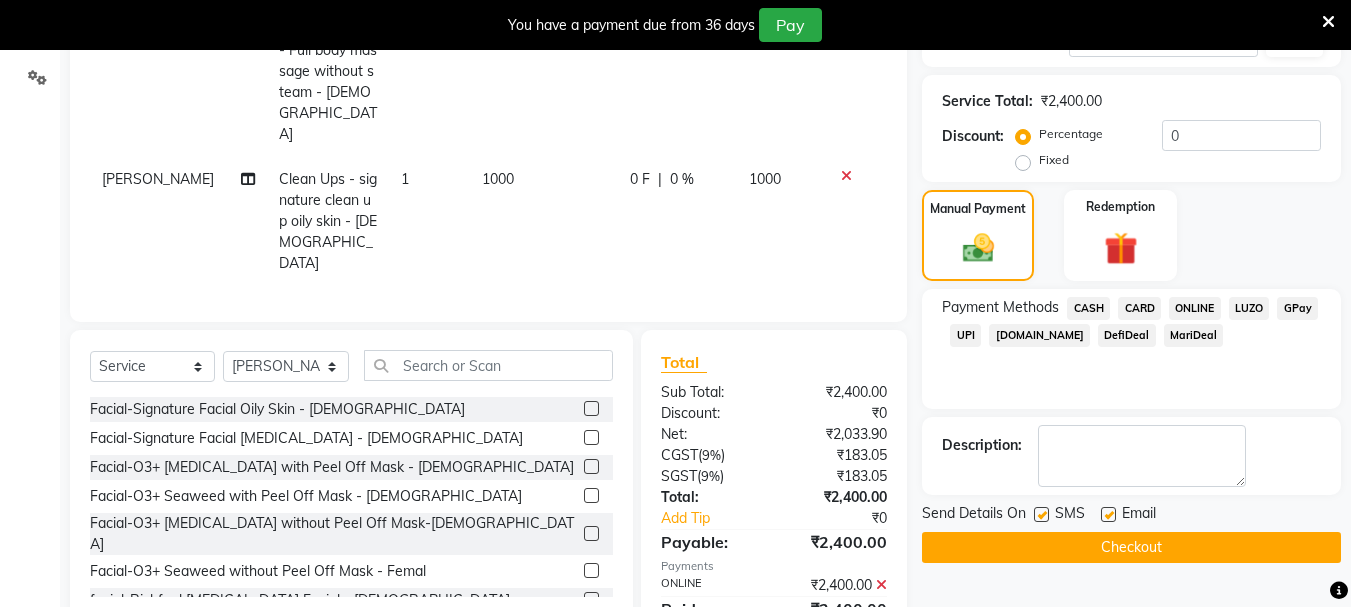 click on "Email" 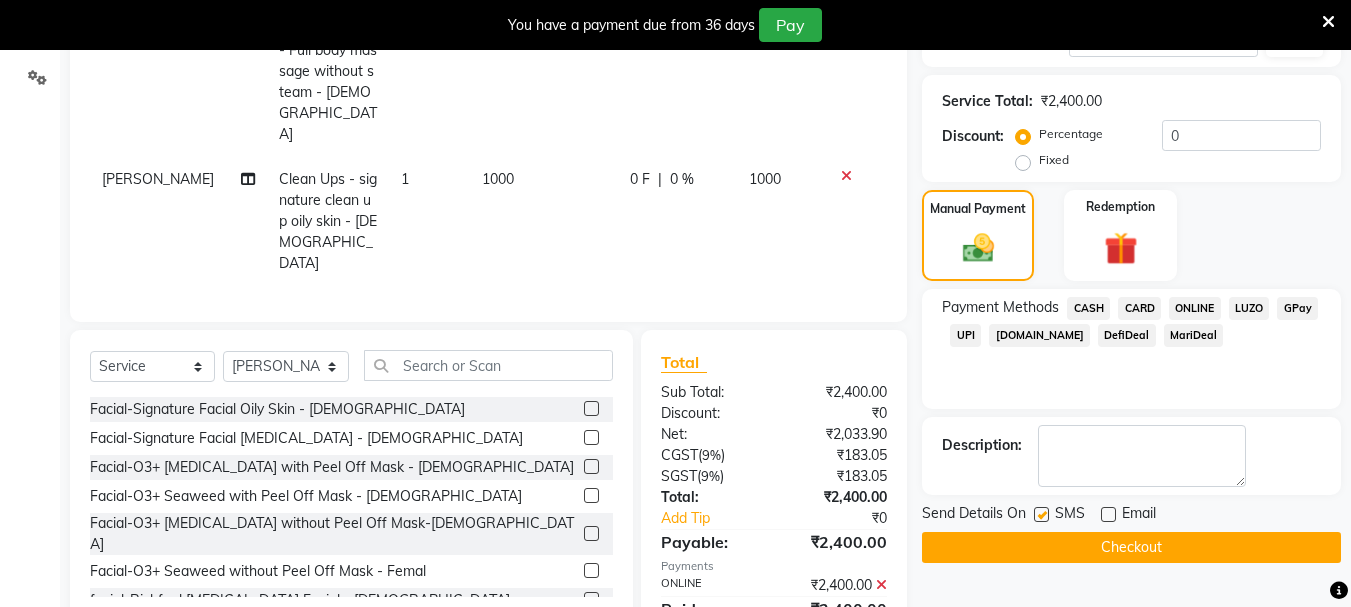 click 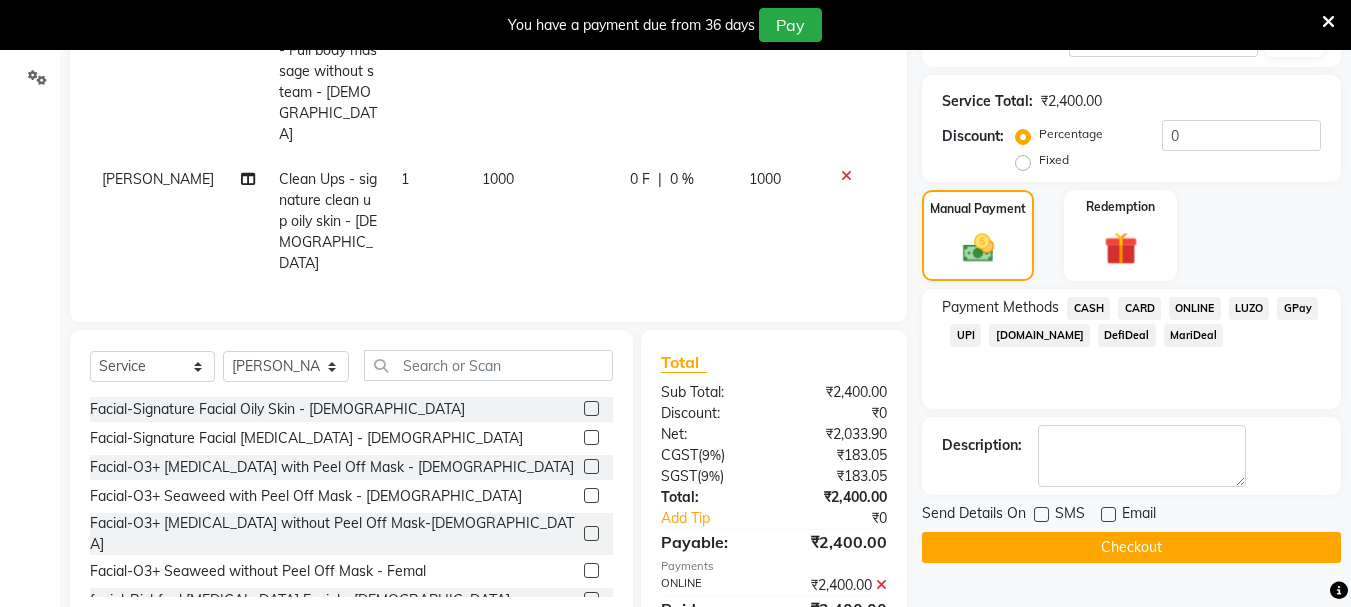 click on "Checkout" 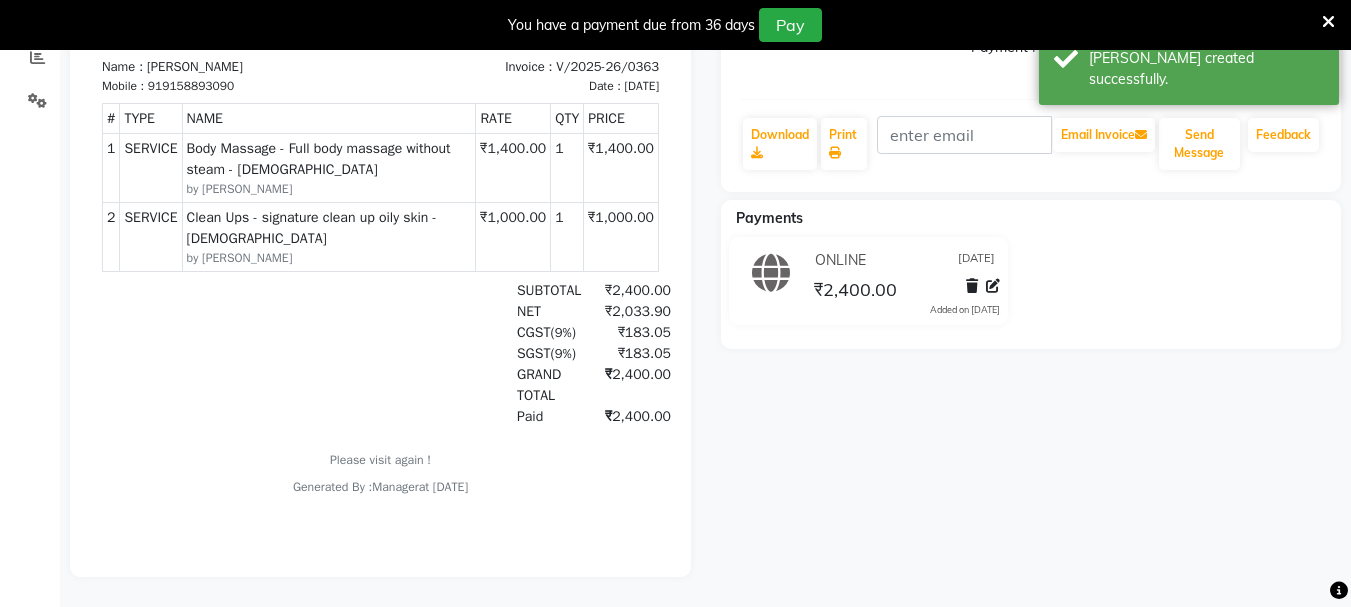 scroll, scrollTop: 0, scrollLeft: 0, axis: both 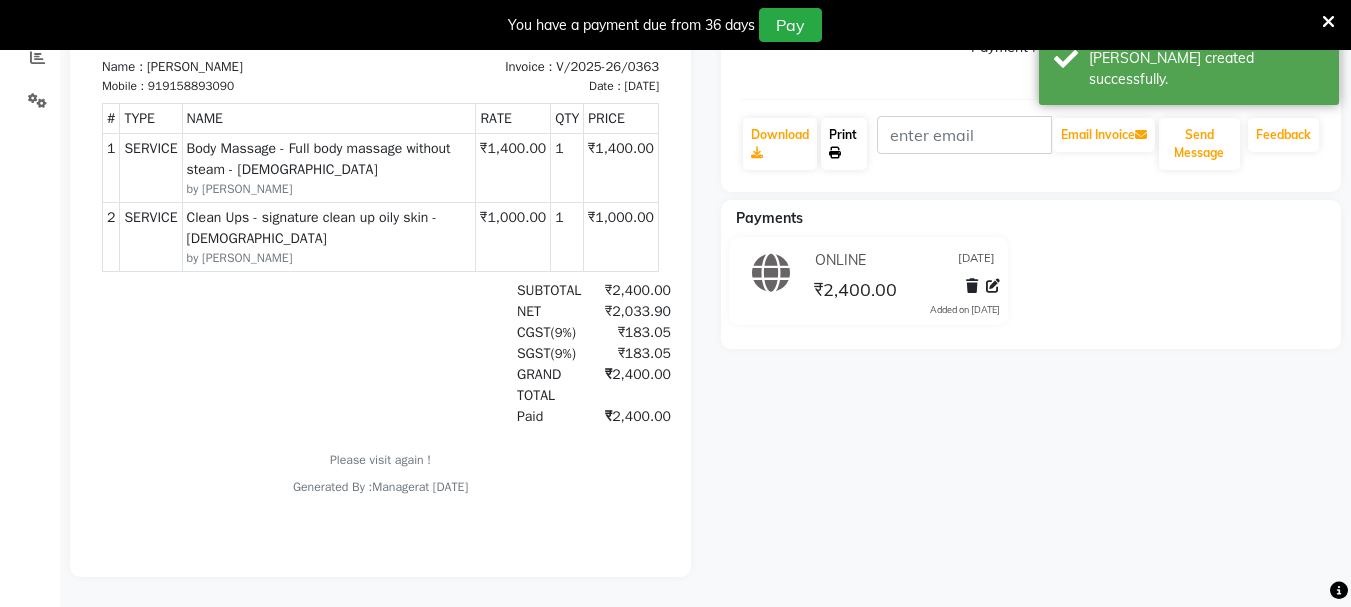 click 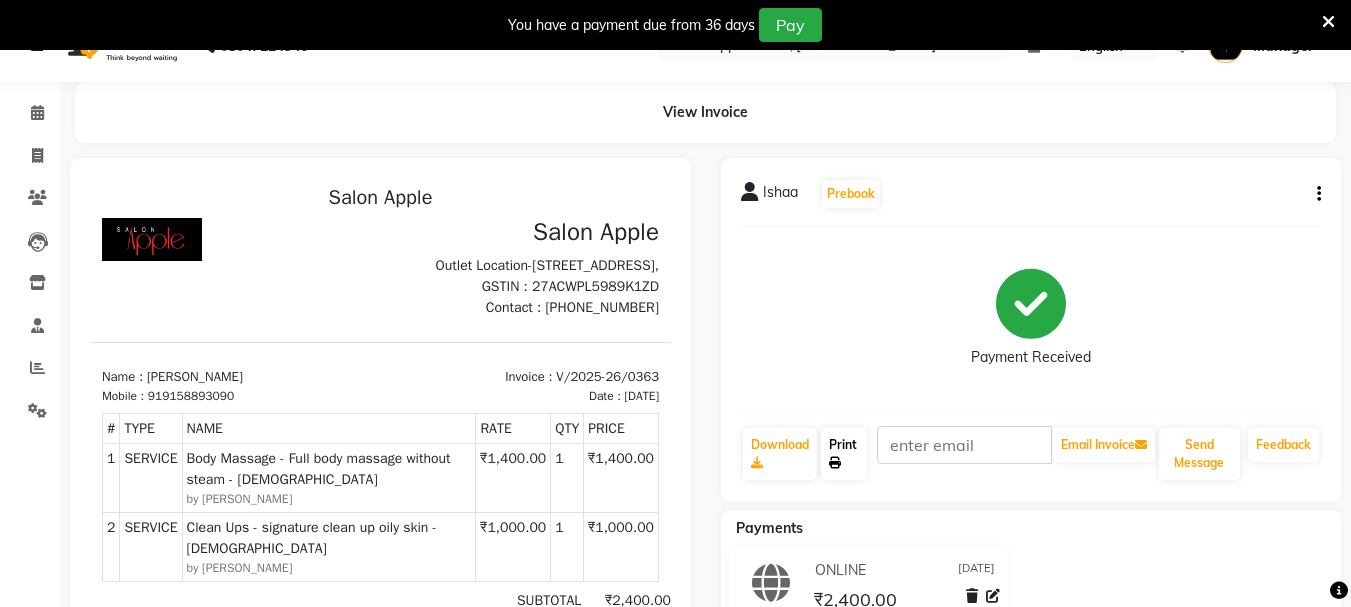 scroll, scrollTop: 0, scrollLeft: 0, axis: both 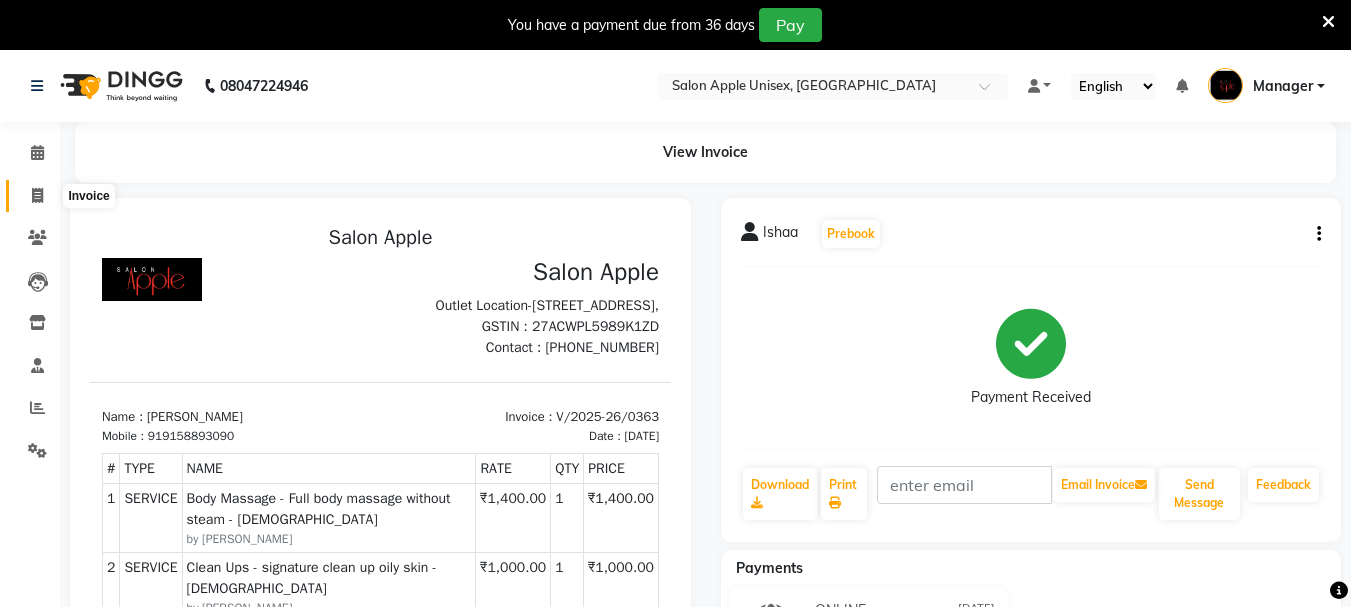 click 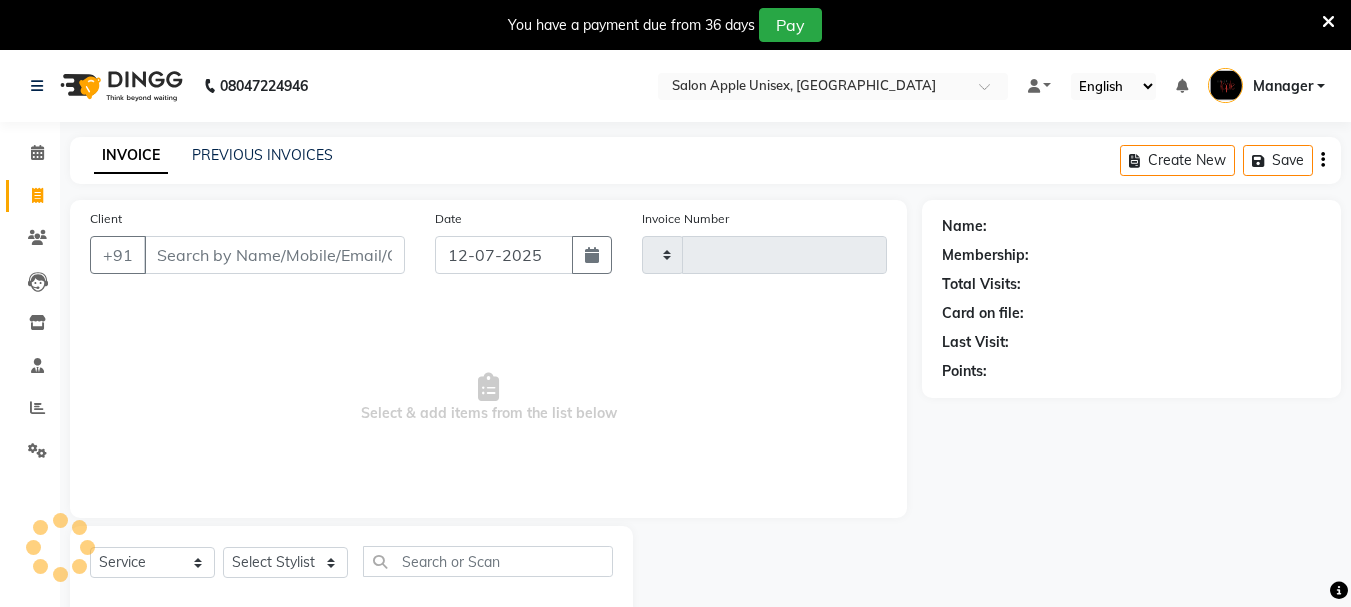 scroll, scrollTop: 50, scrollLeft: 0, axis: vertical 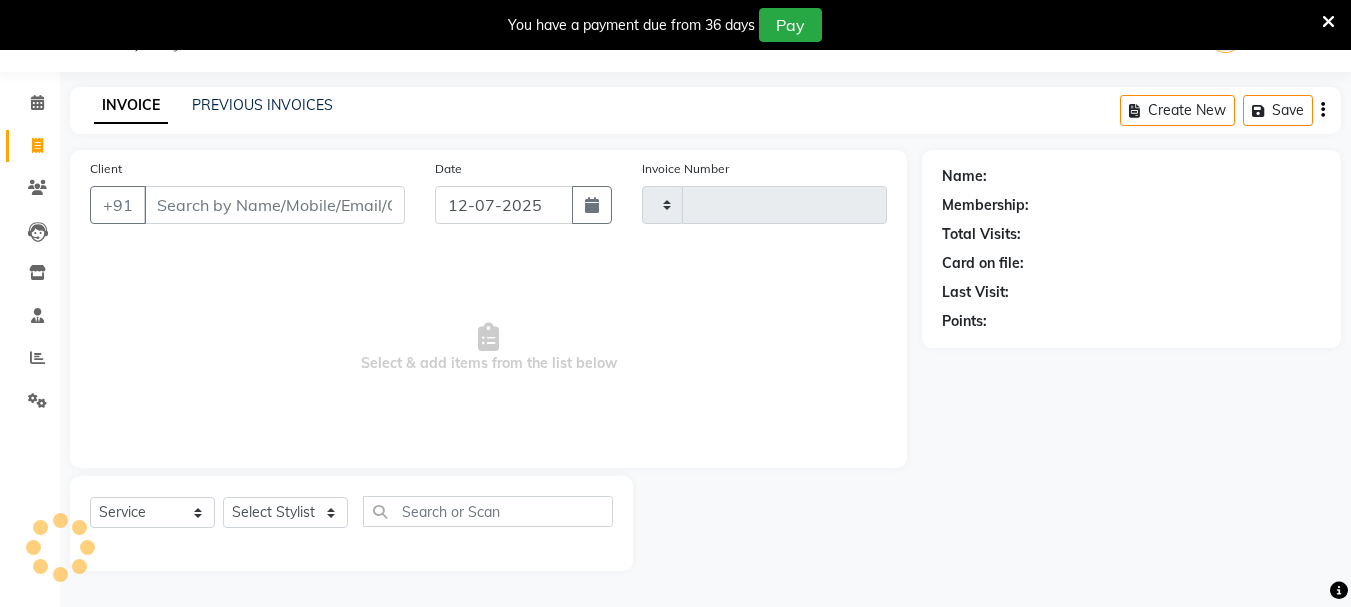 type on "0364" 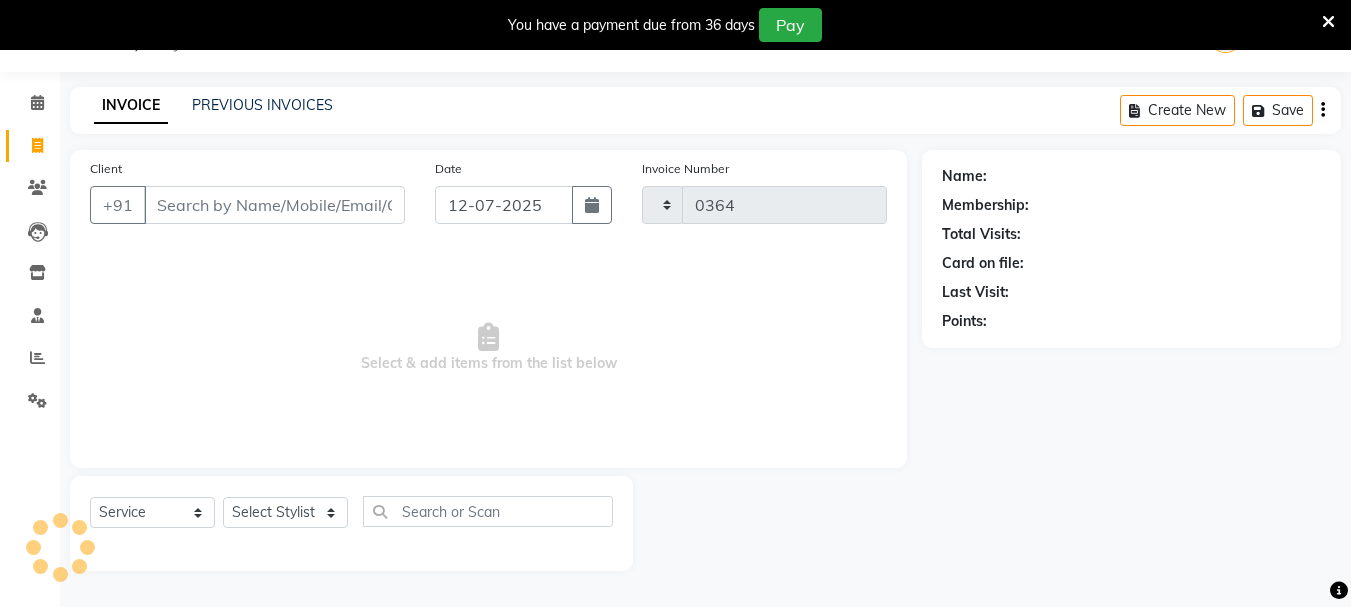 select on "116" 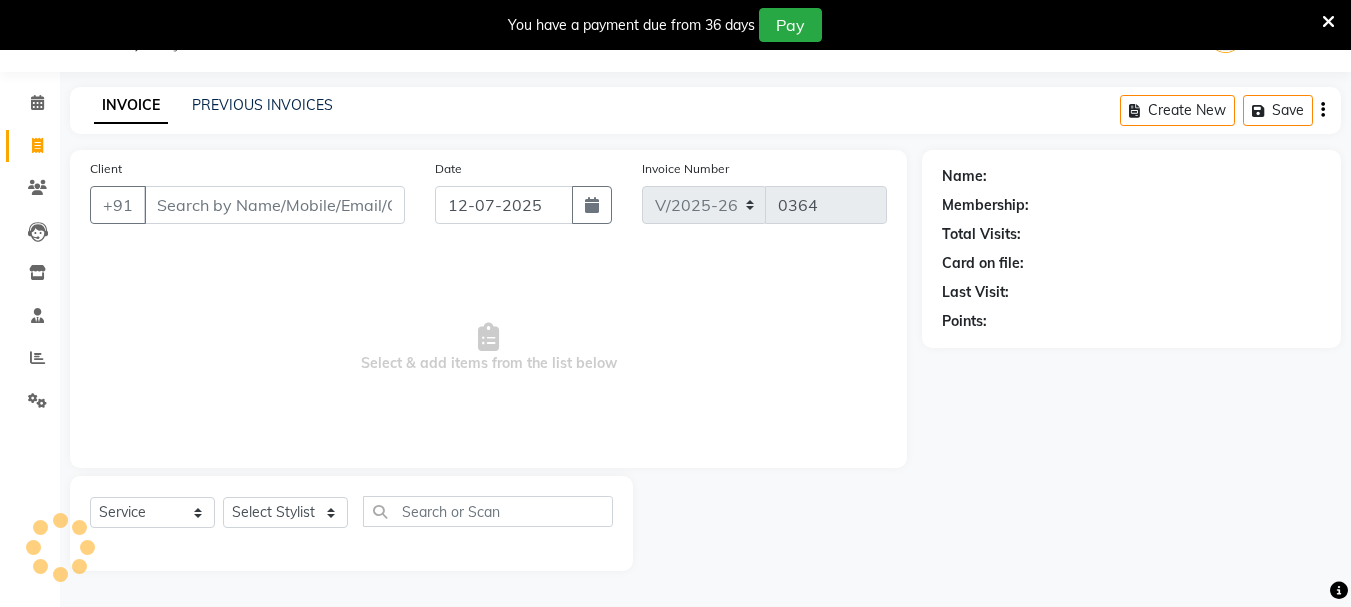 click on "Client" at bounding box center [274, 205] 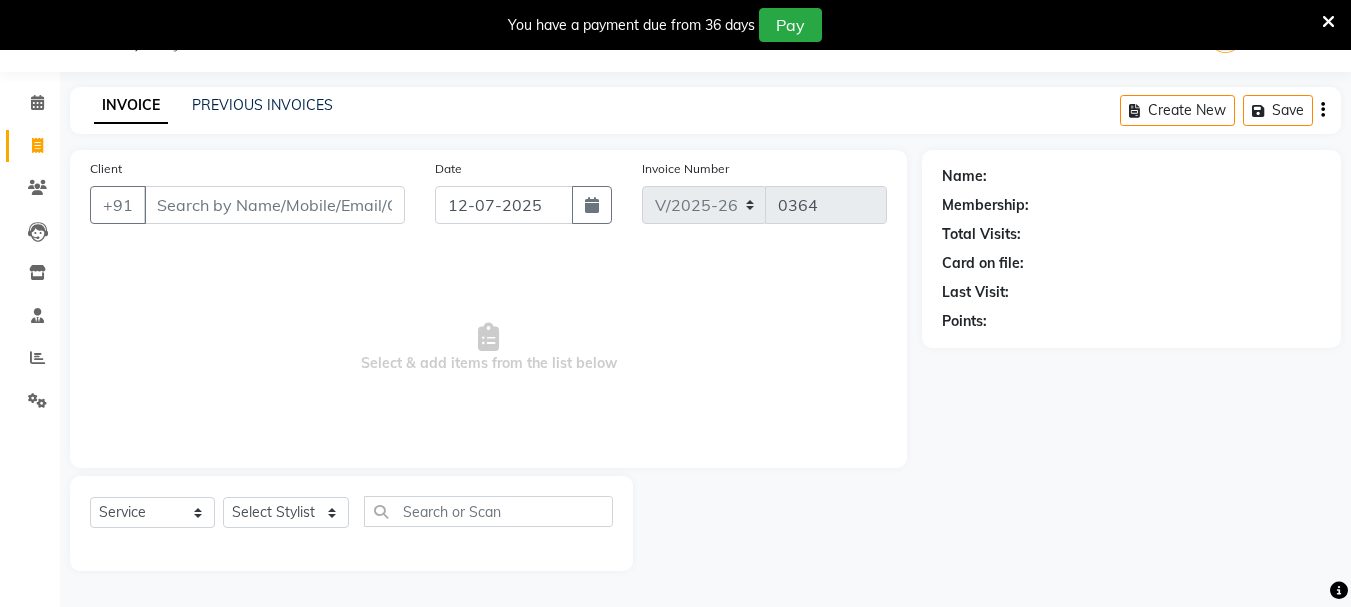click on "Client" at bounding box center [274, 205] 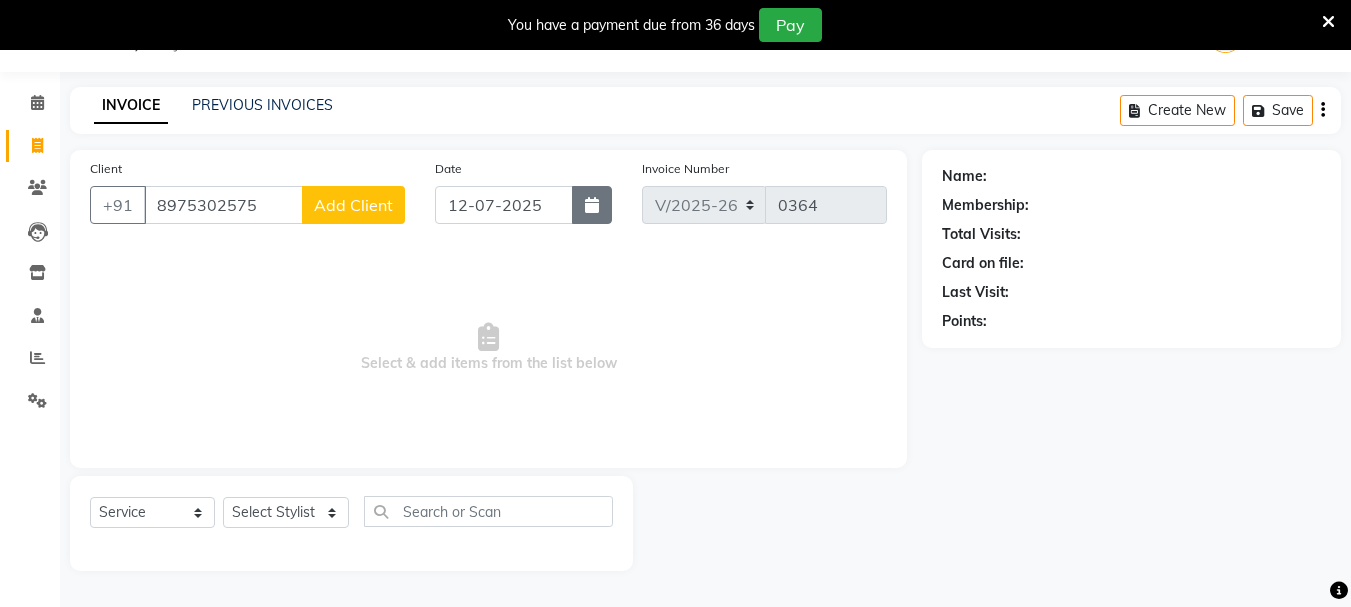 type on "8975302575" 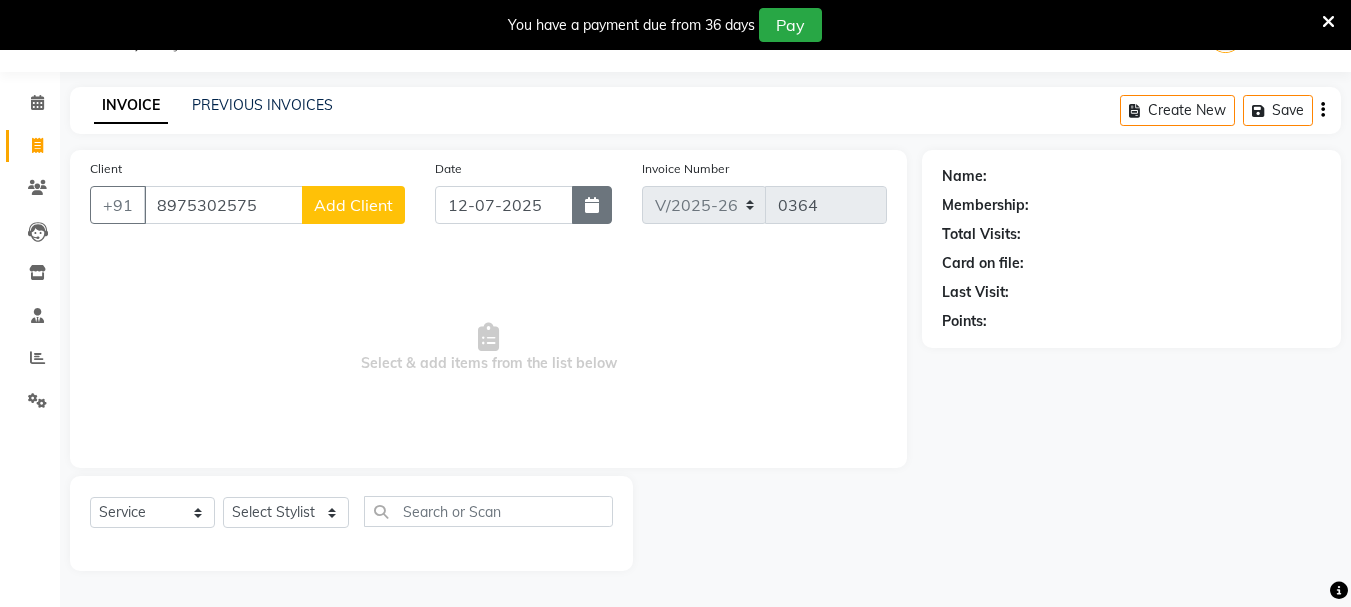 click 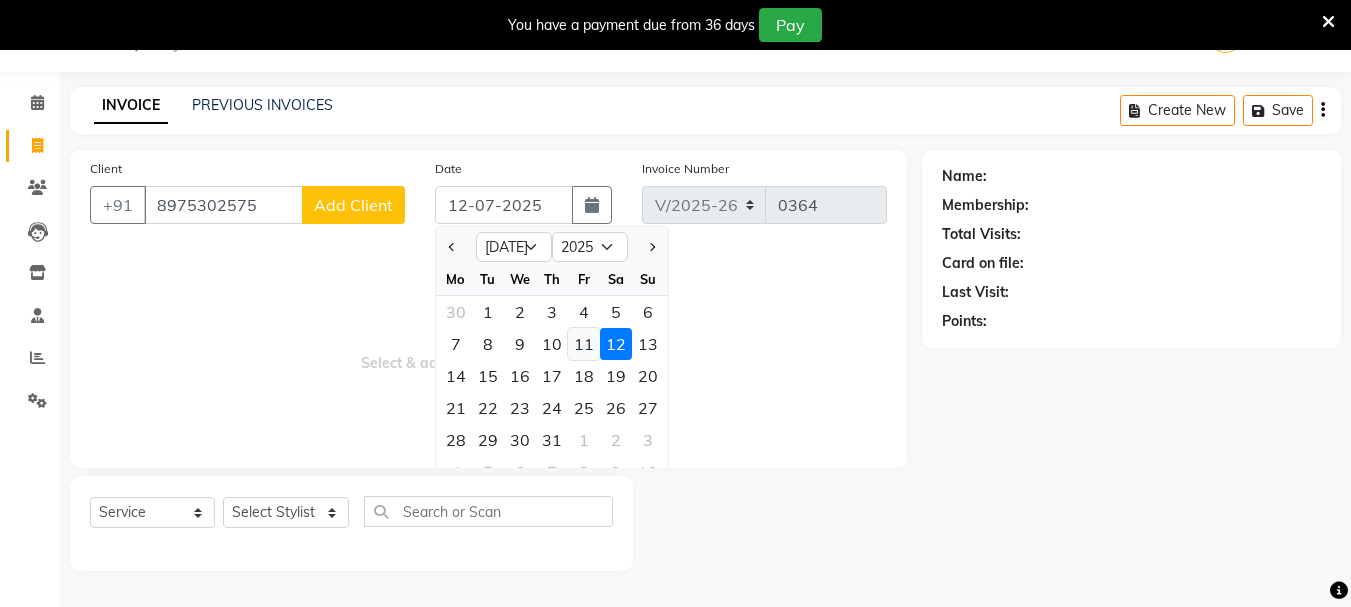 click on "11" 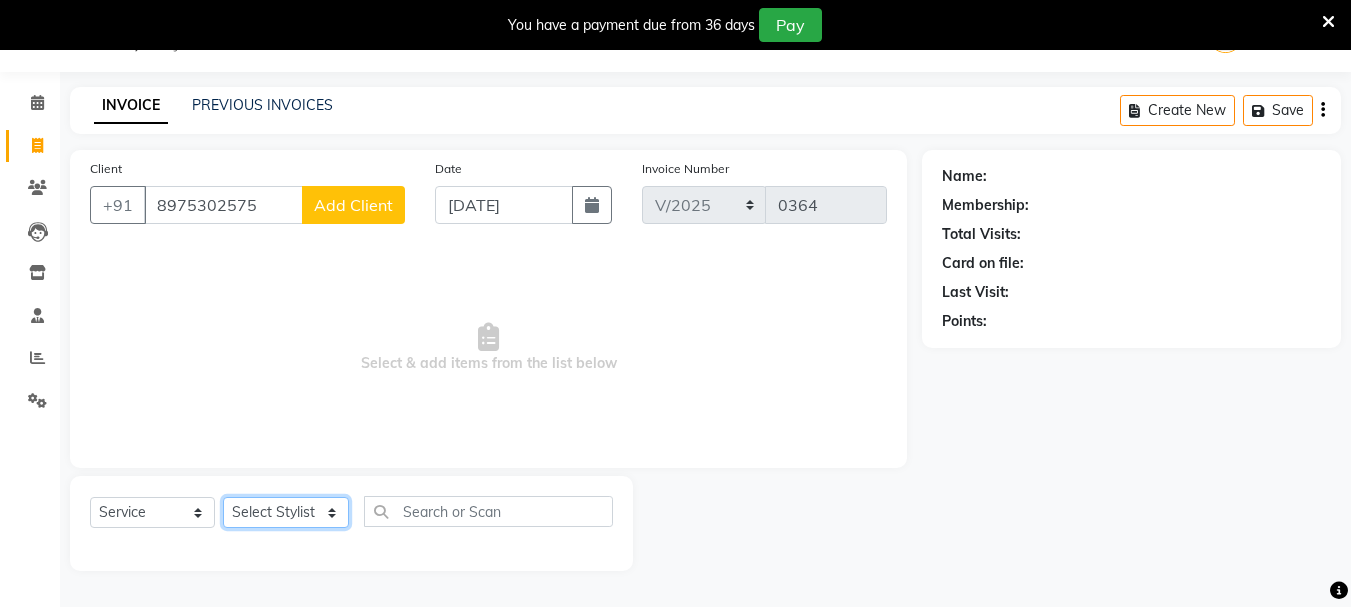 click on "Select Stylist [PERSON_NAME]  [PERSON_NAME] [PERSON_NAME] Humane Manager [PERSON_NAME] [PERSON_NAME] [PERSON_NAME] Priya [PERSON_NAME] [PERSON_NAME] [PERSON_NAME] [PERSON_NAME]" 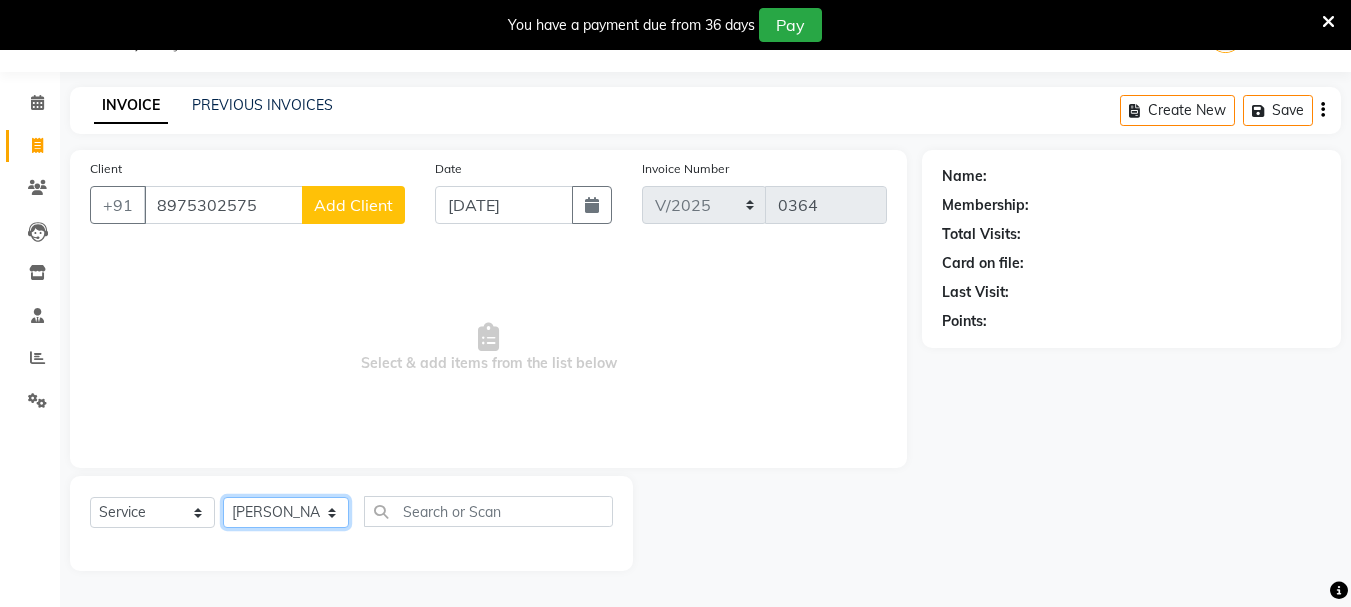 click on "Select Stylist [PERSON_NAME]  [PERSON_NAME] [PERSON_NAME] Humane Manager [PERSON_NAME] [PERSON_NAME] [PERSON_NAME] Priya [PERSON_NAME] [PERSON_NAME] [PERSON_NAME] [PERSON_NAME]" 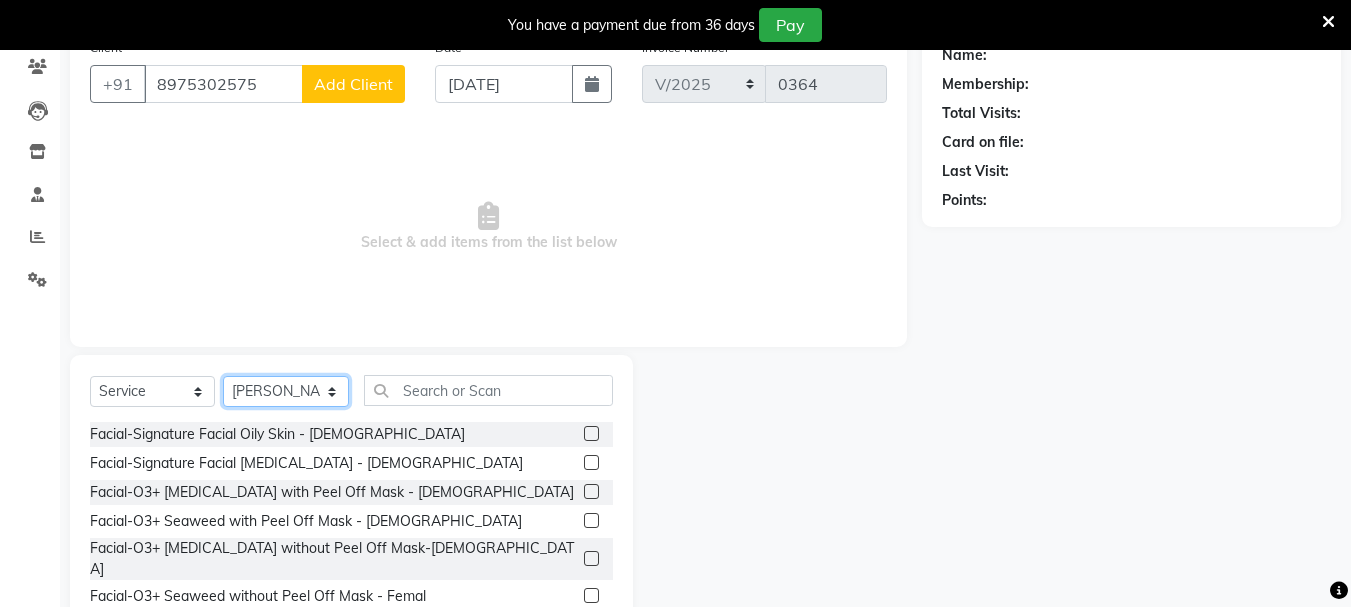 scroll, scrollTop: 244, scrollLeft: 0, axis: vertical 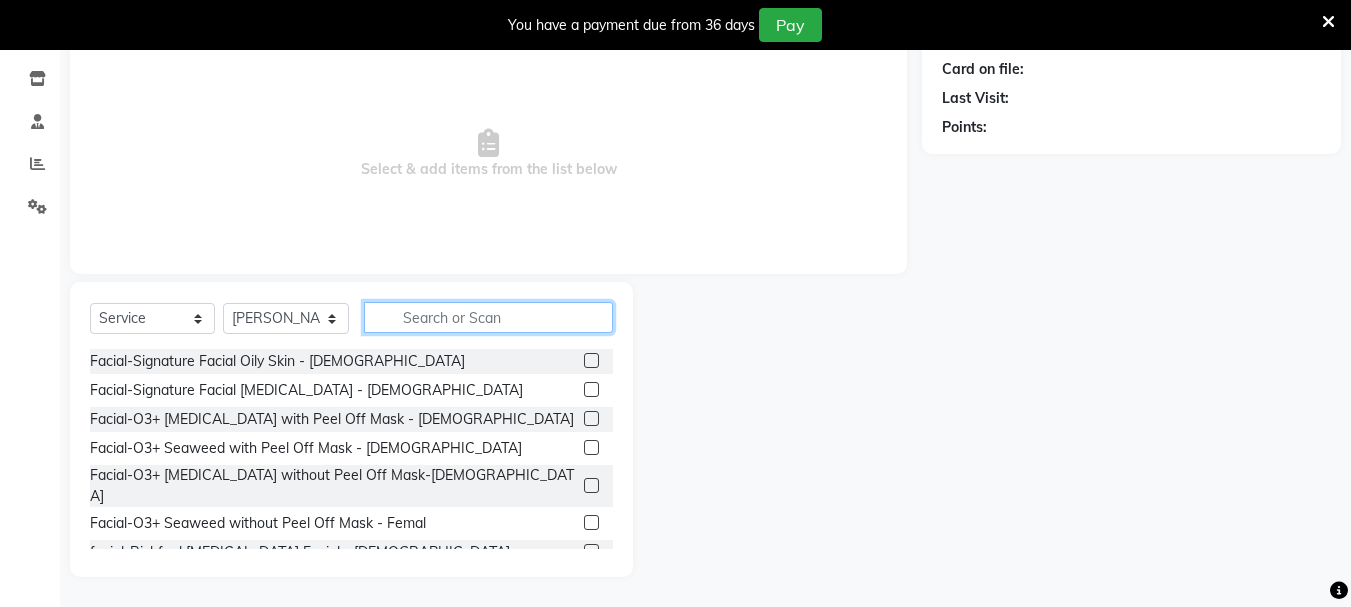 click 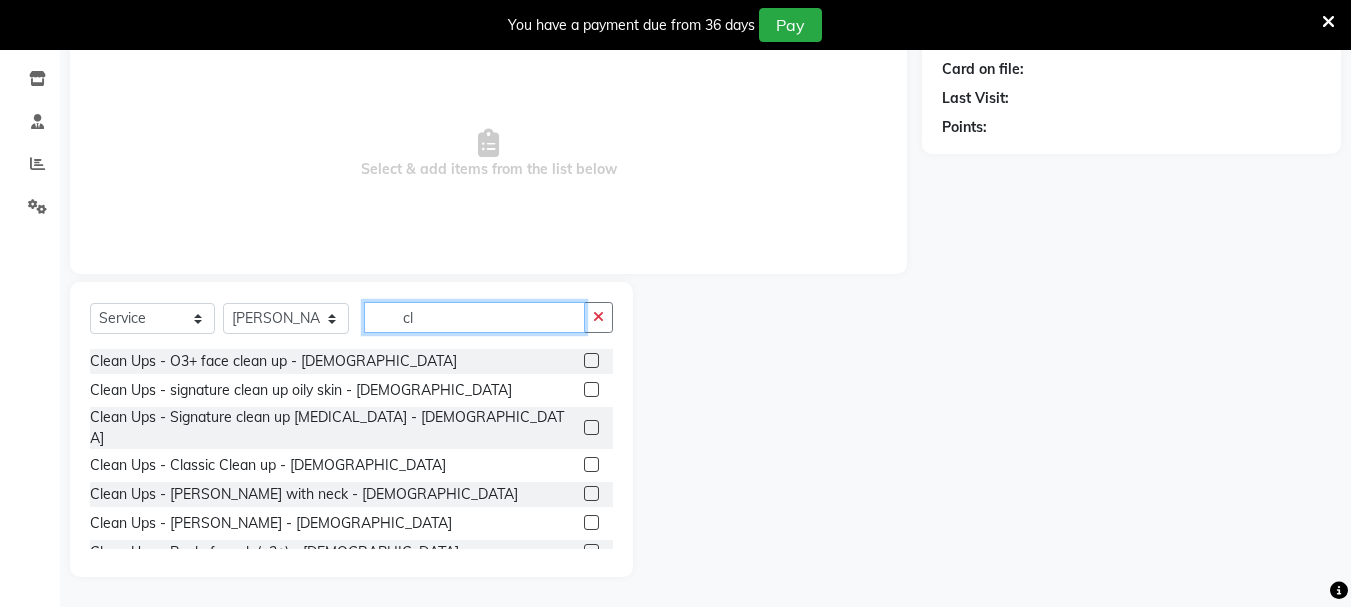 type on "cl" 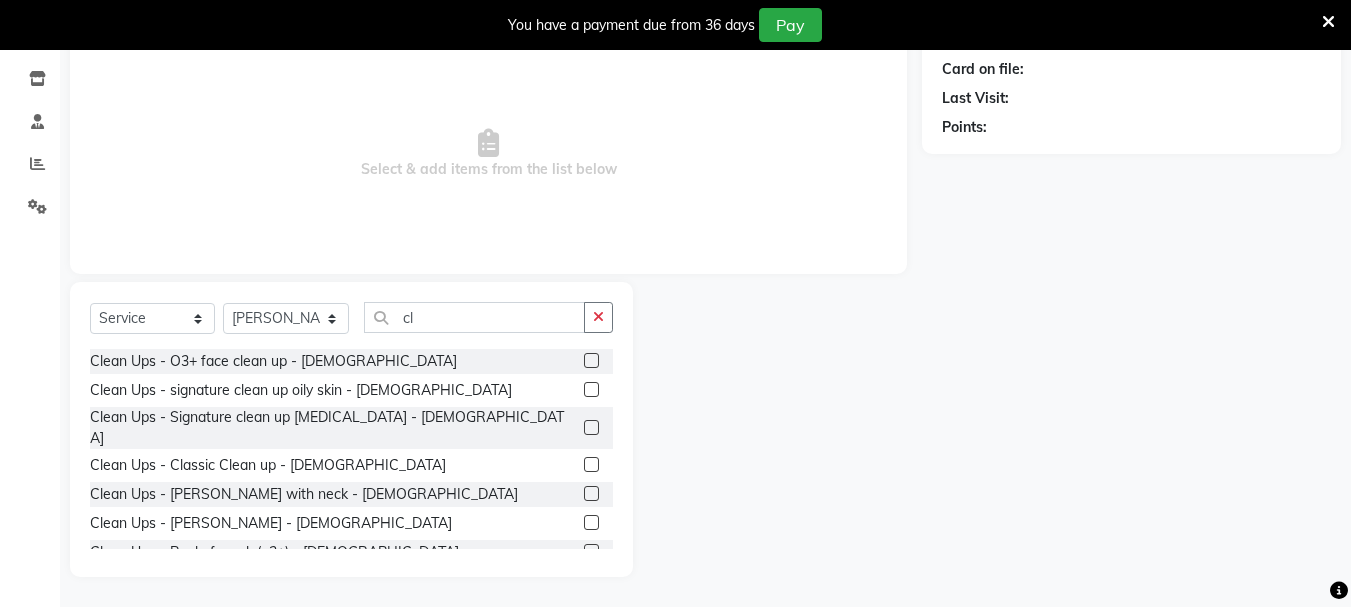 click 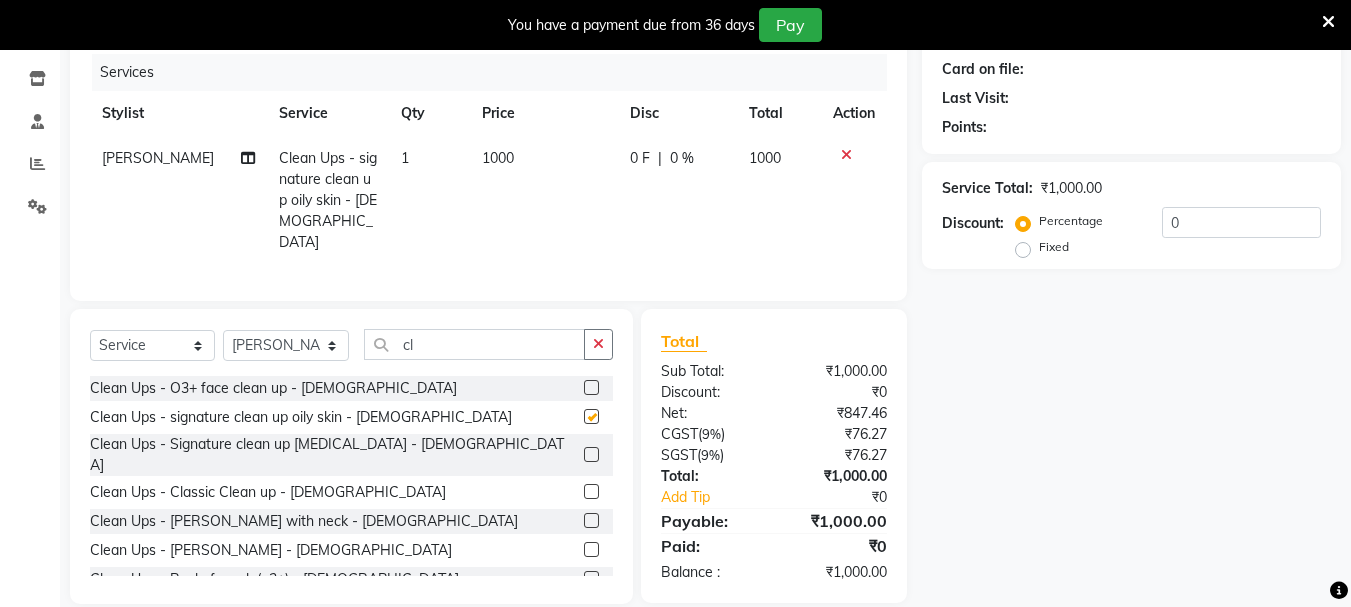 checkbox on "false" 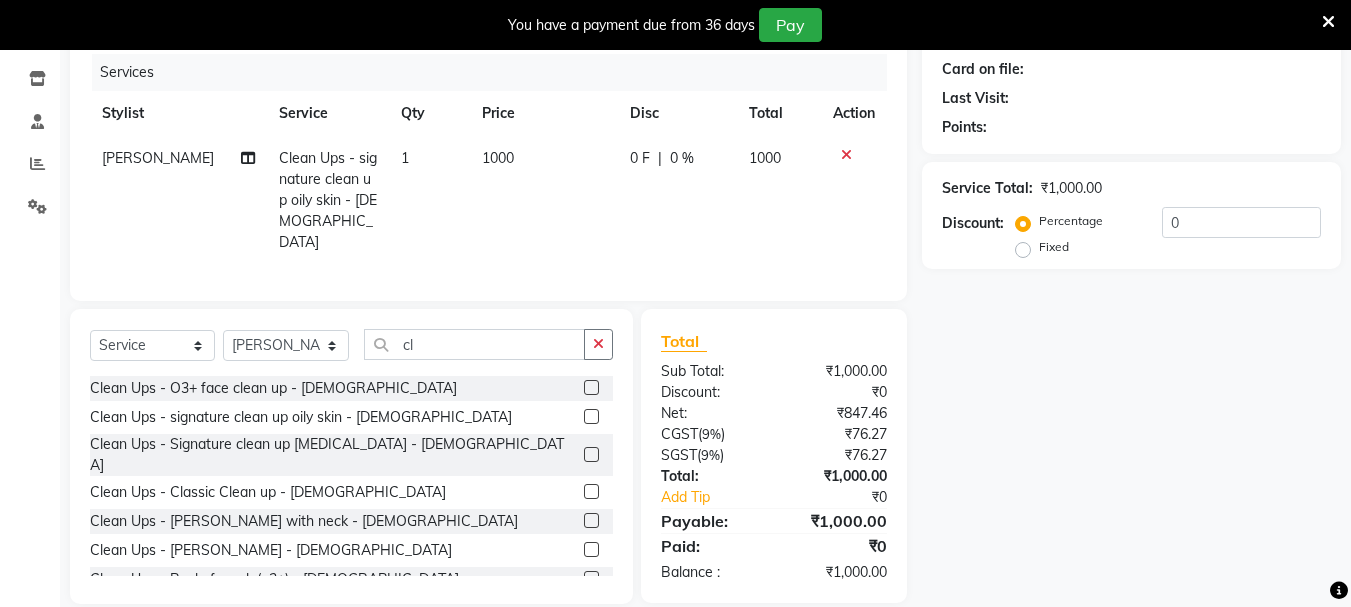 click 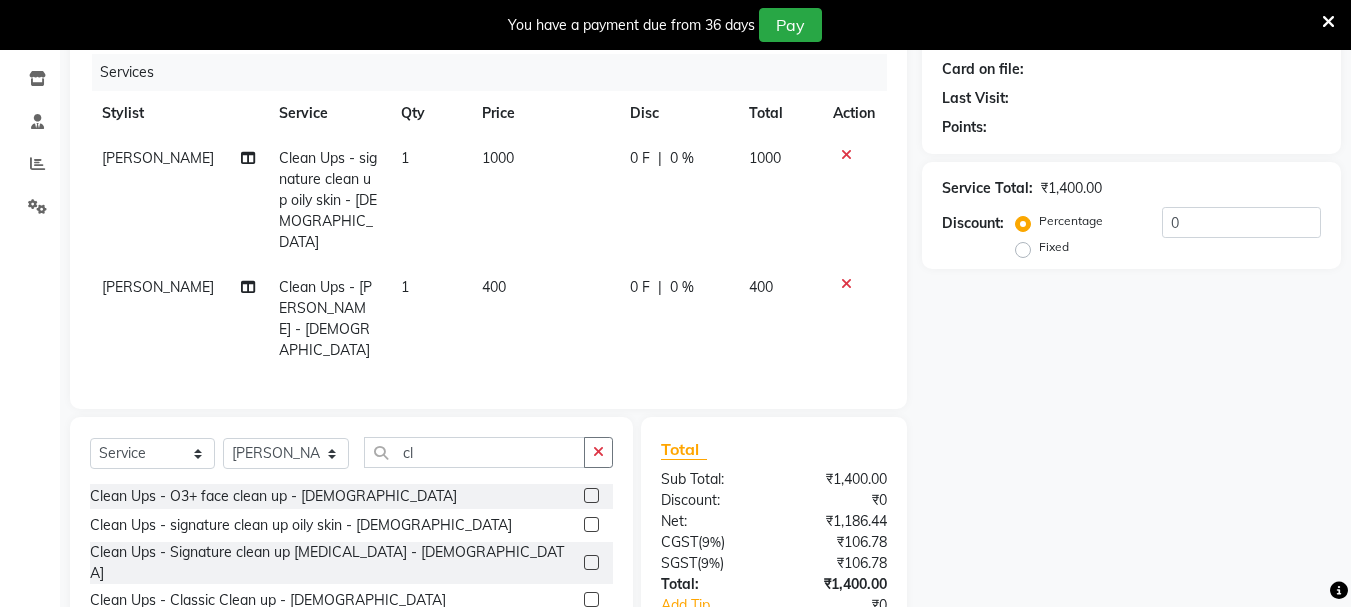 checkbox on "false" 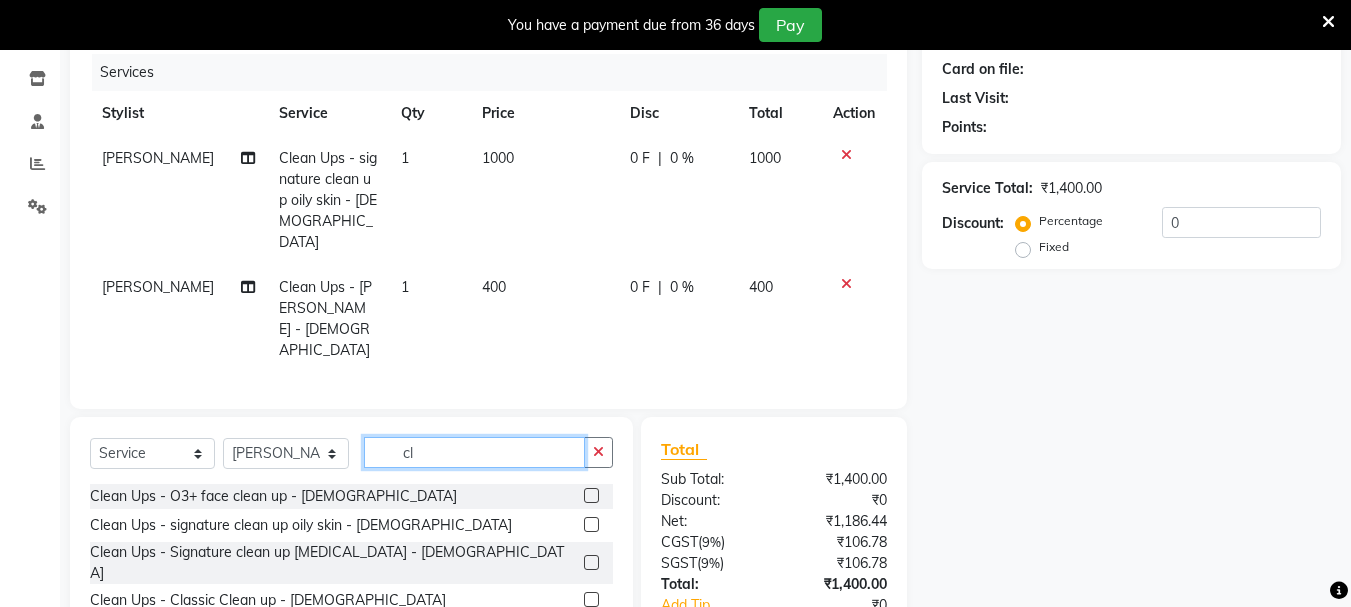 click on "cl" 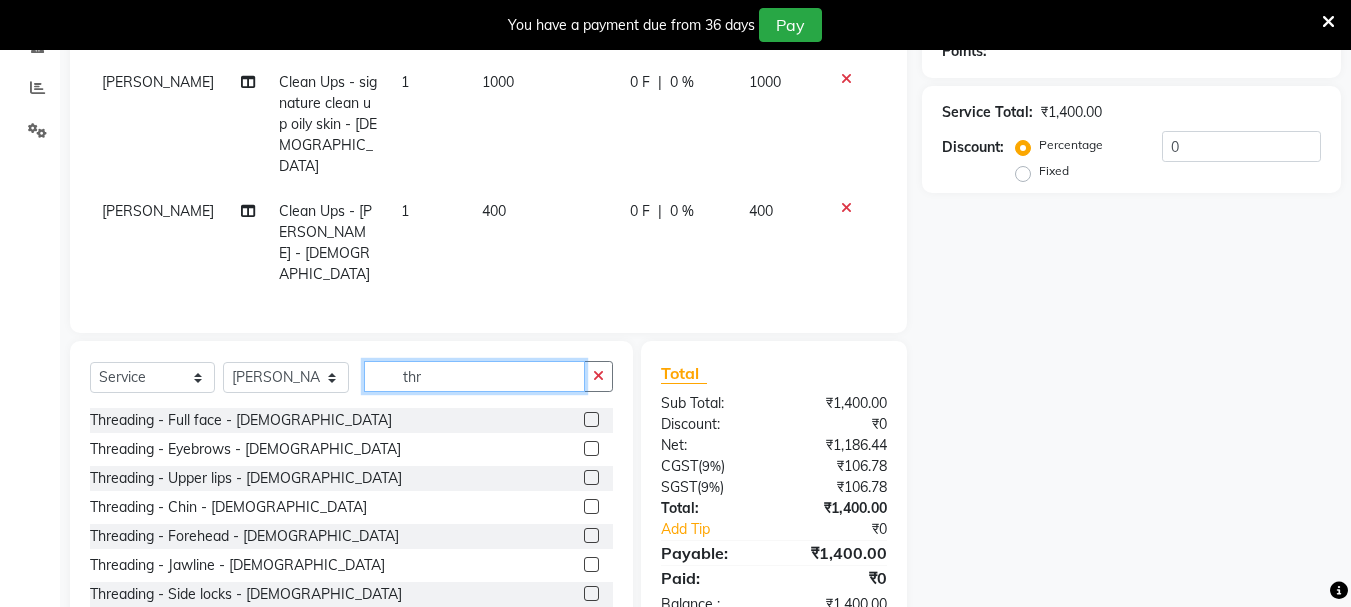 scroll, scrollTop: 331, scrollLeft: 0, axis: vertical 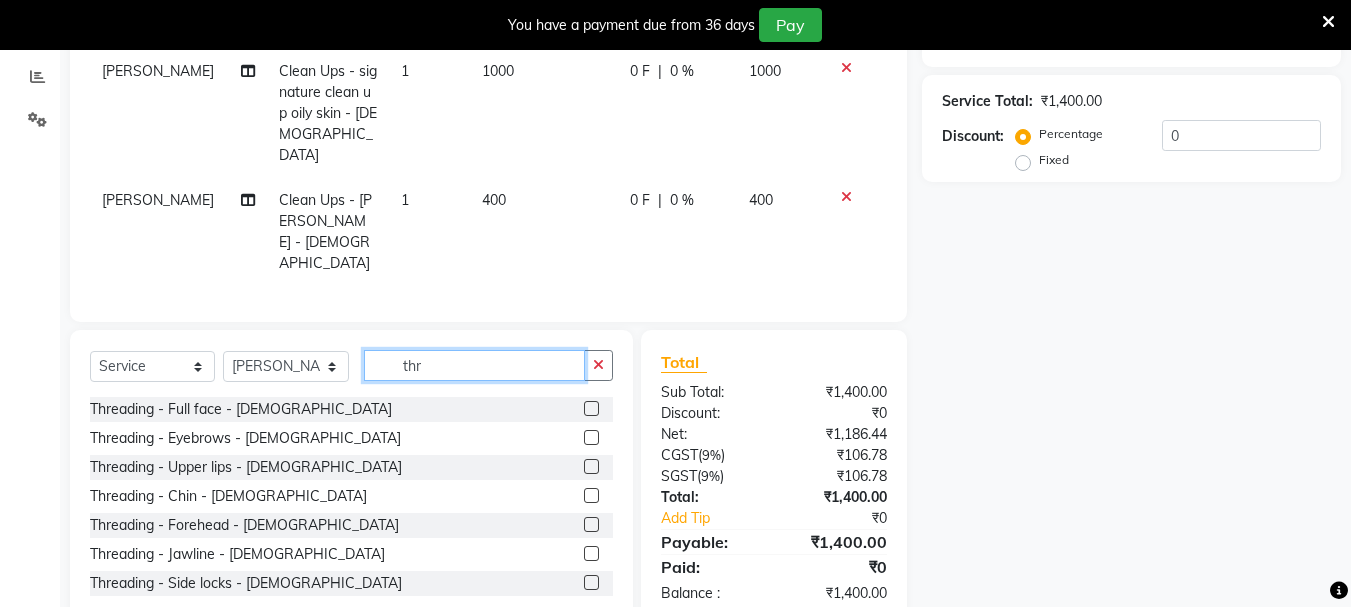 type on "thr" 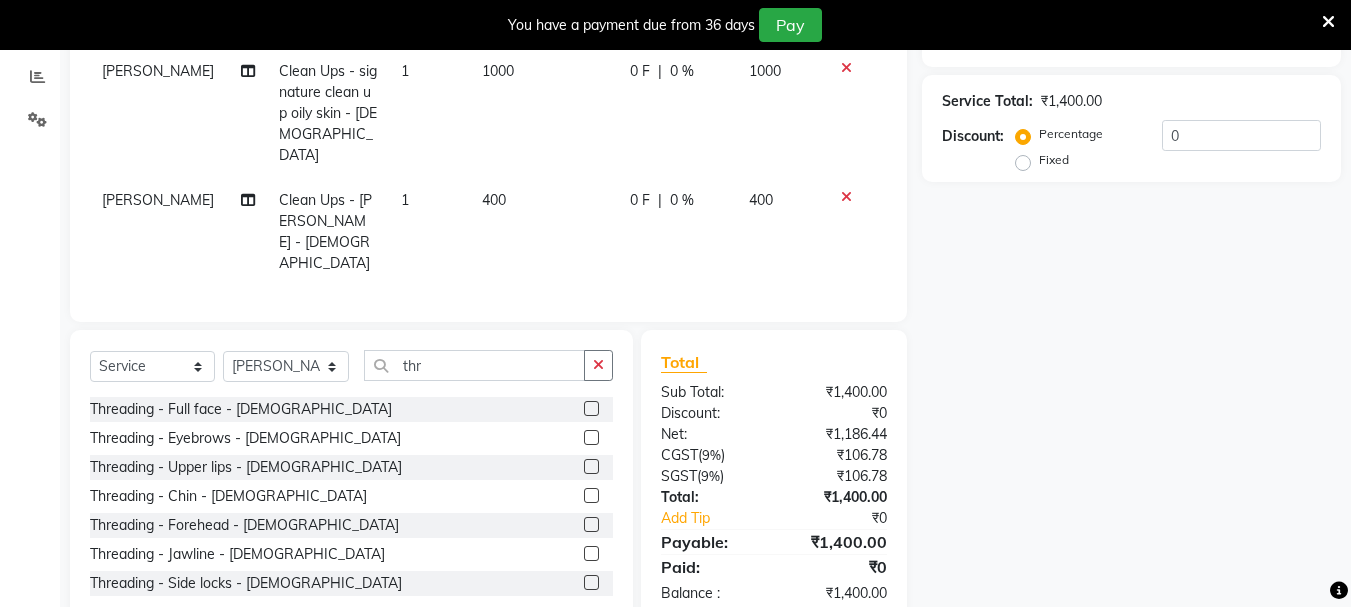 click 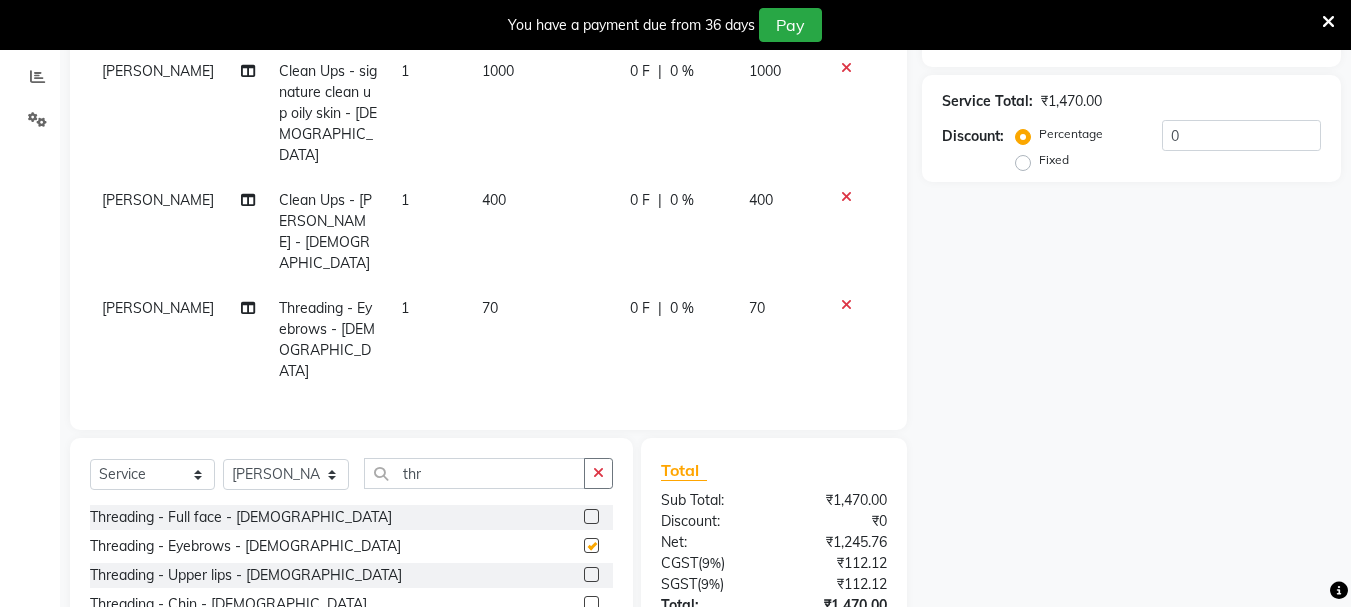 checkbox on "false" 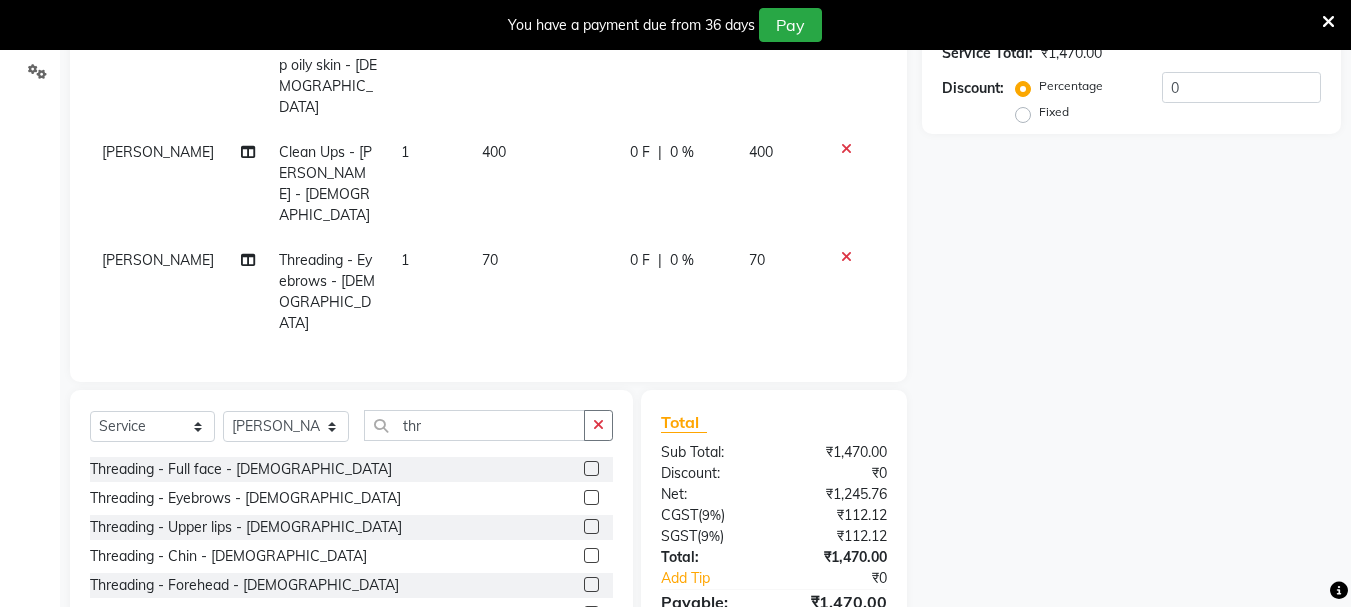 scroll, scrollTop: 418, scrollLeft: 0, axis: vertical 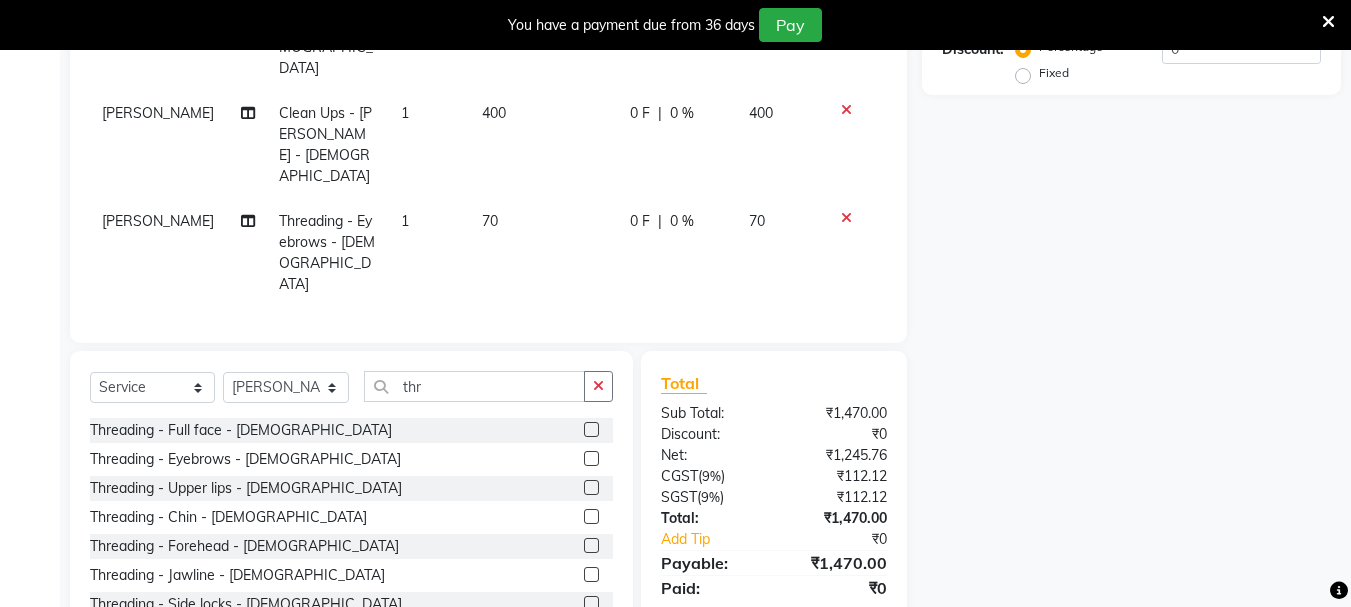 click 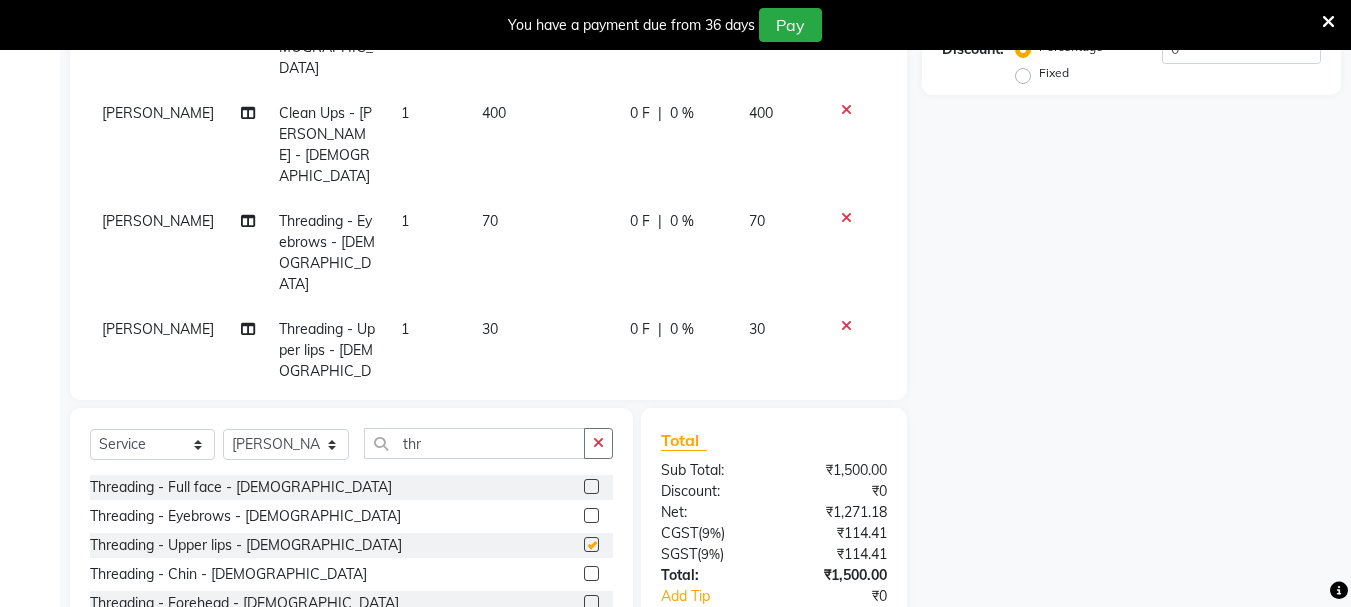 checkbox on "false" 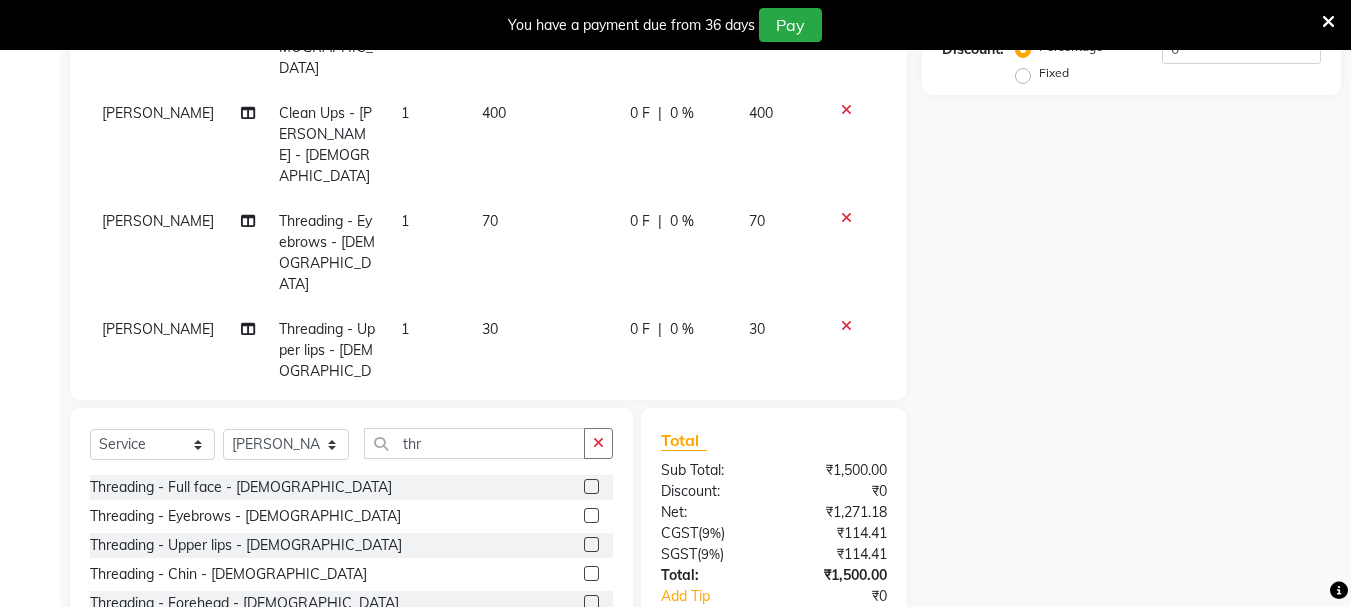 scroll, scrollTop: 505, scrollLeft: 0, axis: vertical 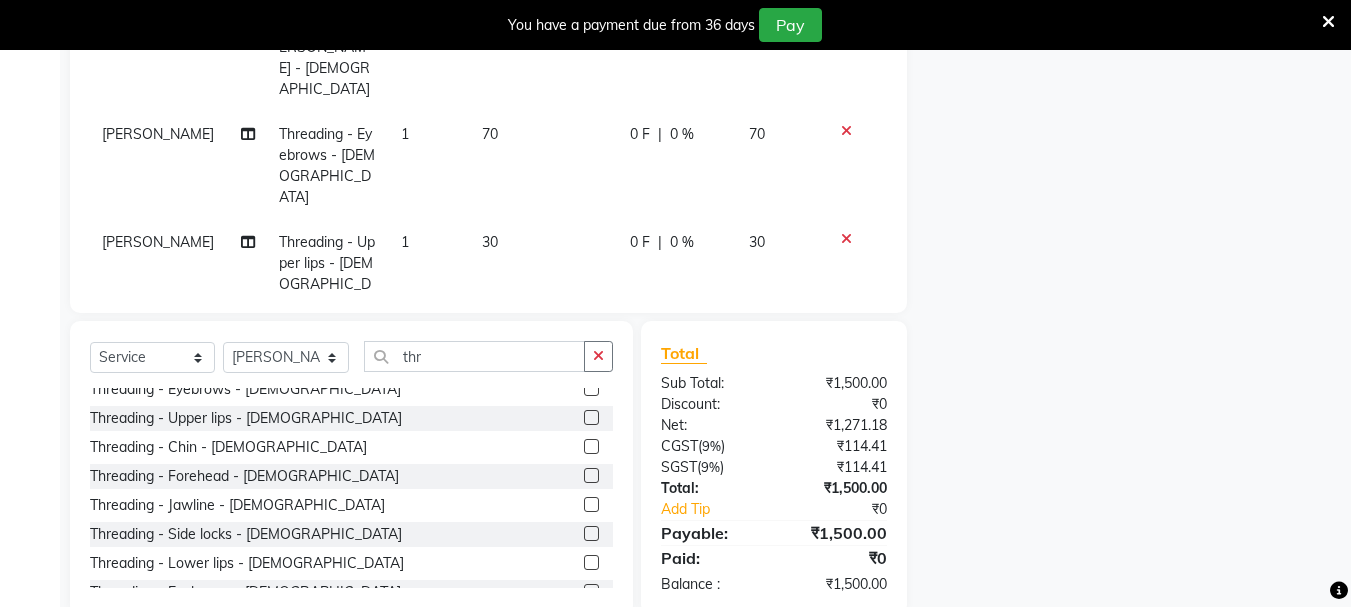 click 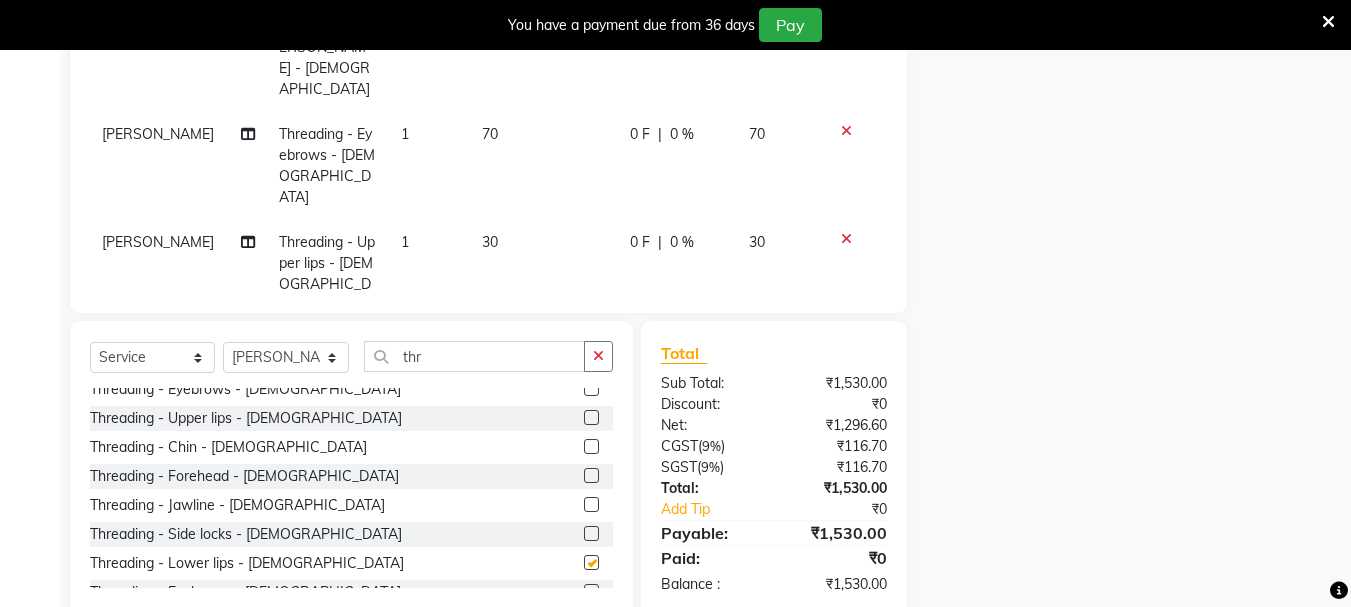 checkbox on "false" 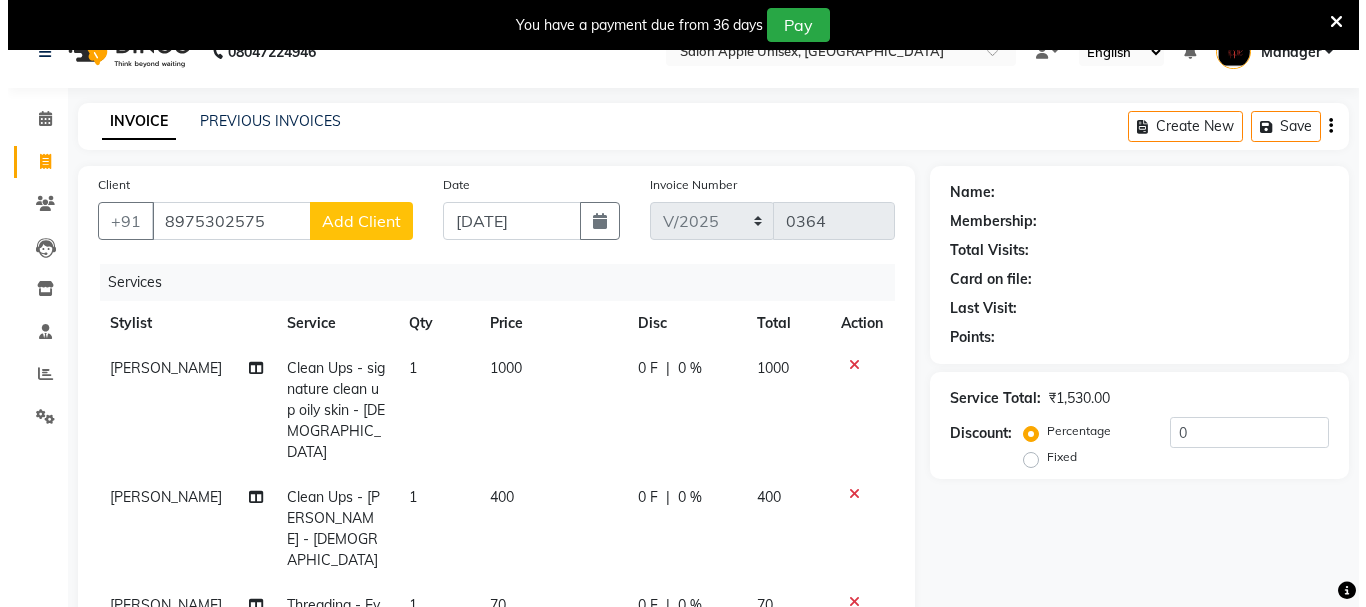 scroll, scrollTop: 25, scrollLeft: 0, axis: vertical 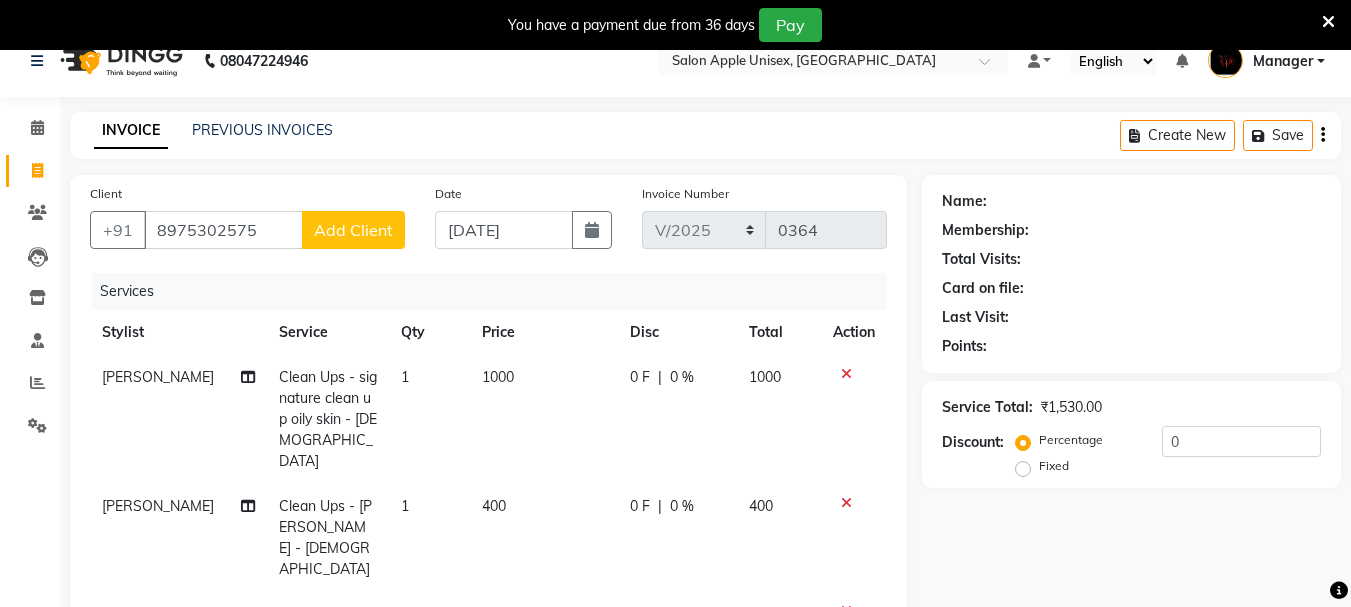 click on "Add Client" 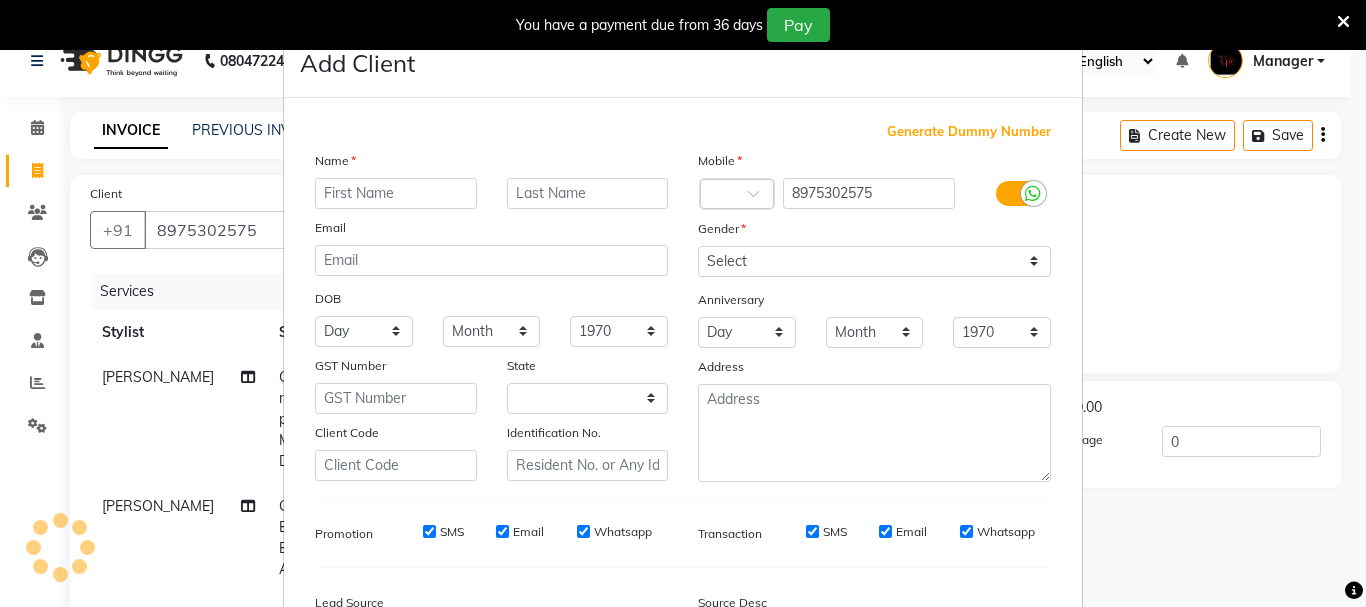 select on "22" 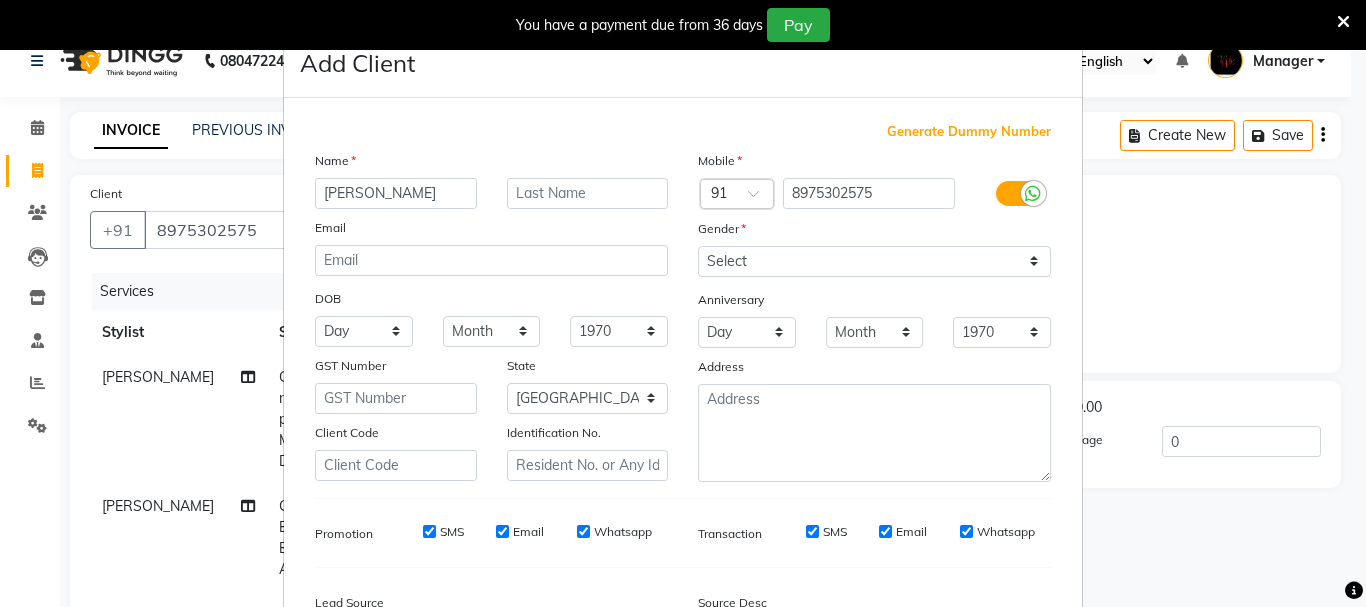 type on "[PERSON_NAME]" 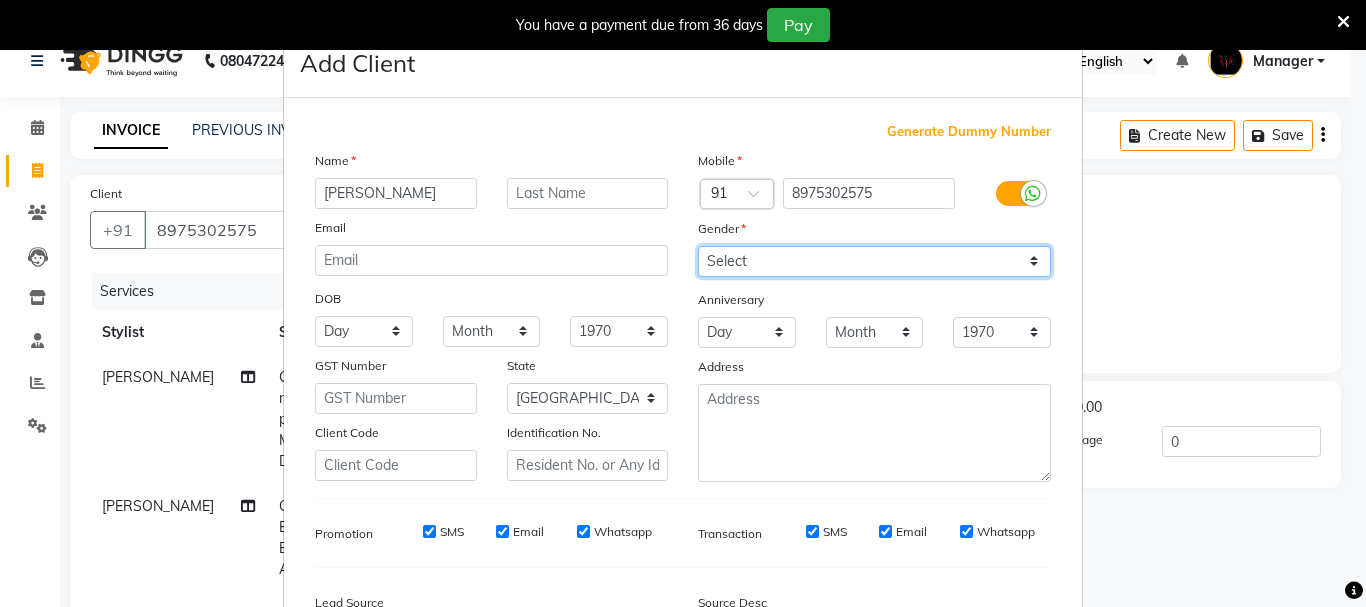 click on "Select [DEMOGRAPHIC_DATA] [DEMOGRAPHIC_DATA] Other Prefer Not To Say" at bounding box center (874, 261) 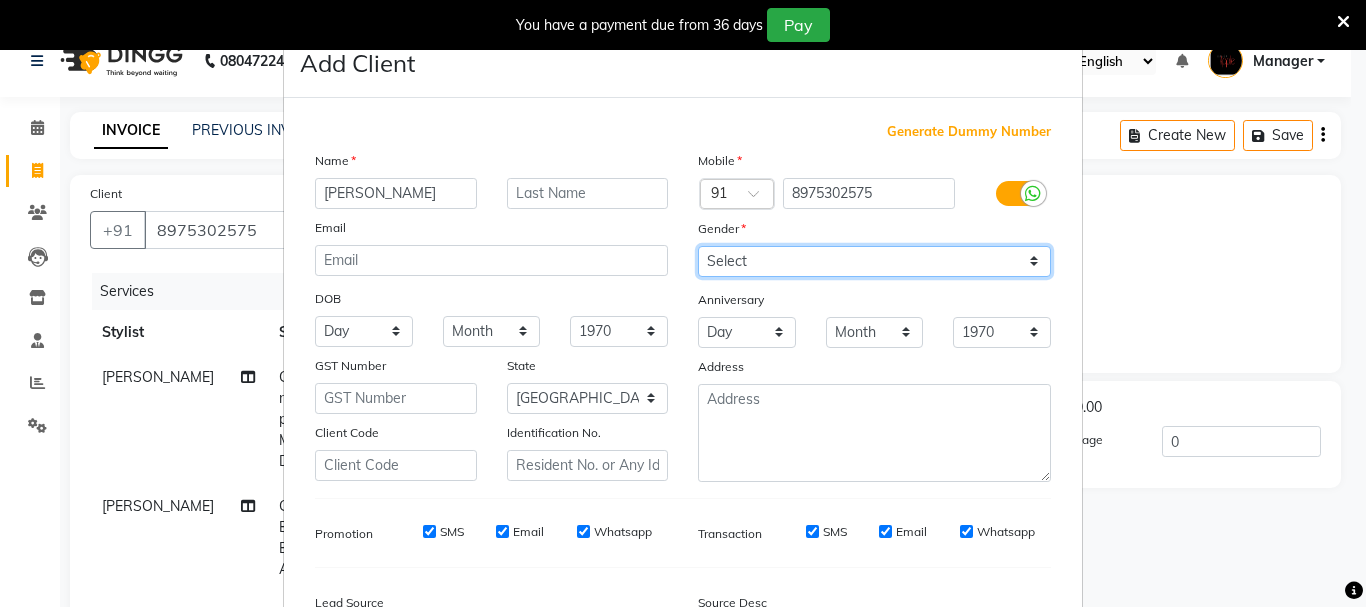 select on "[DEMOGRAPHIC_DATA]" 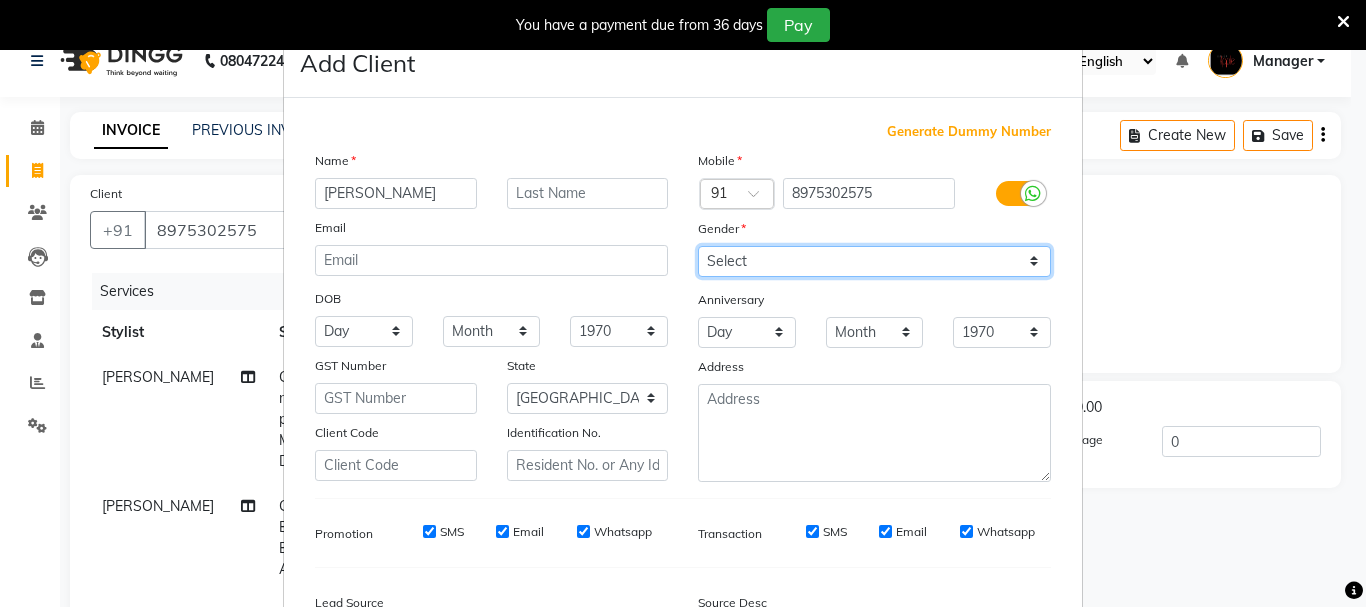 click on "Select [DEMOGRAPHIC_DATA] [DEMOGRAPHIC_DATA] Other Prefer Not To Say" at bounding box center [874, 261] 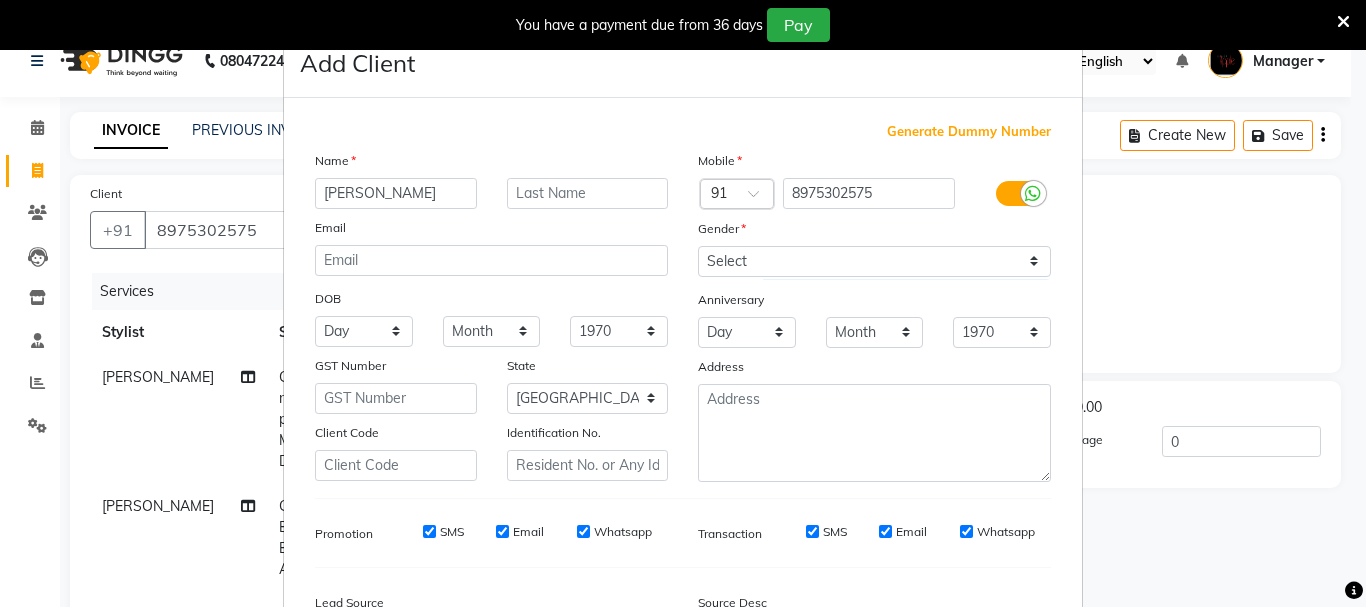 click on "SMS" at bounding box center [429, 531] 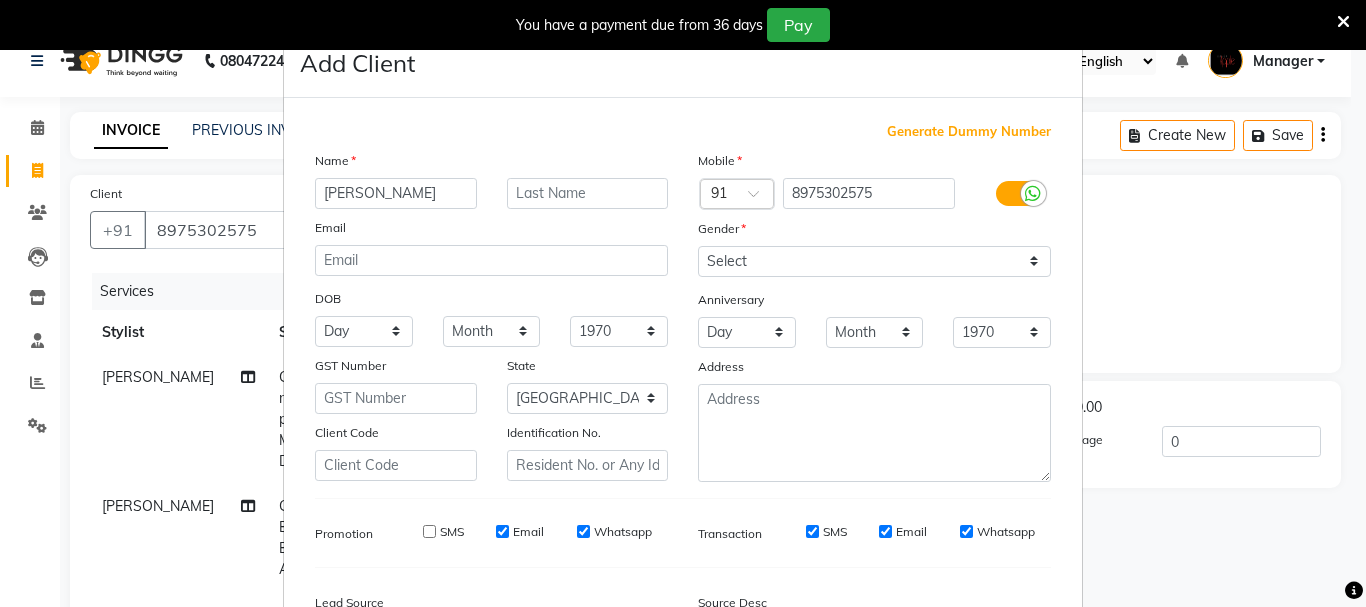 click on "Email" at bounding box center (502, 531) 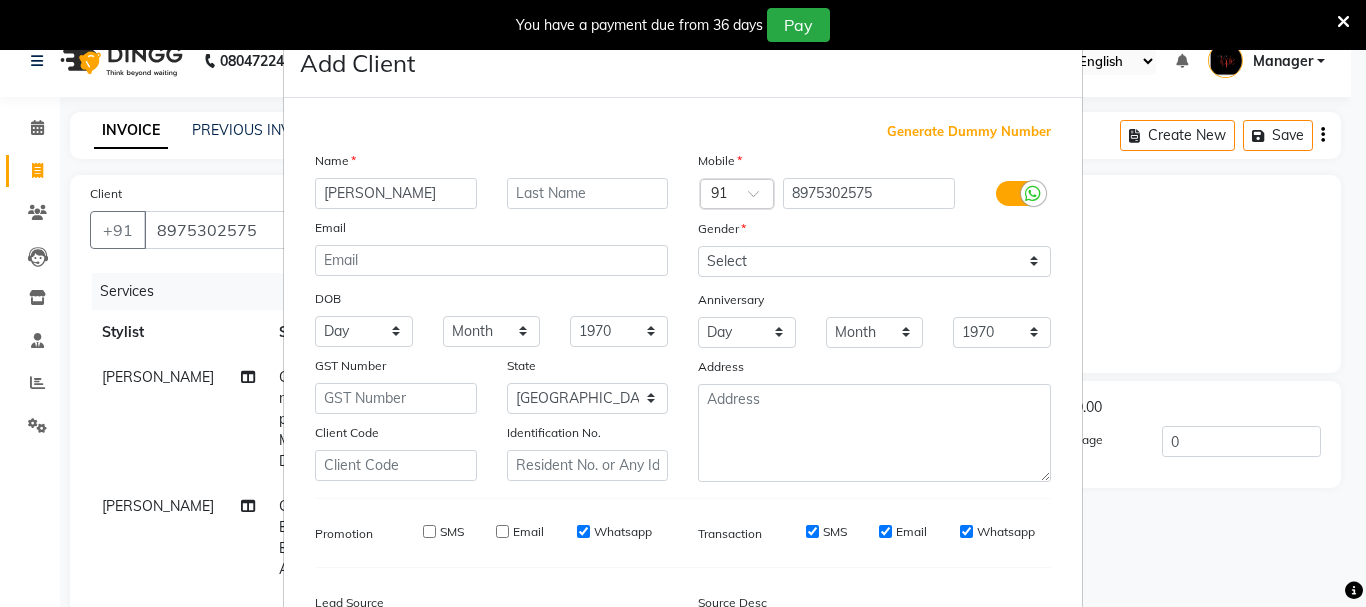 click on "Whatsapp" at bounding box center (583, 531) 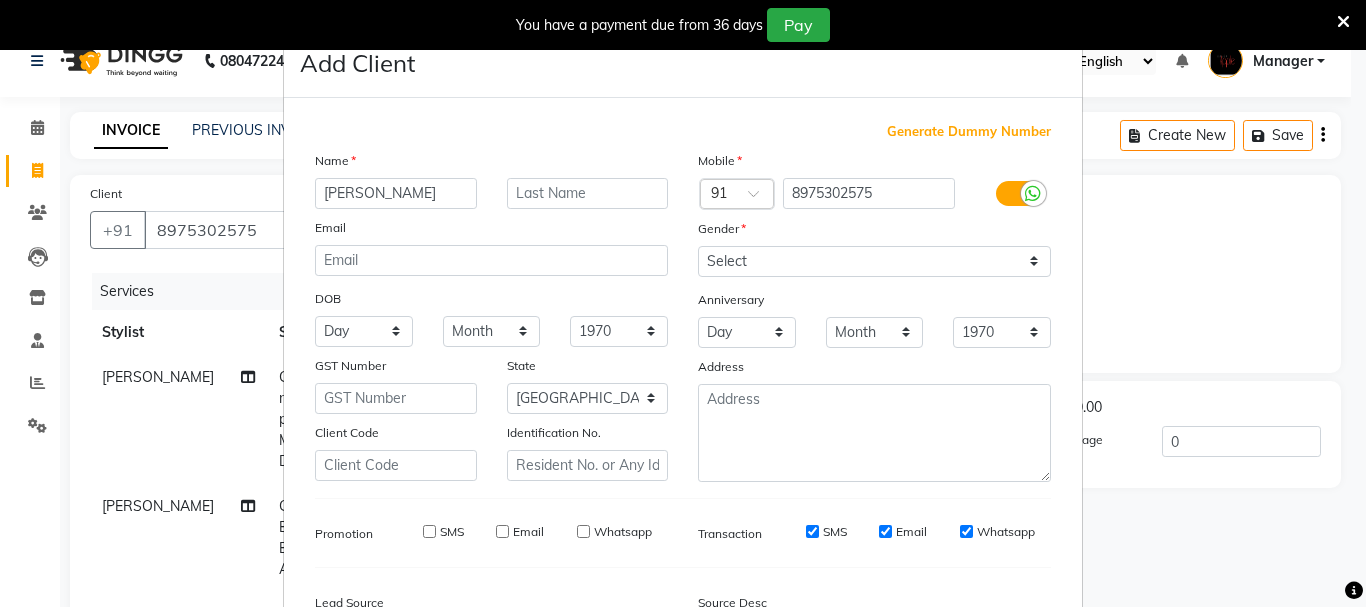 click on "SMS" at bounding box center [812, 531] 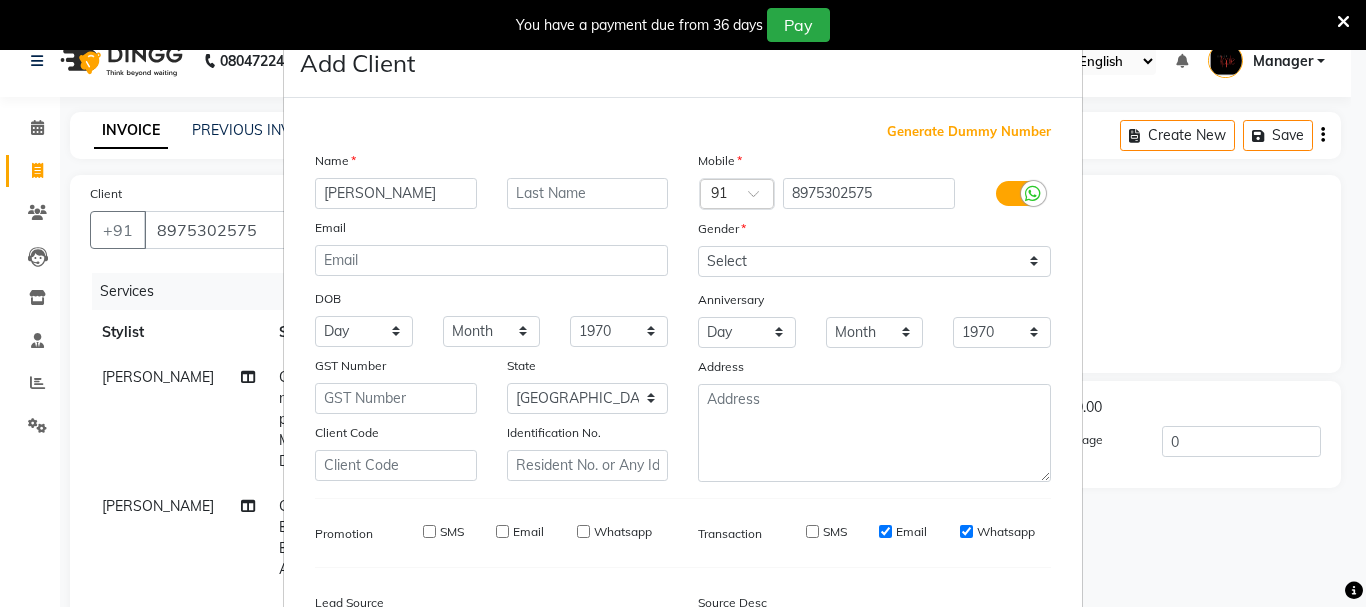 click on "Email" at bounding box center [885, 531] 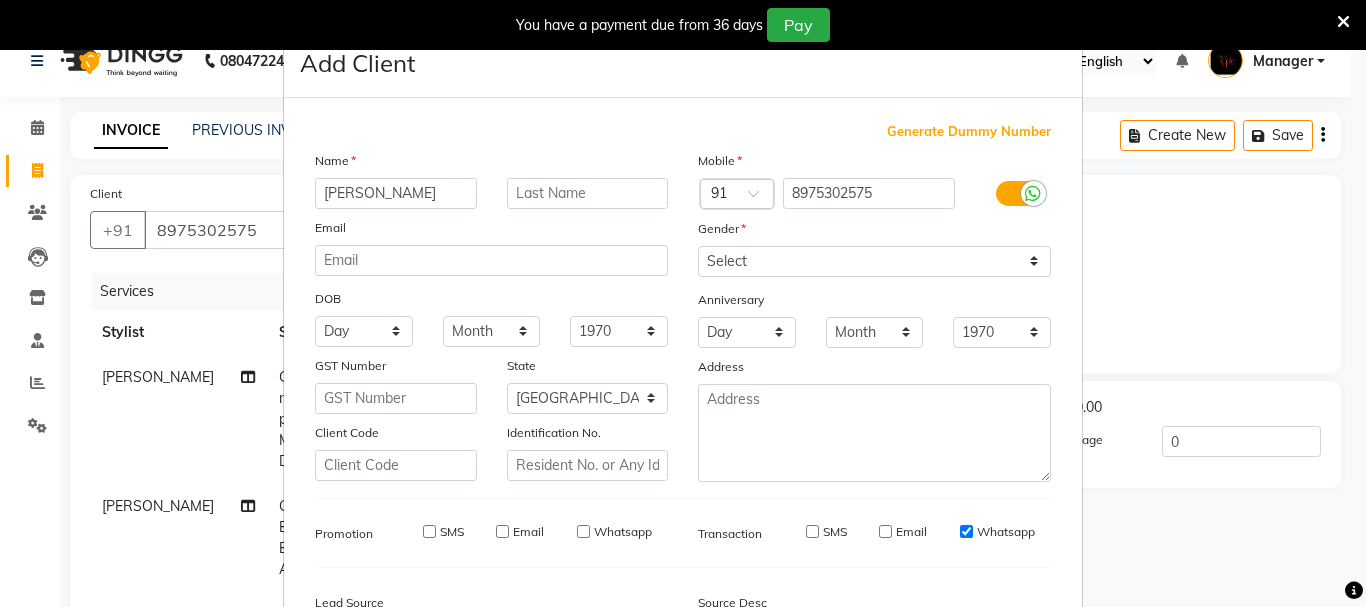 click on "Whatsapp" at bounding box center [997, 532] 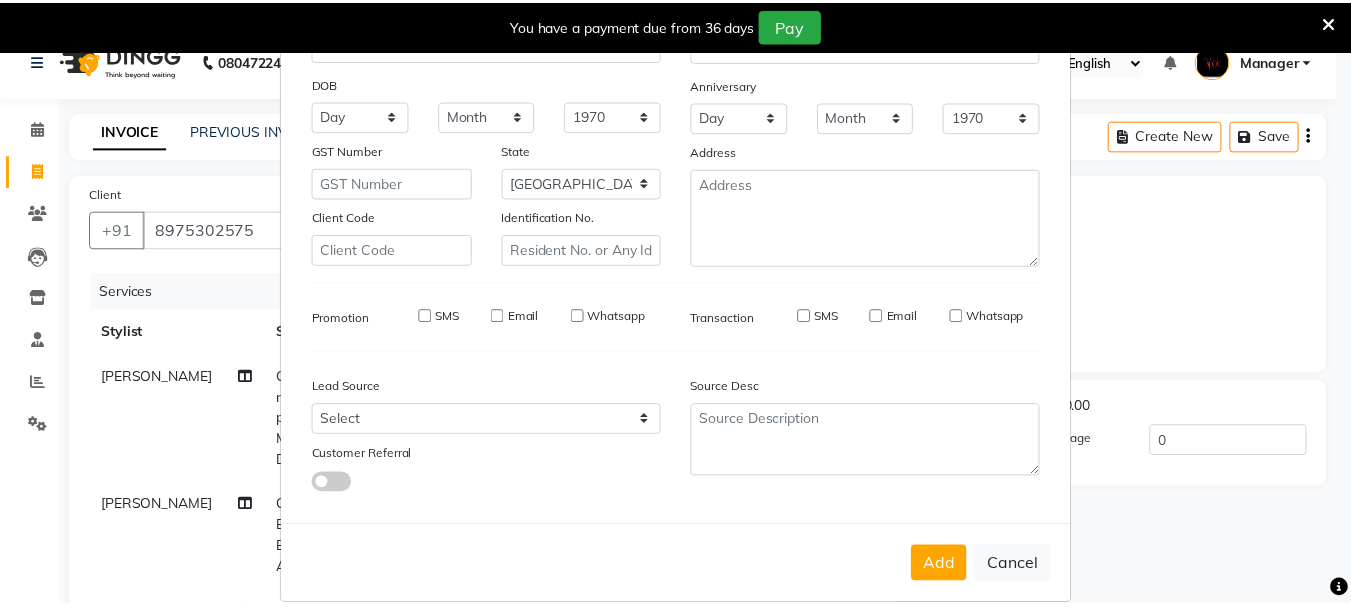 scroll, scrollTop: 242, scrollLeft: 0, axis: vertical 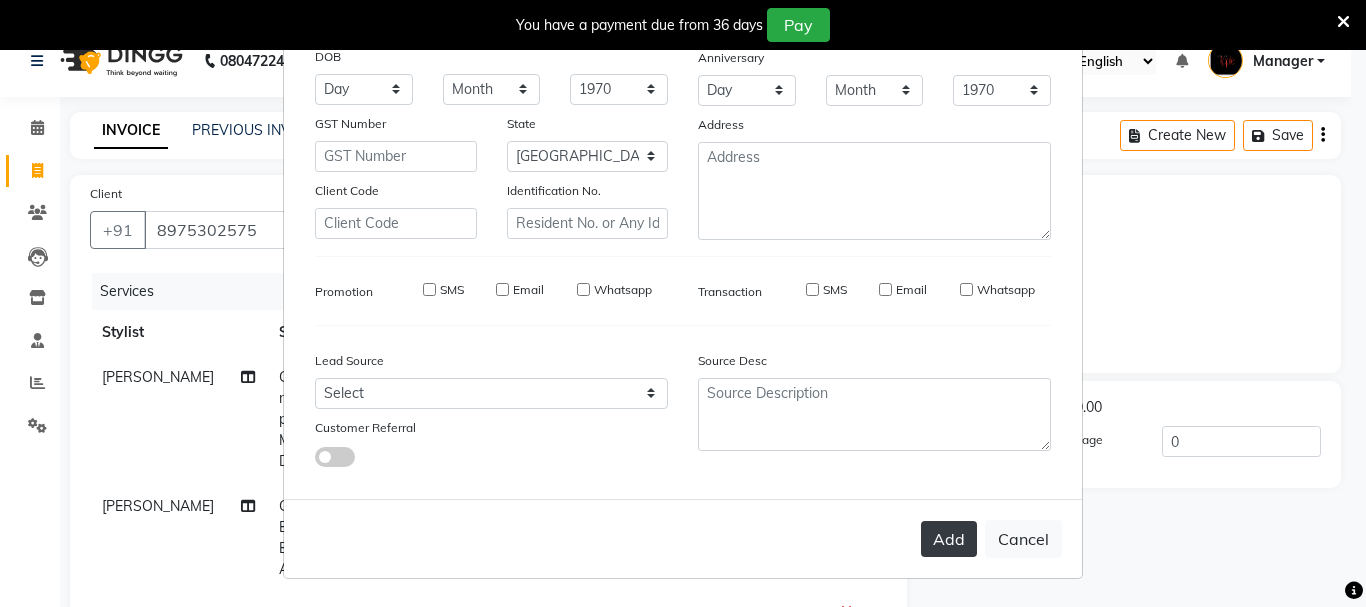 click on "Add" at bounding box center [949, 539] 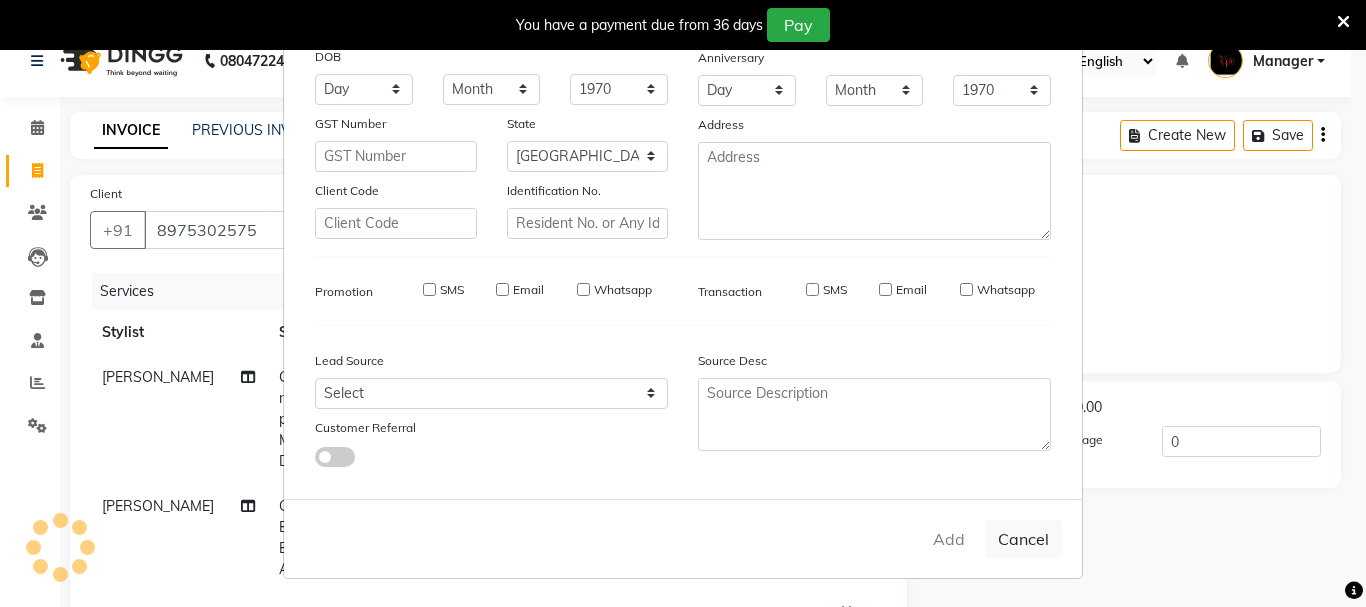 type 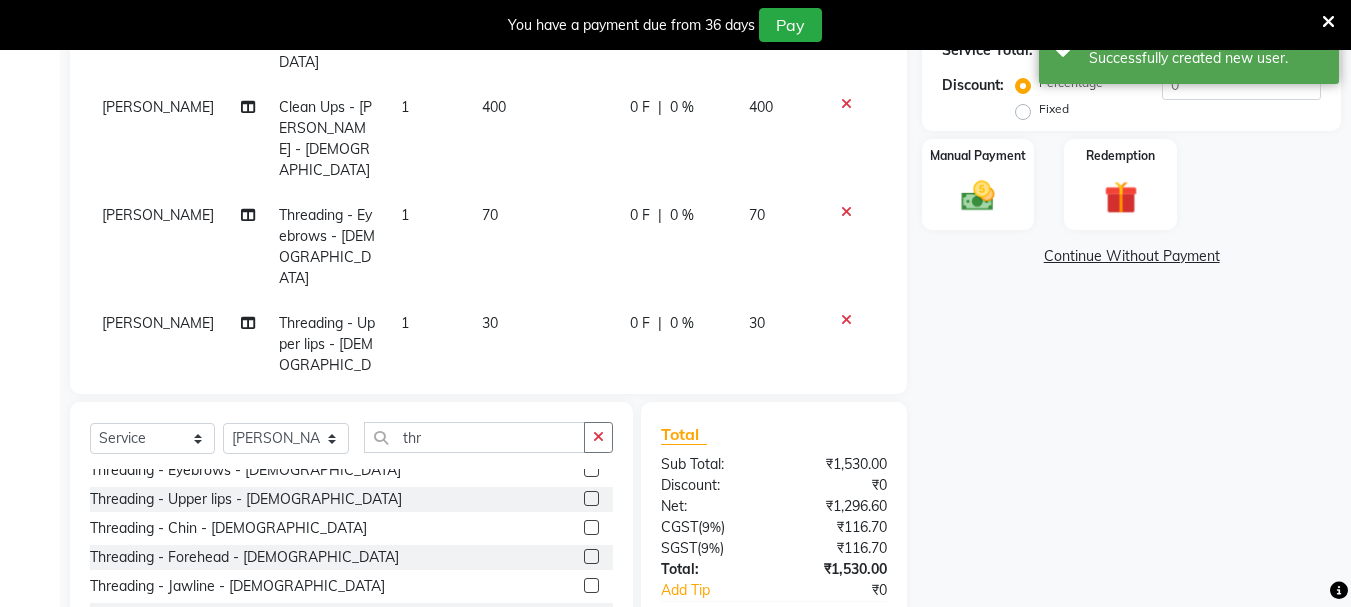 scroll, scrollTop: 384, scrollLeft: 0, axis: vertical 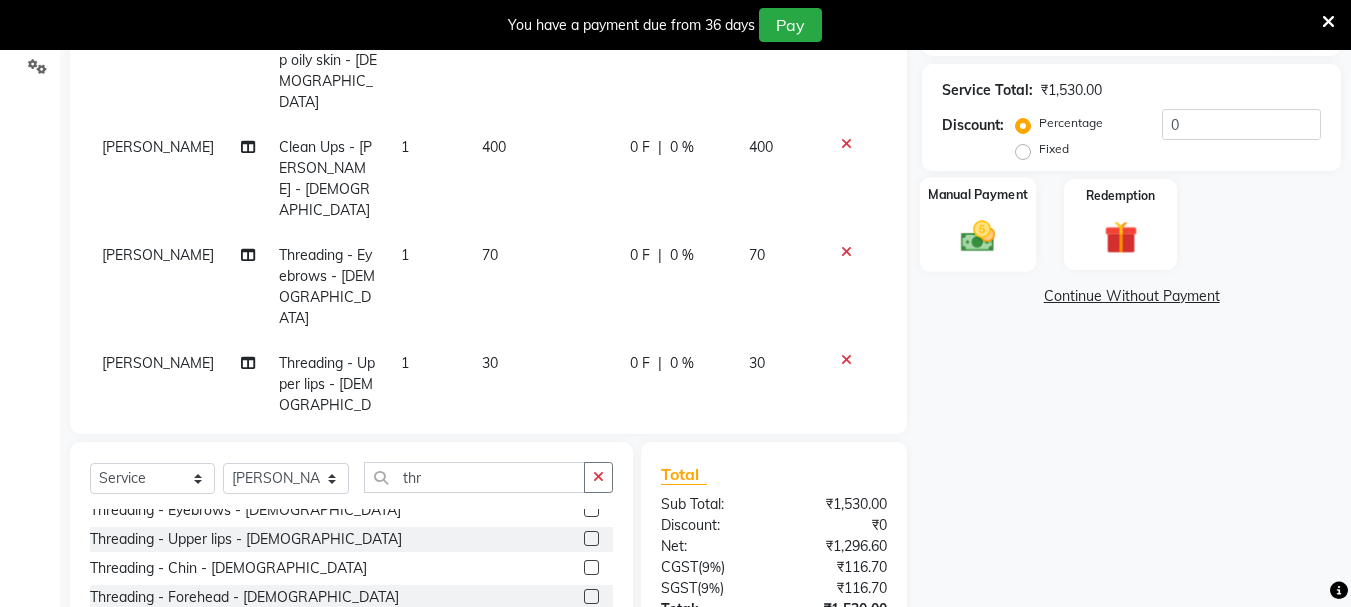 click 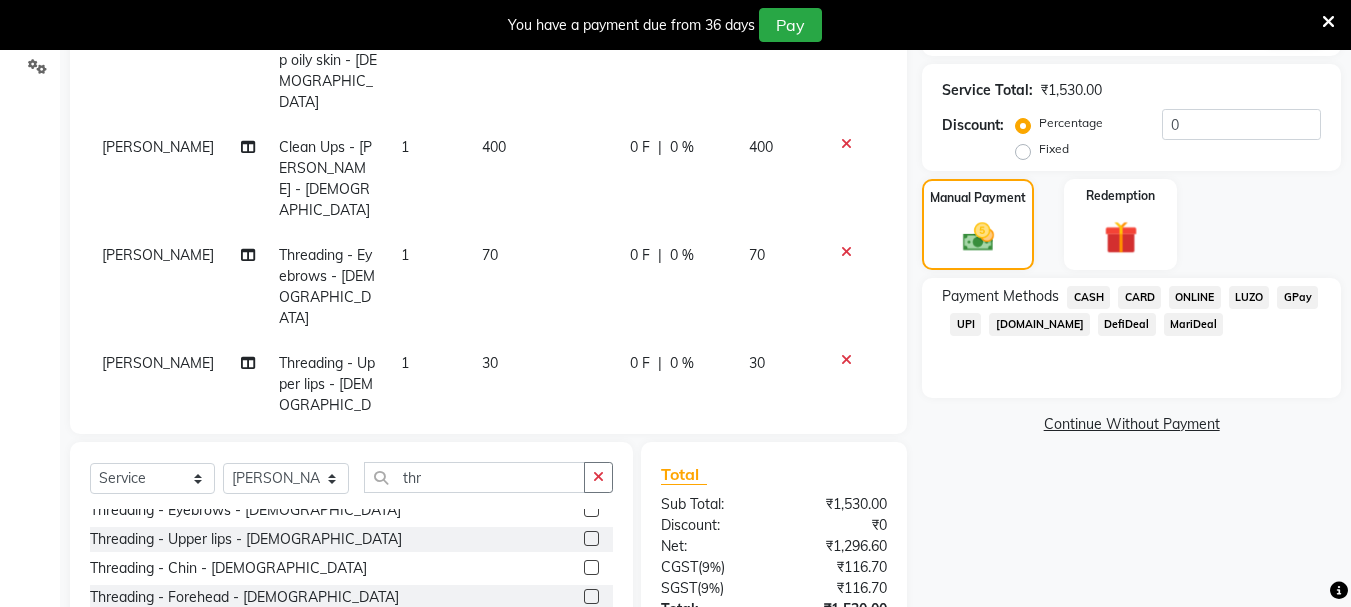 click on "ONLINE" 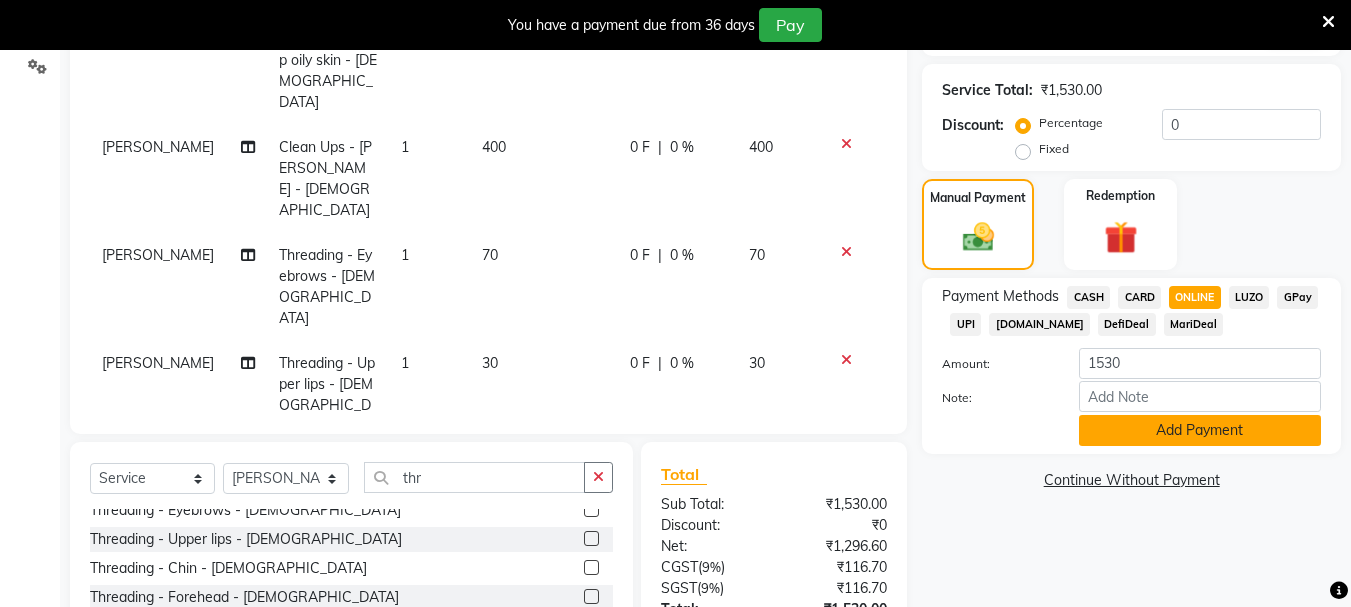 click on "Add Payment" 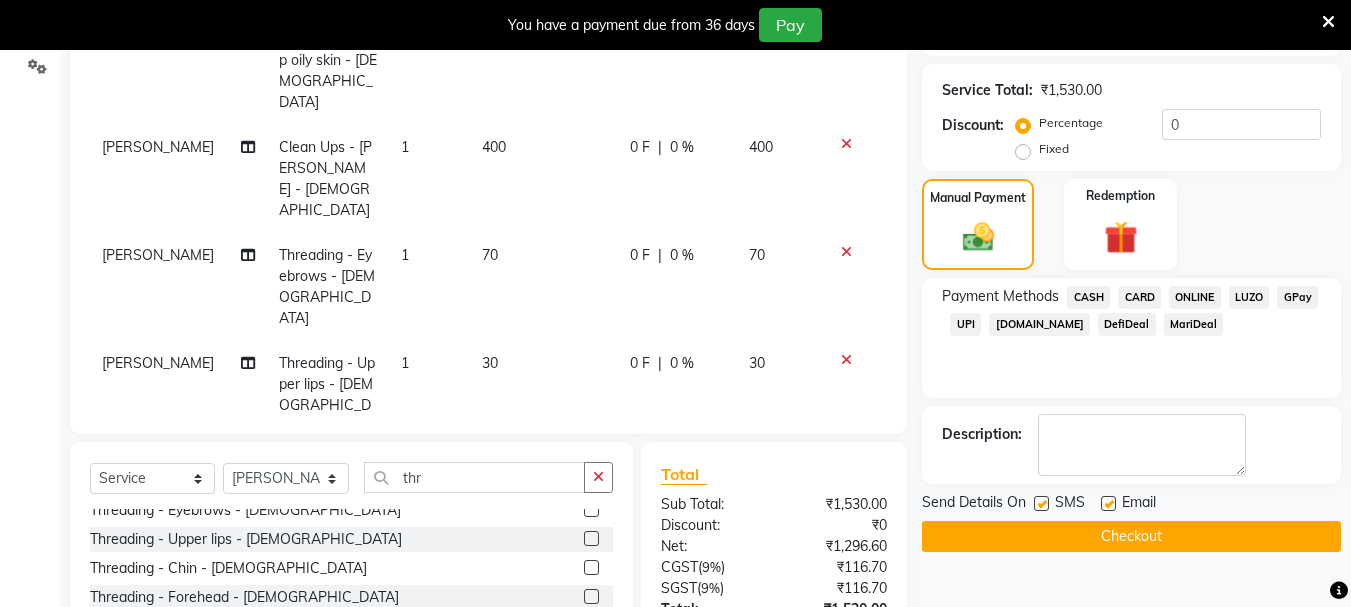 click 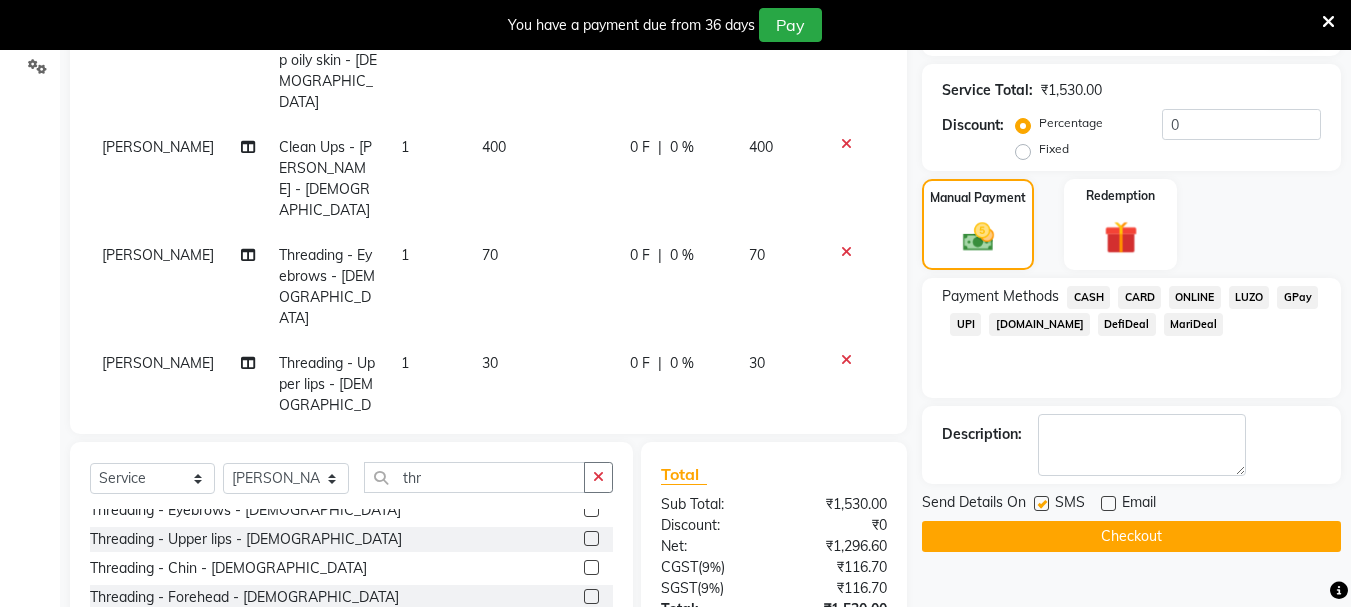 click 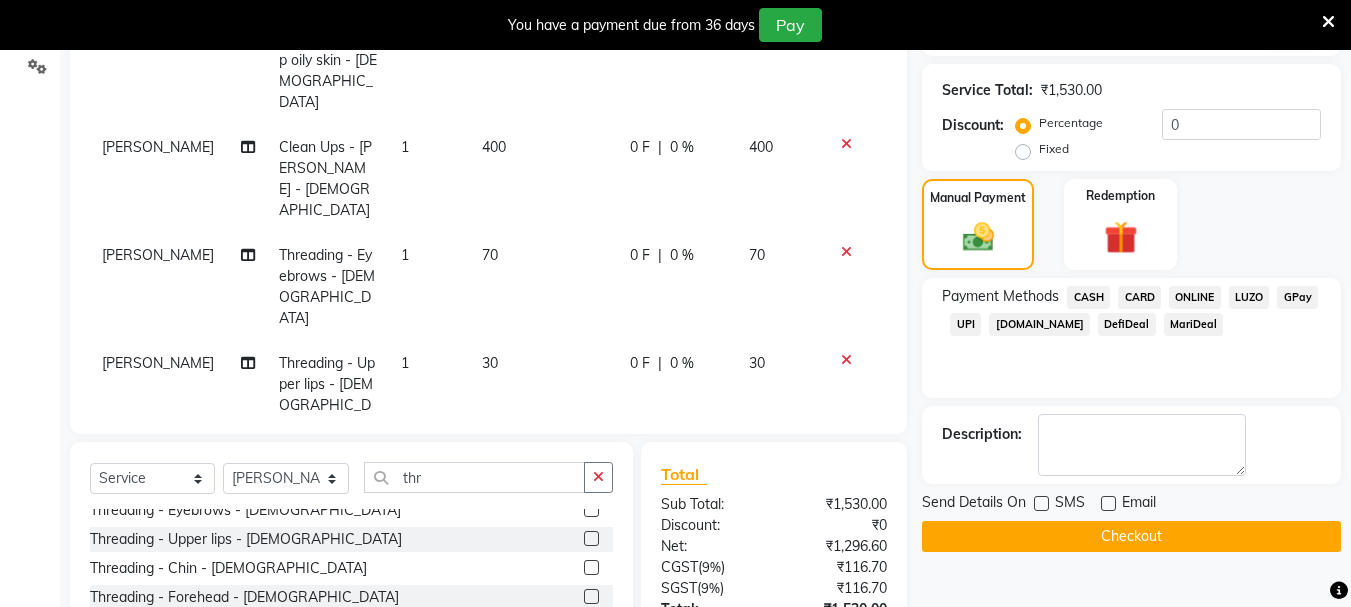 click on "Checkout" 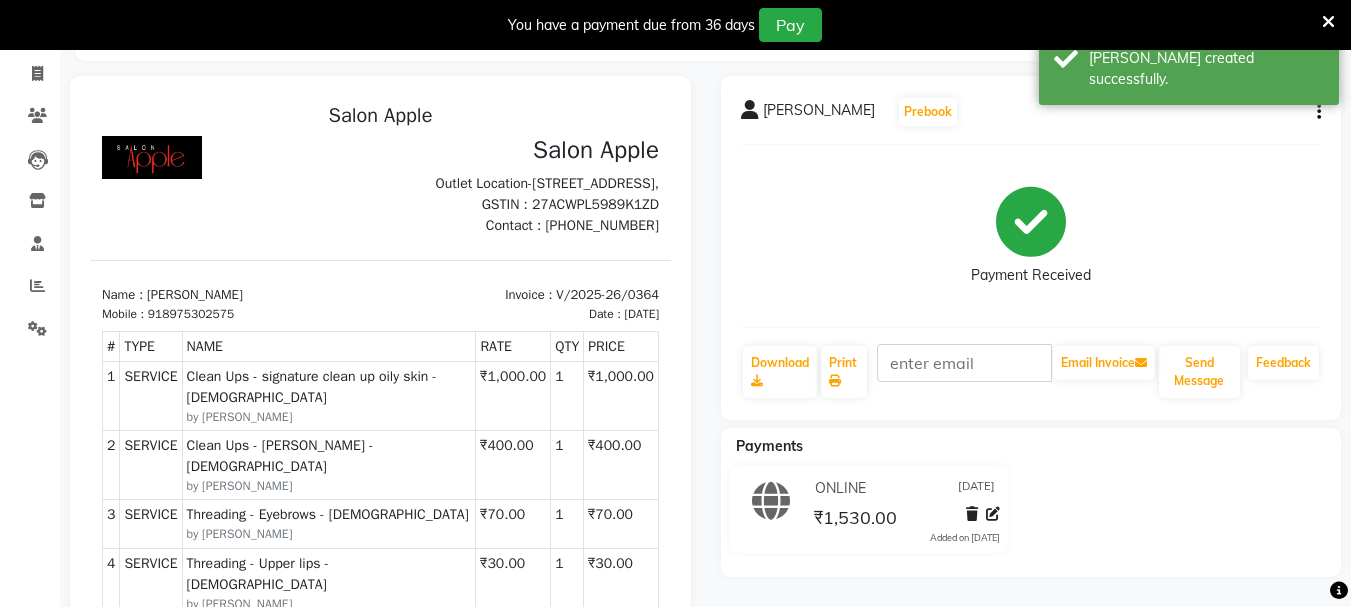 scroll, scrollTop: 384, scrollLeft: 0, axis: vertical 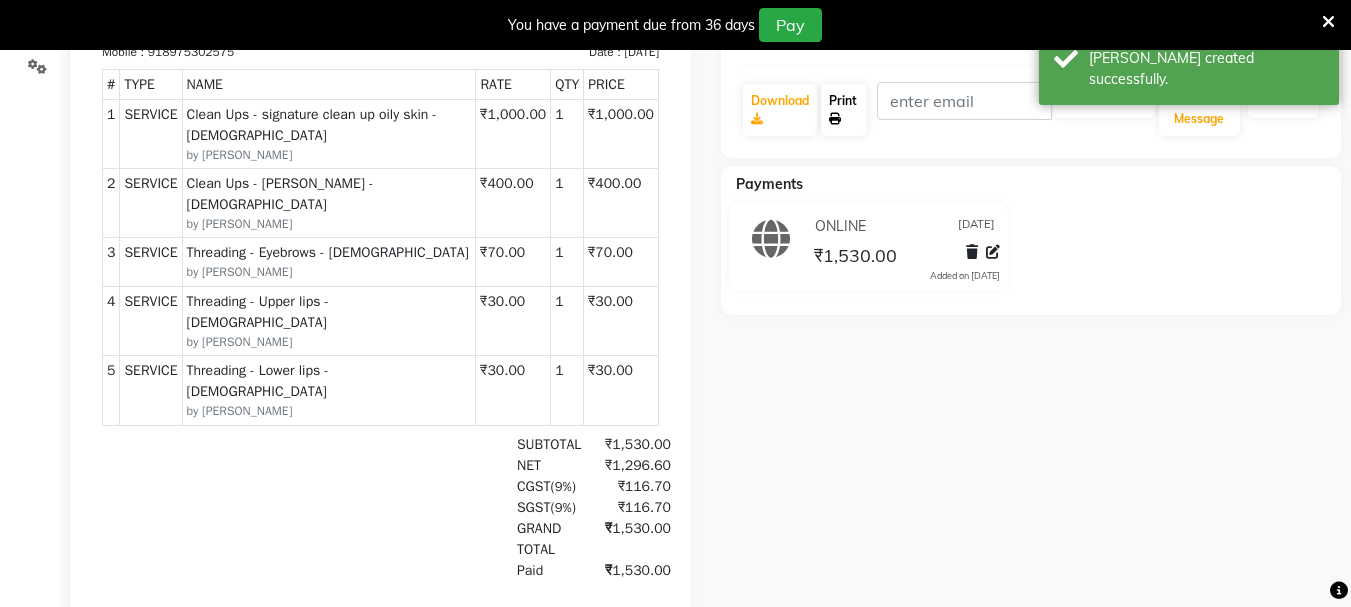 click on "Print" 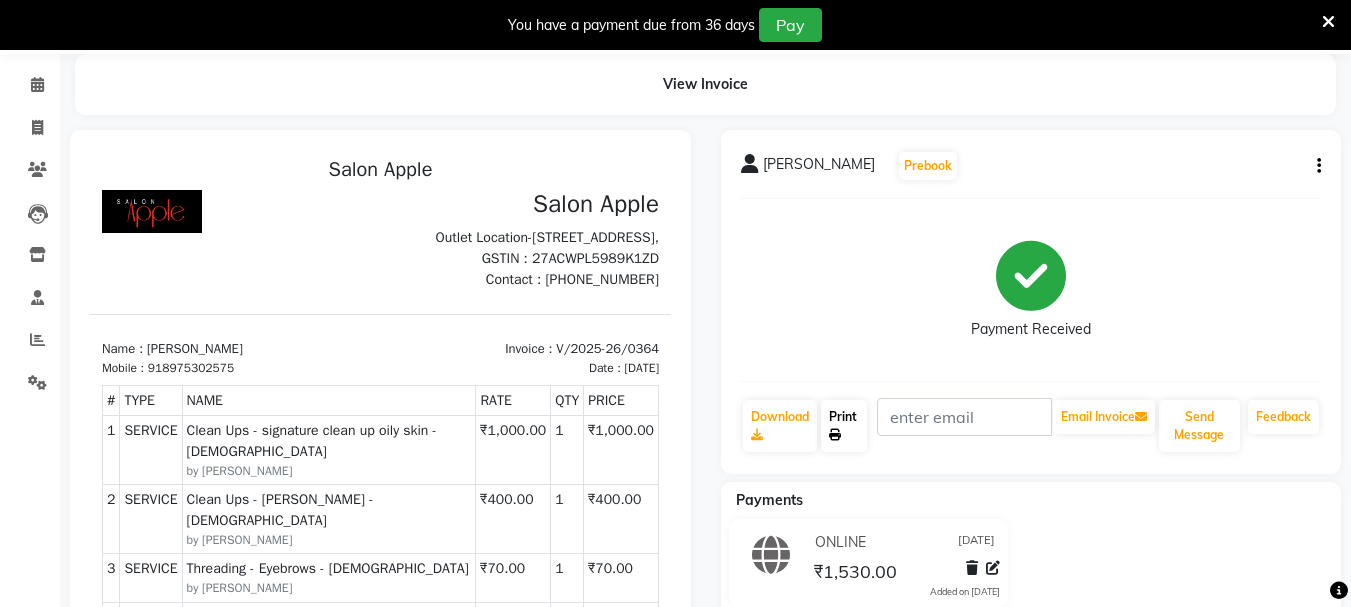 scroll, scrollTop: 64, scrollLeft: 0, axis: vertical 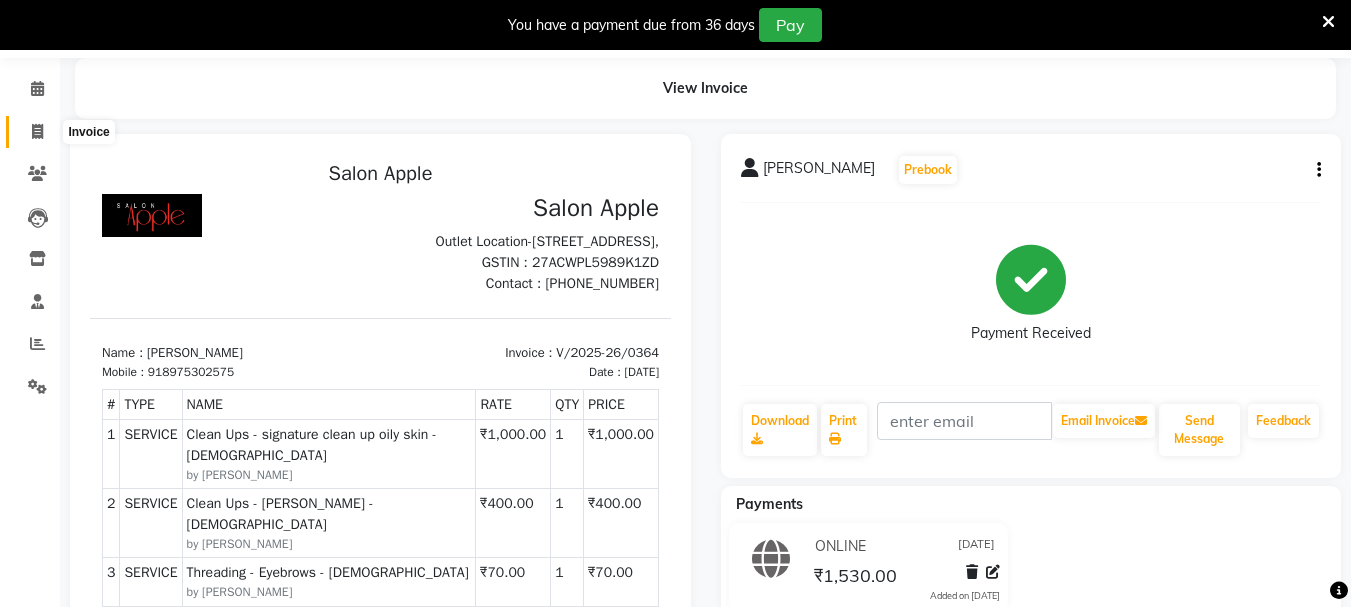 click 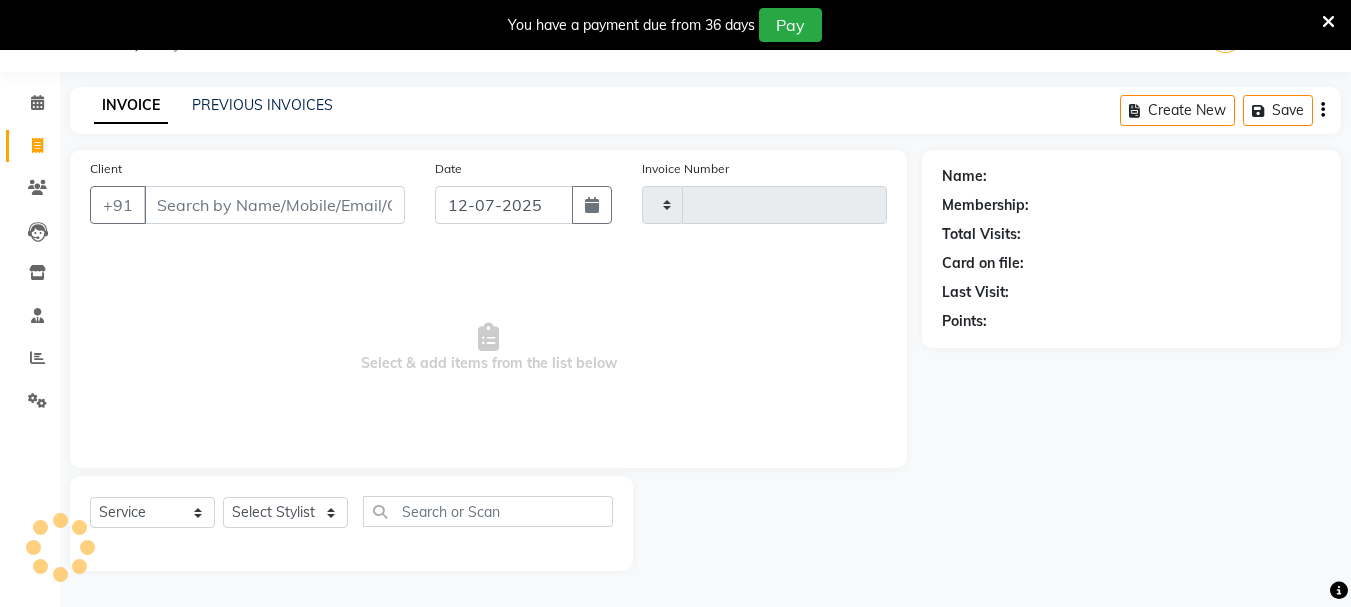 scroll, scrollTop: 50, scrollLeft: 0, axis: vertical 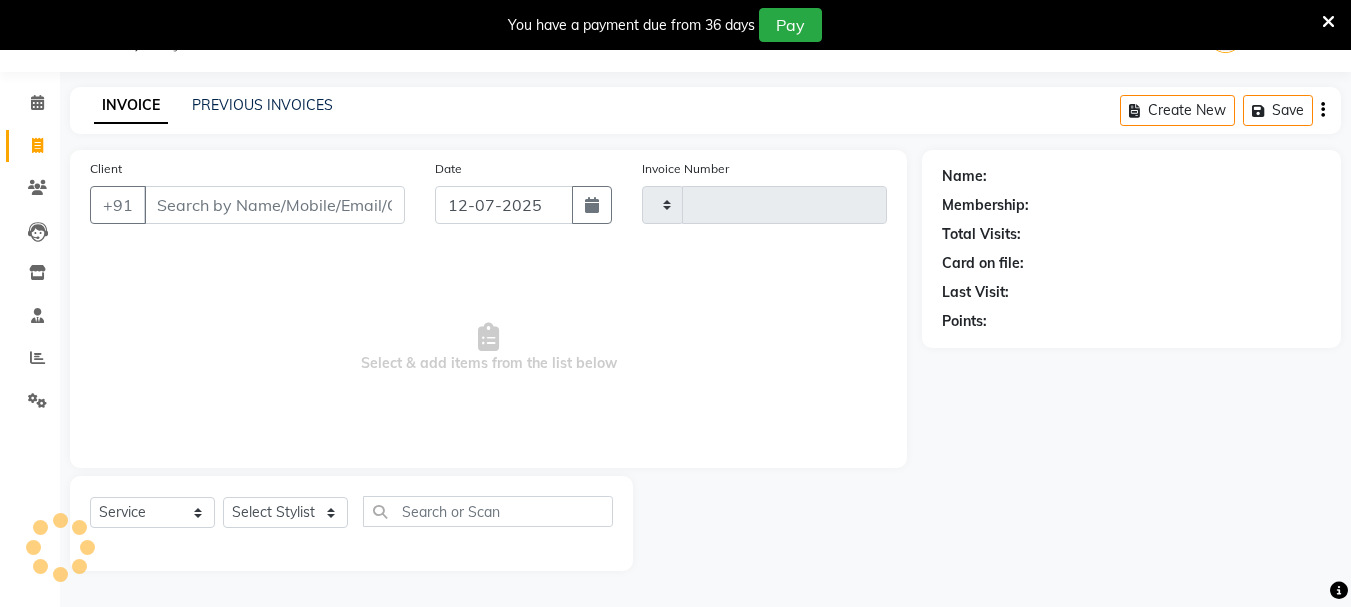 type on "0365" 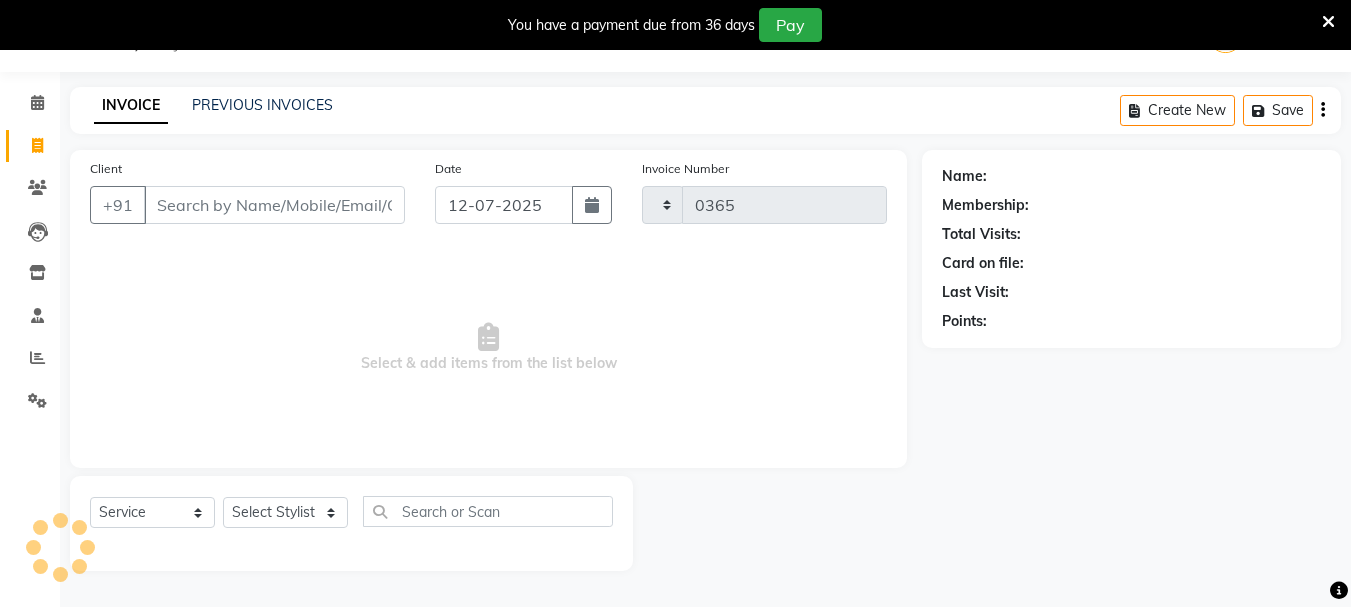 select on "116" 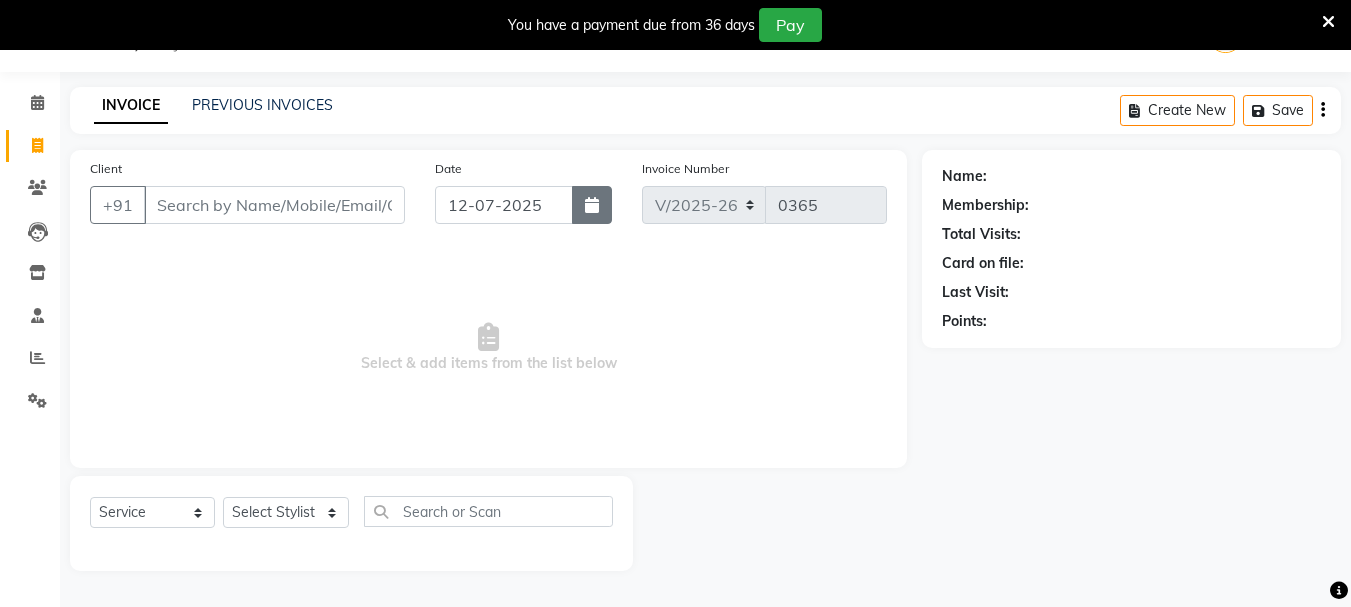 click 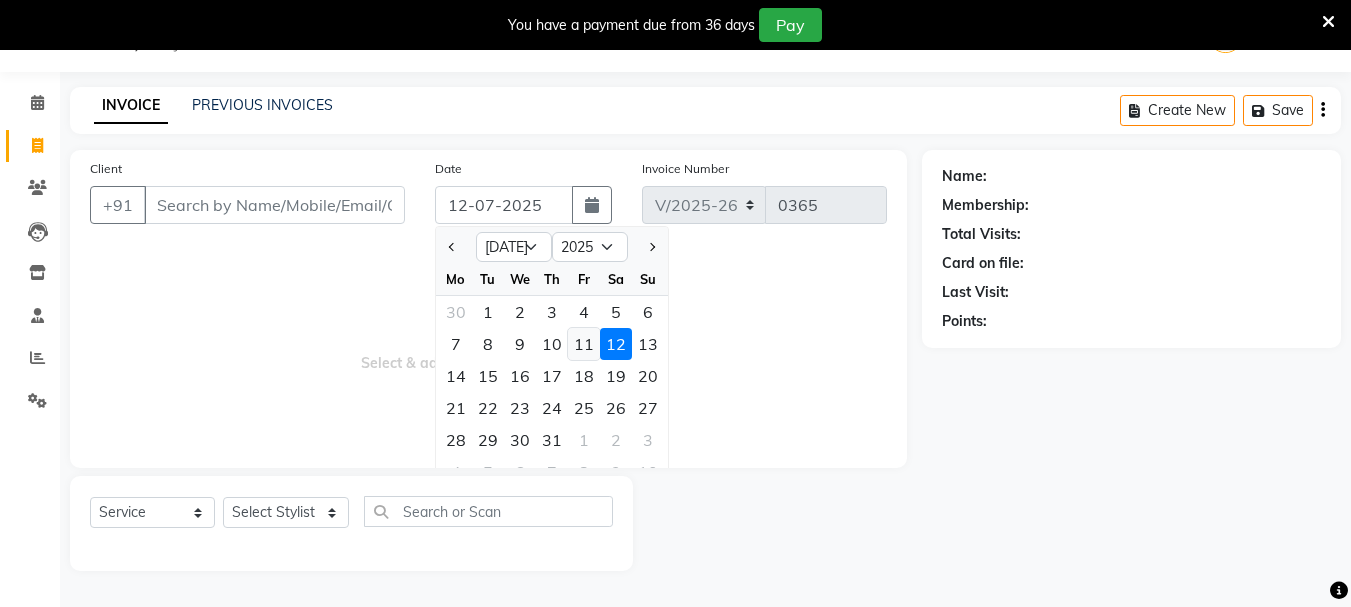 click on "11" 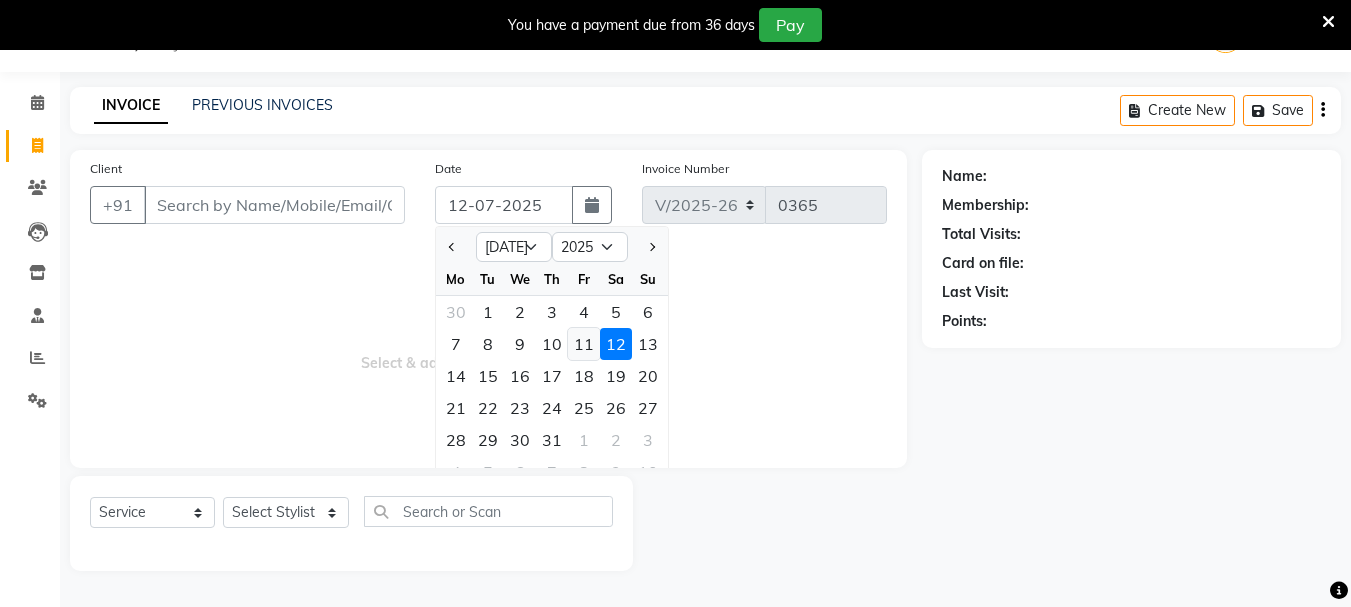 type on "[DATE]" 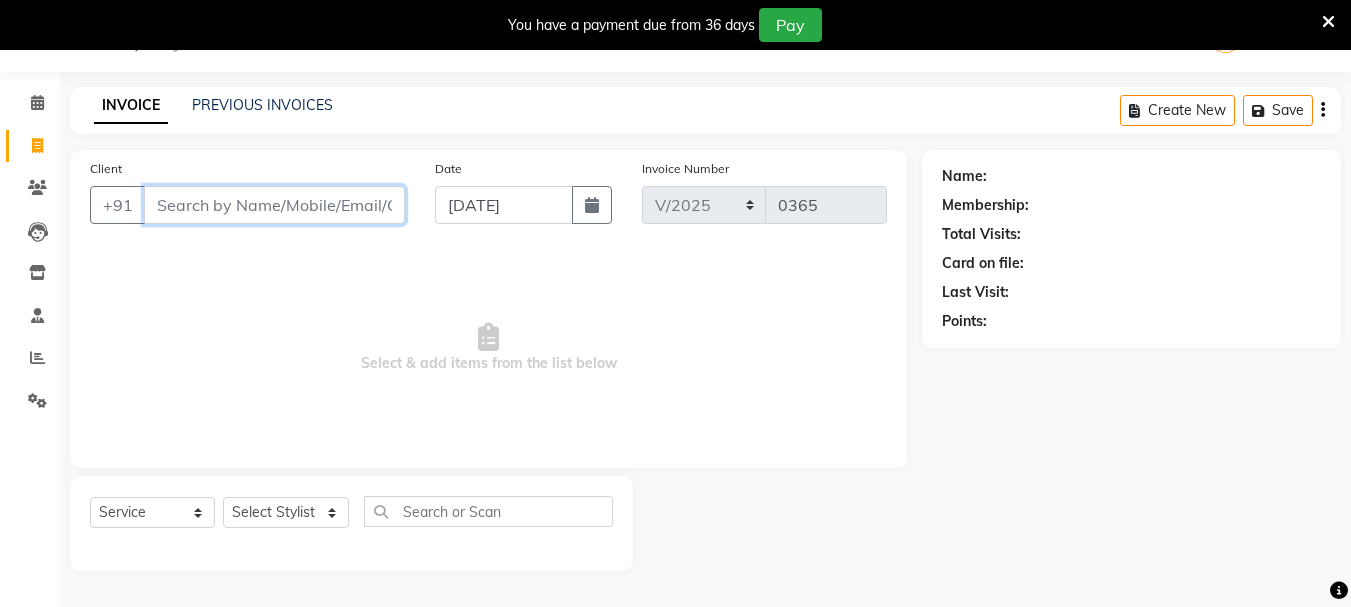 click on "Client" at bounding box center (274, 205) 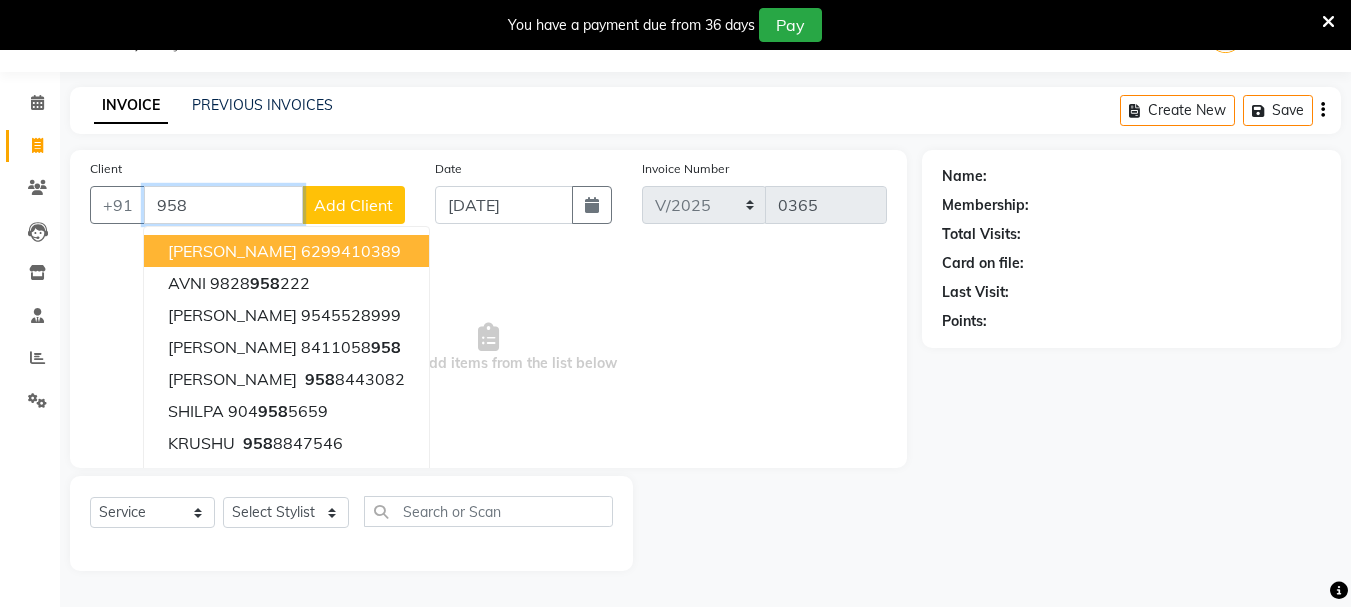 click on "[PERSON_NAME]" at bounding box center [232, 251] 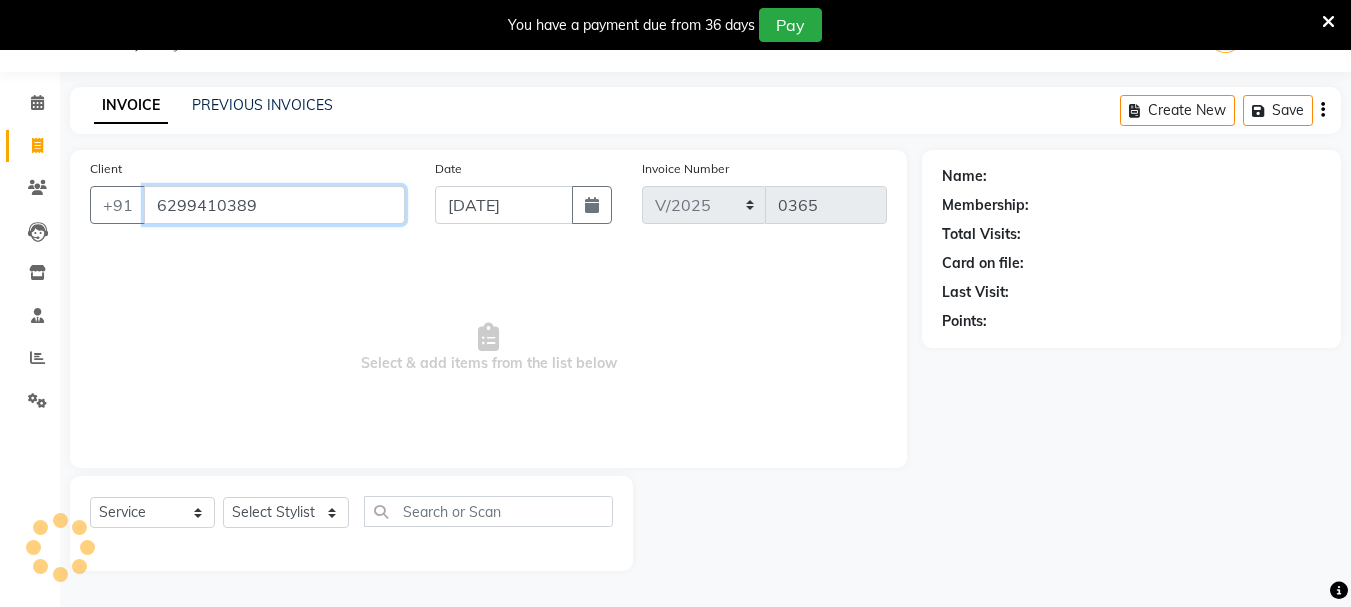 type on "6299410389" 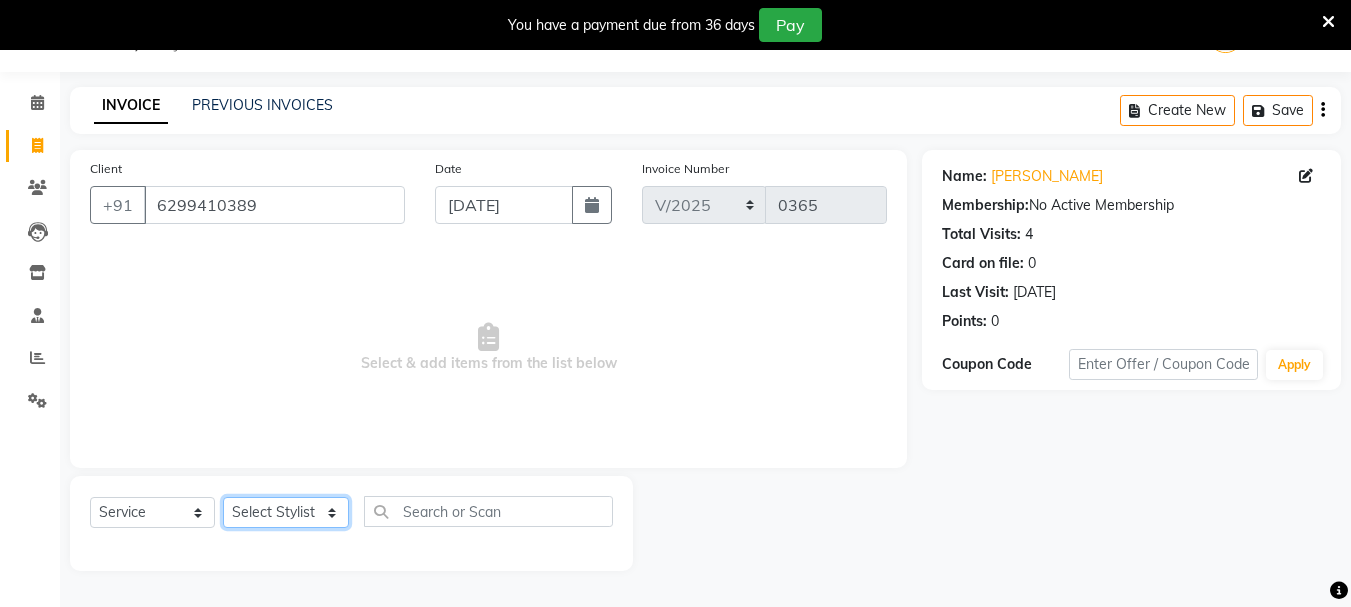 click on "Select Stylist [PERSON_NAME]  [PERSON_NAME] [PERSON_NAME] Humane Manager [PERSON_NAME] [PERSON_NAME] [PERSON_NAME] Priya [PERSON_NAME] [PERSON_NAME] [PERSON_NAME] [PERSON_NAME]" 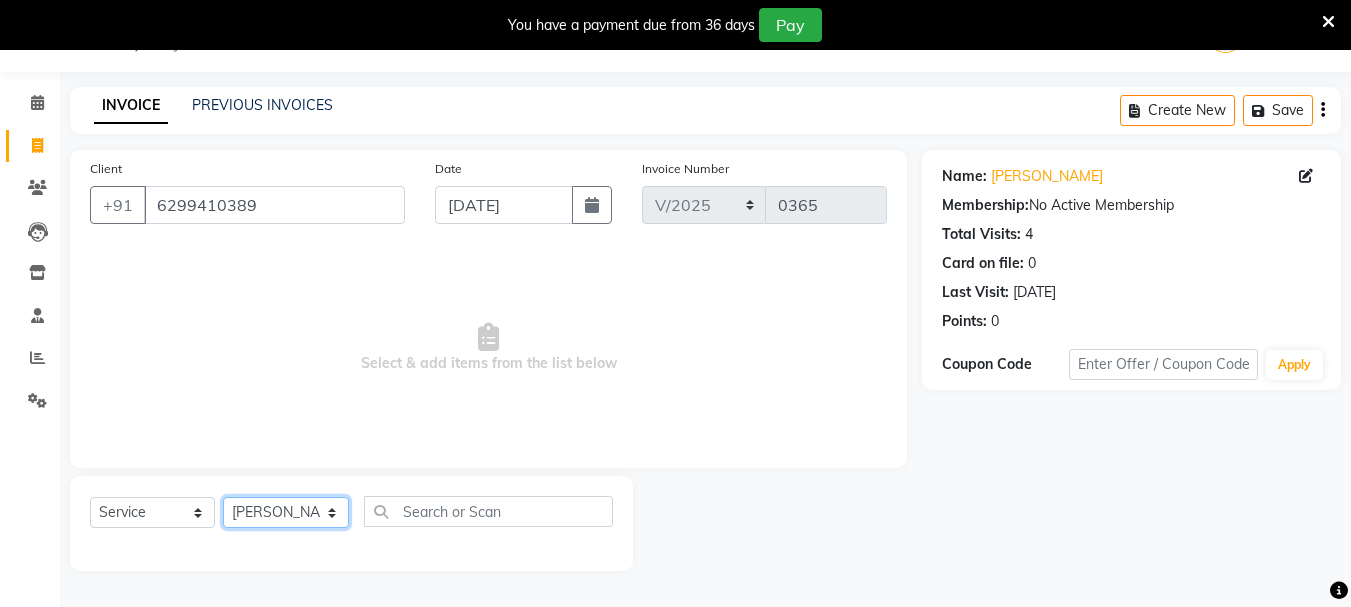 click on "Select Stylist [PERSON_NAME]  [PERSON_NAME] [PERSON_NAME] Humane Manager [PERSON_NAME] [PERSON_NAME] [PERSON_NAME] Priya [PERSON_NAME] [PERSON_NAME] [PERSON_NAME] [PERSON_NAME]" 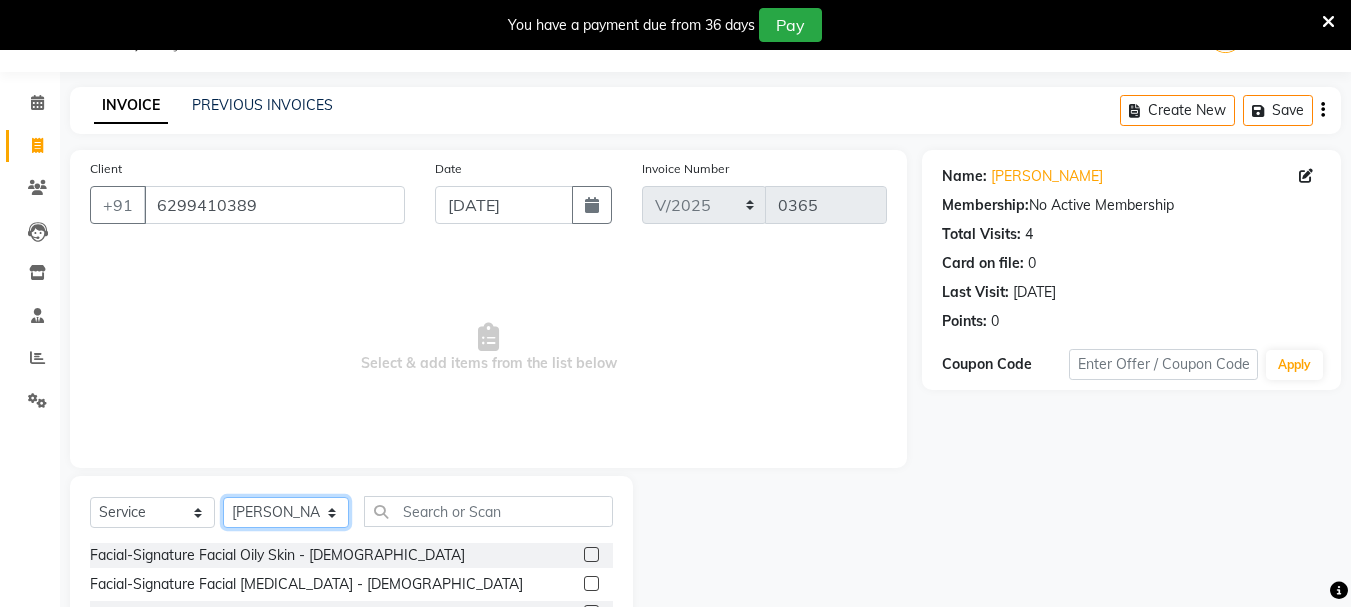 scroll, scrollTop: 244, scrollLeft: 0, axis: vertical 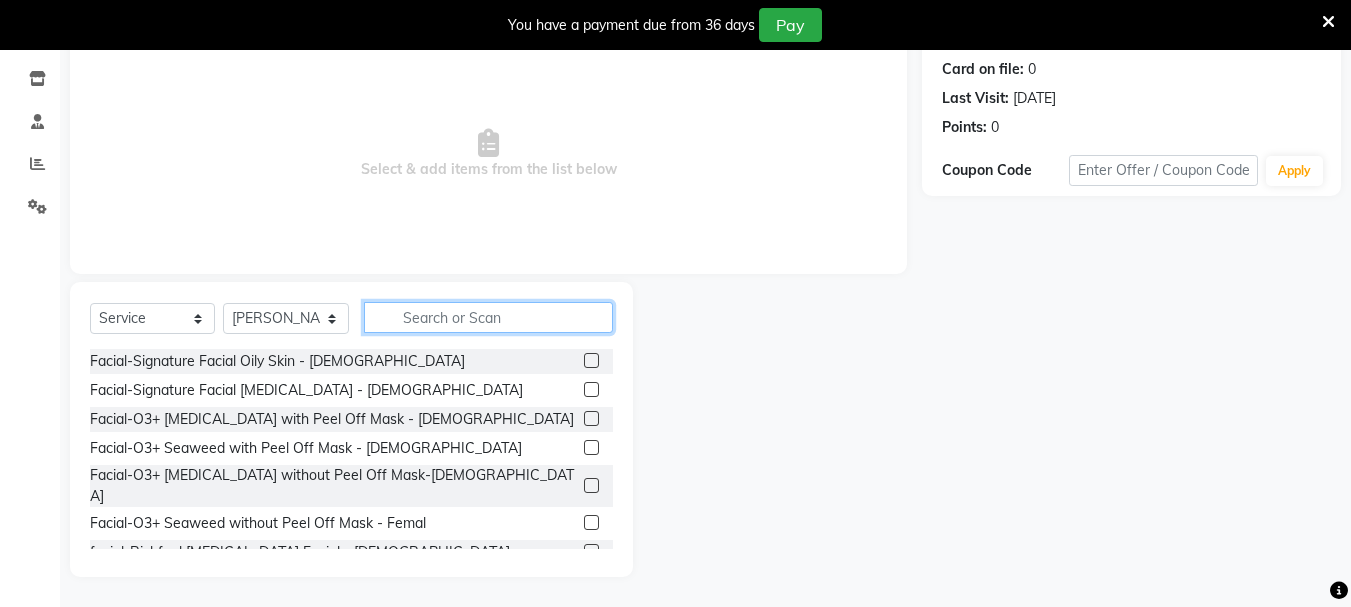 click 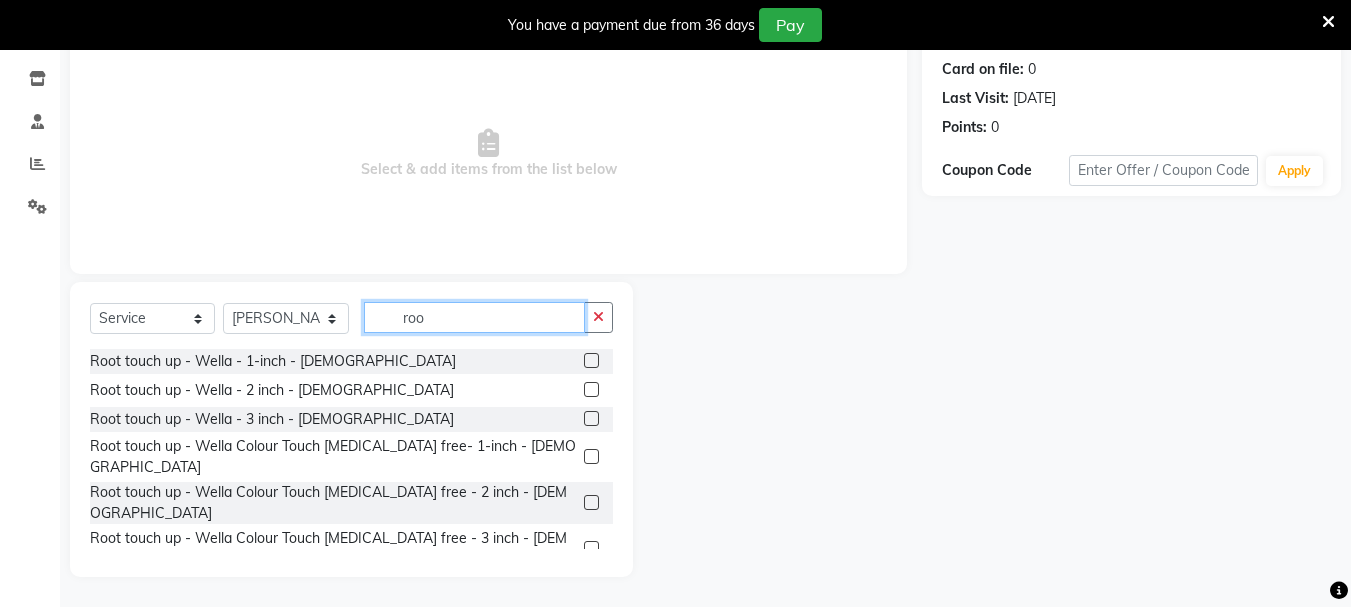 type on "roo" 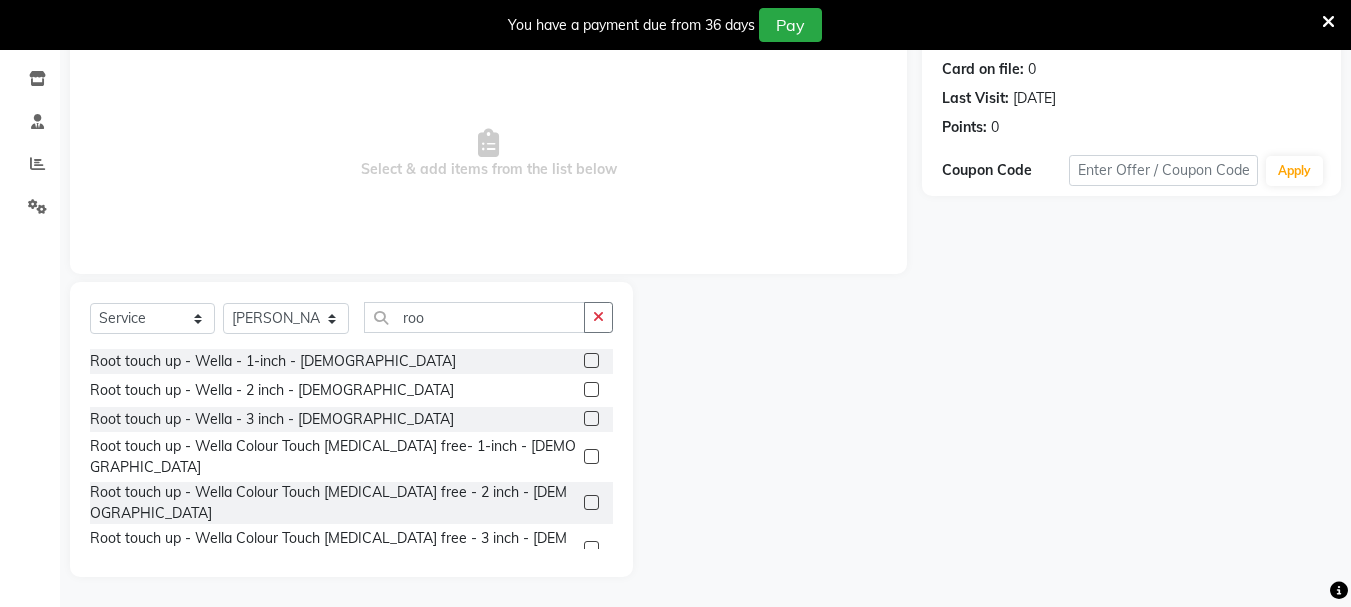 click 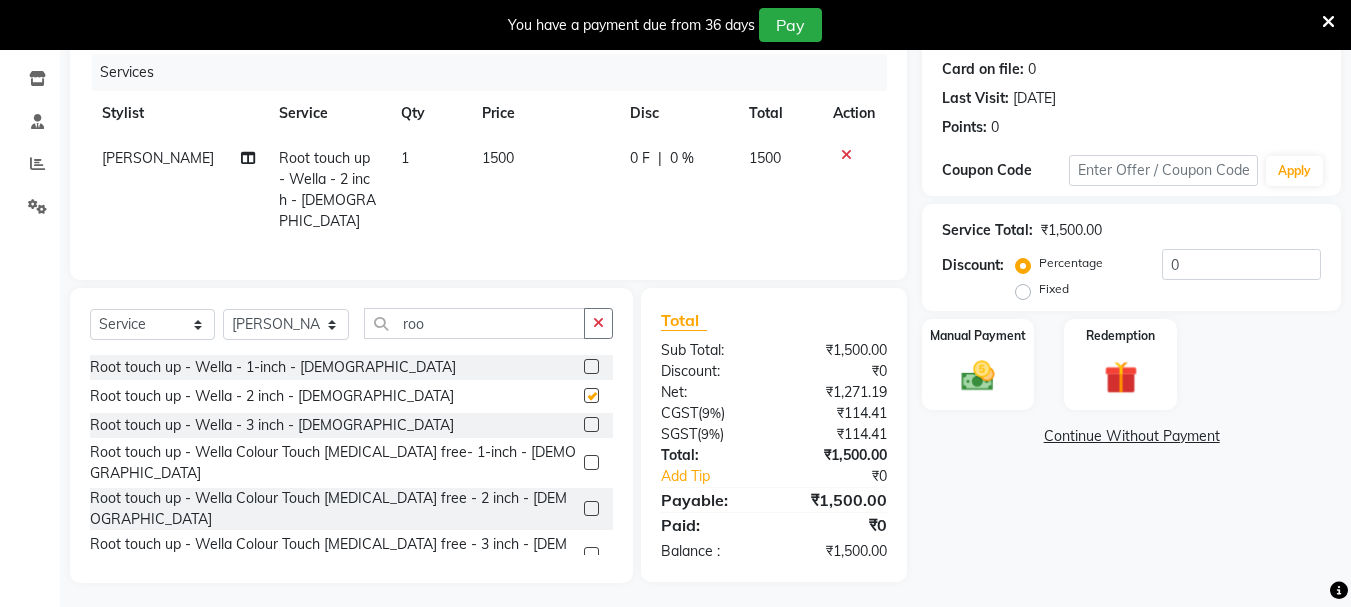 checkbox on "false" 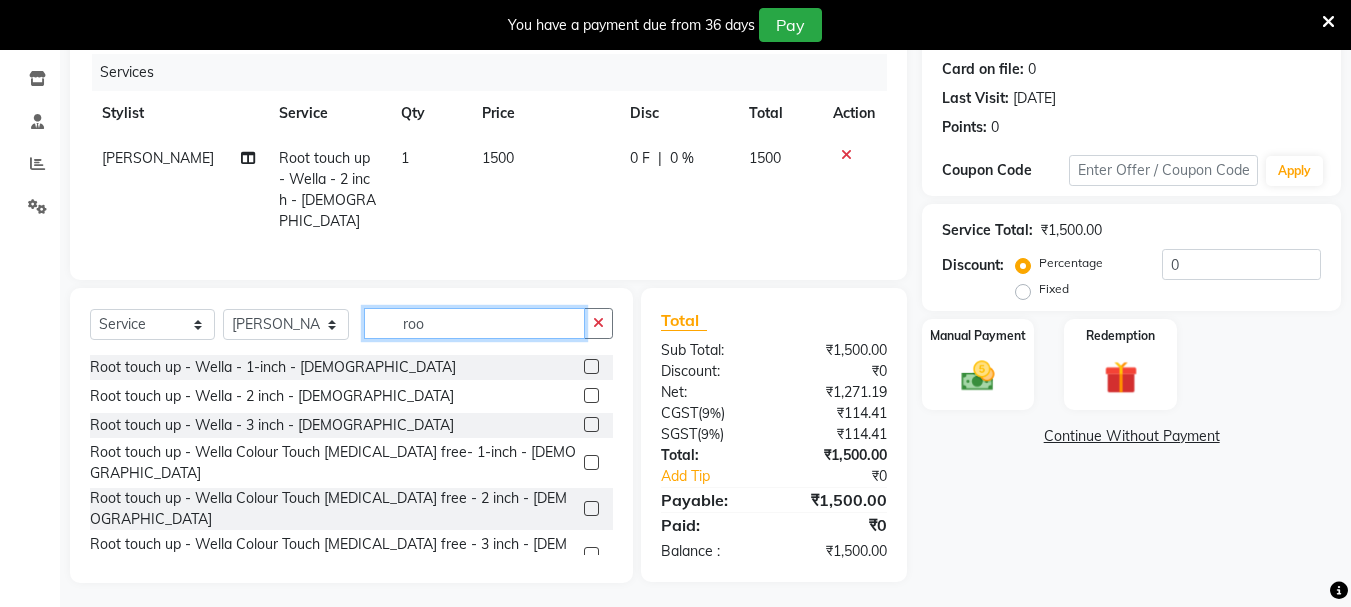 click on "roo" 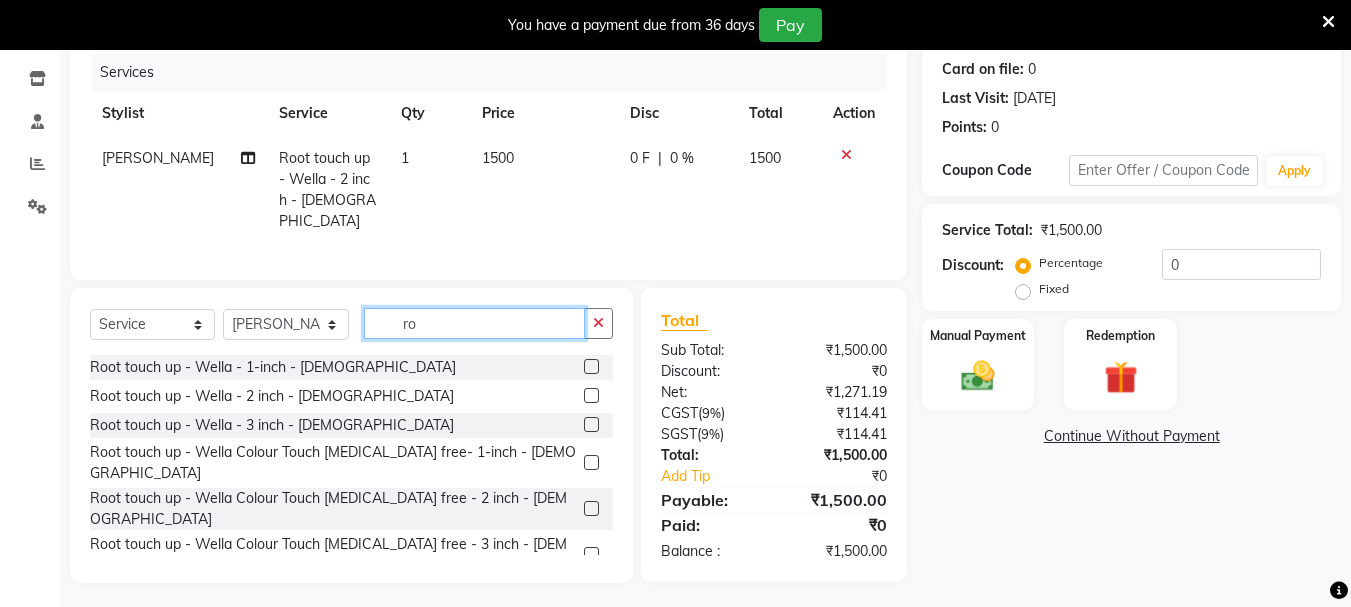 type on "r" 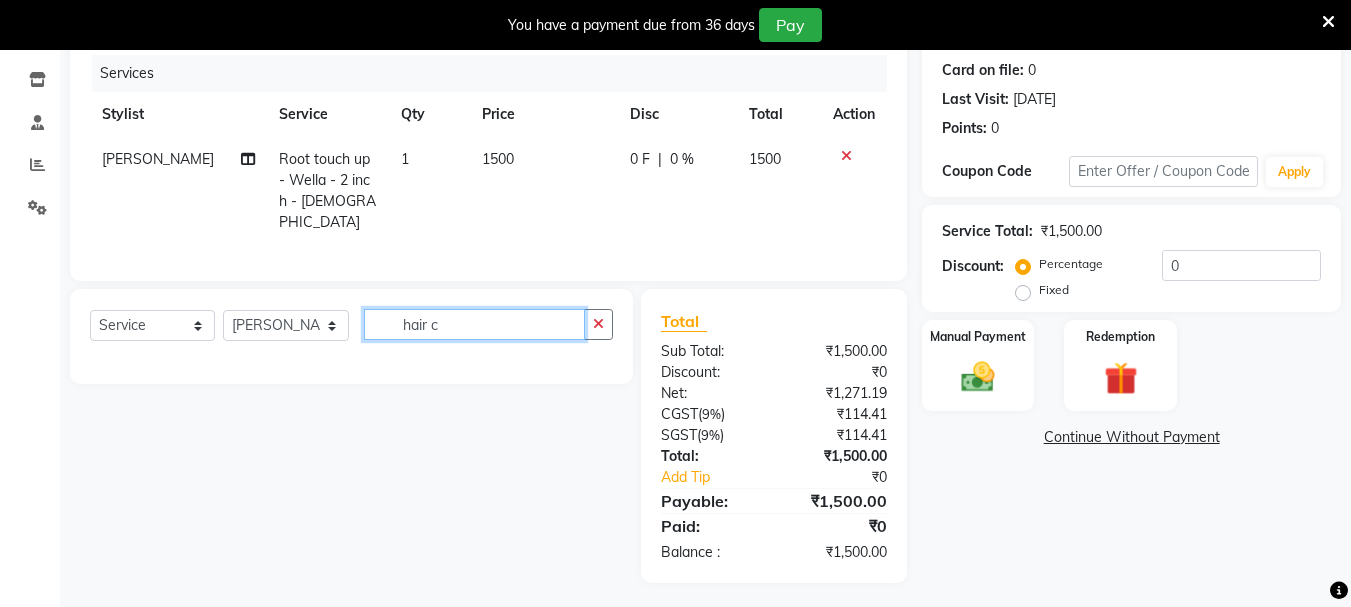scroll, scrollTop: 244, scrollLeft: 0, axis: vertical 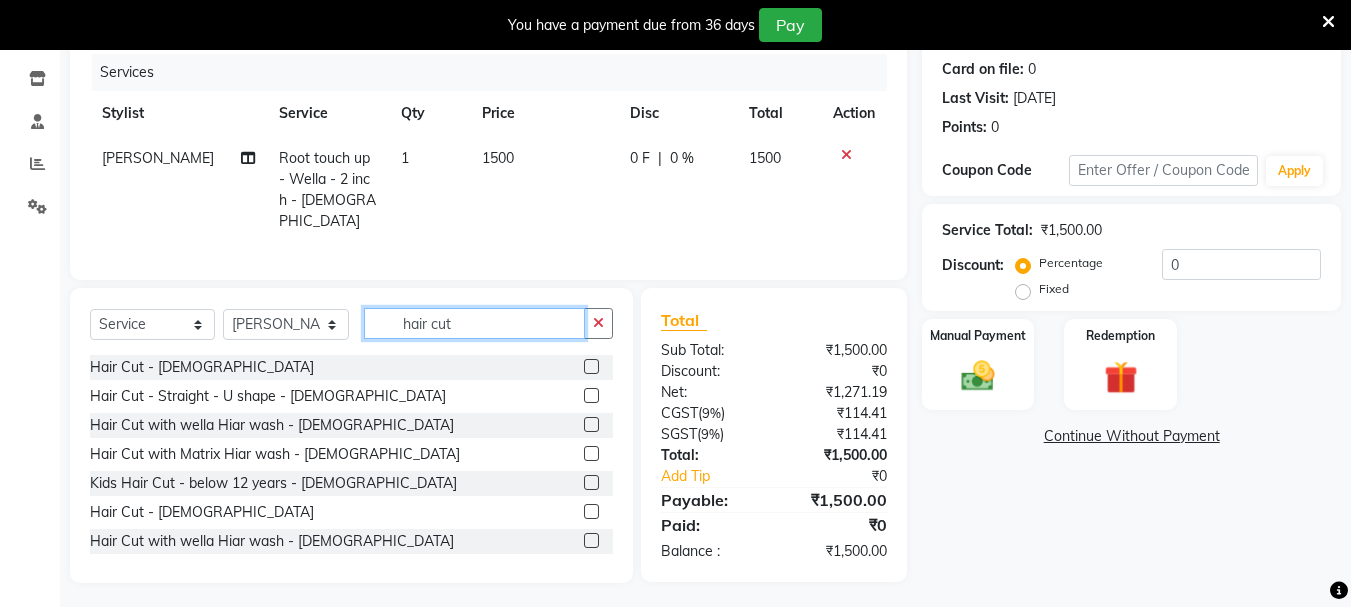 type on "hair cut" 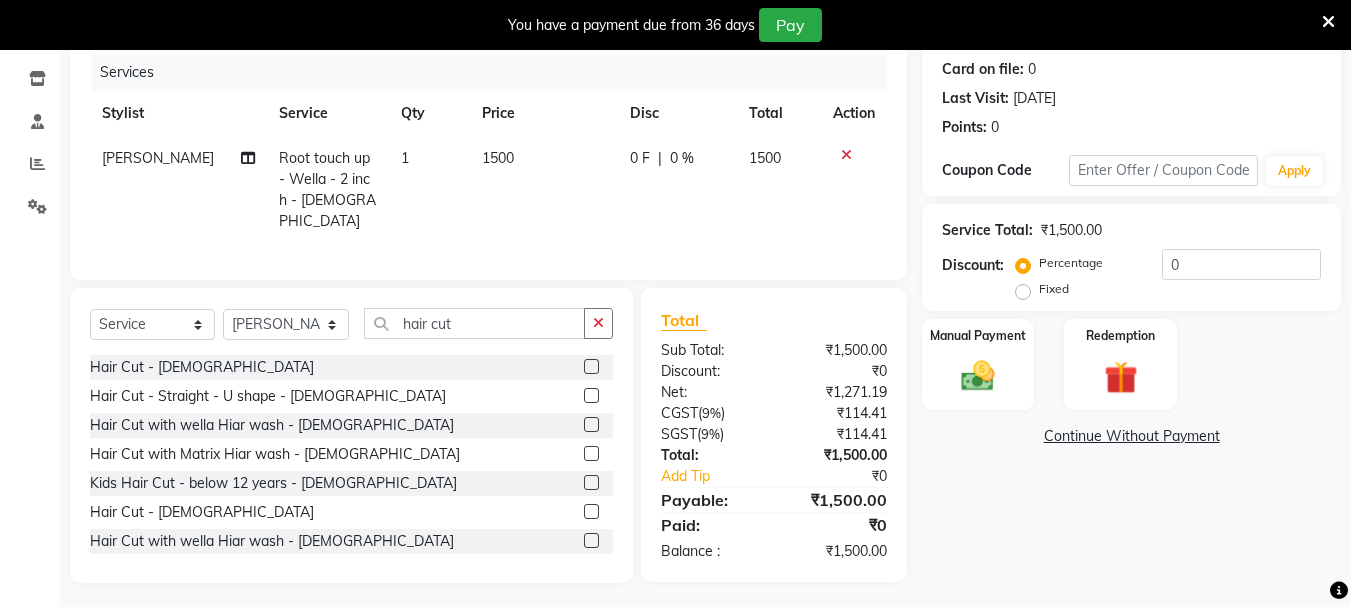 click 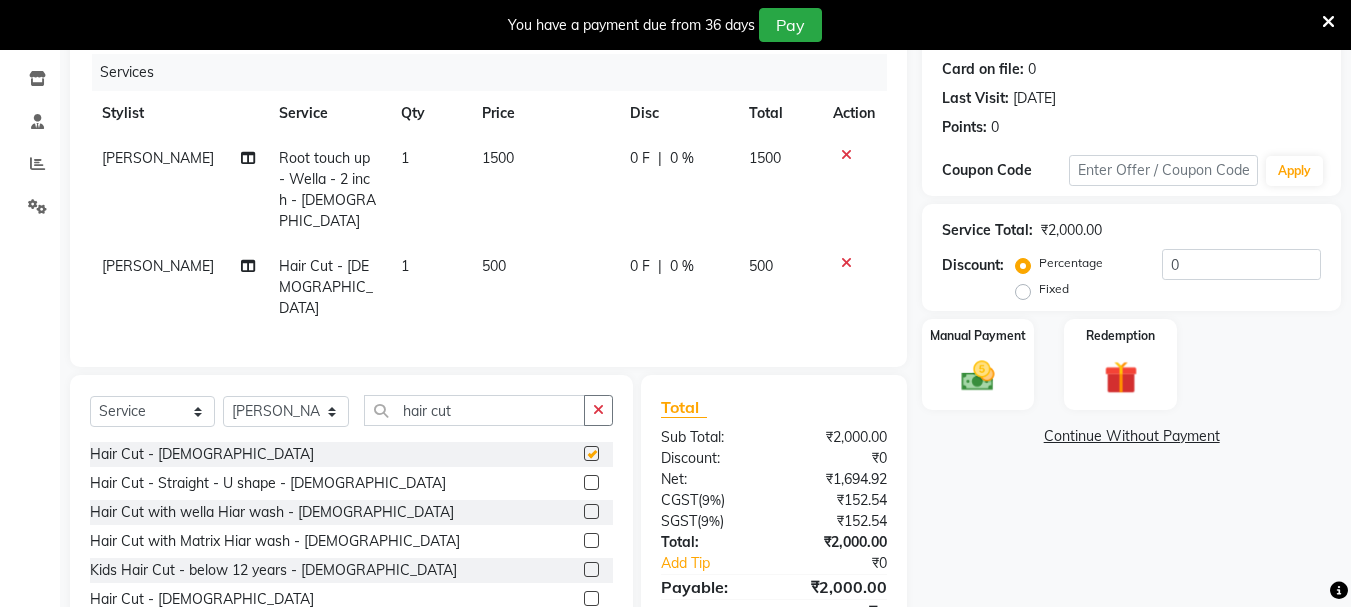 checkbox on "false" 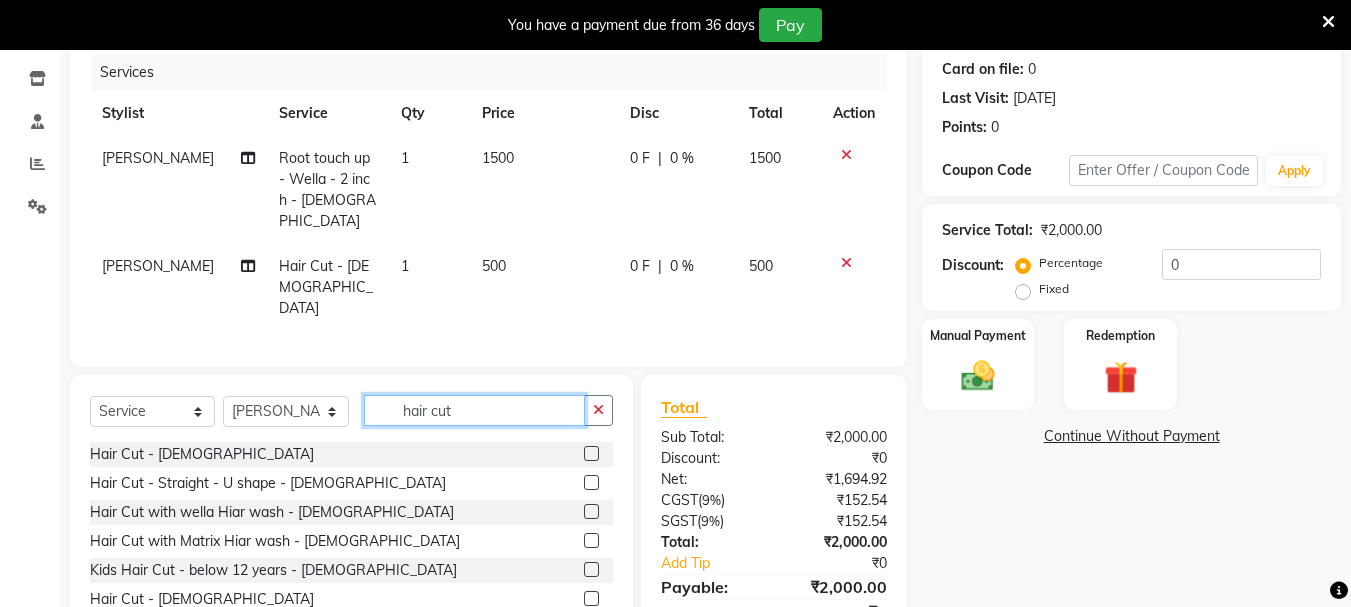 click on "hair cut" 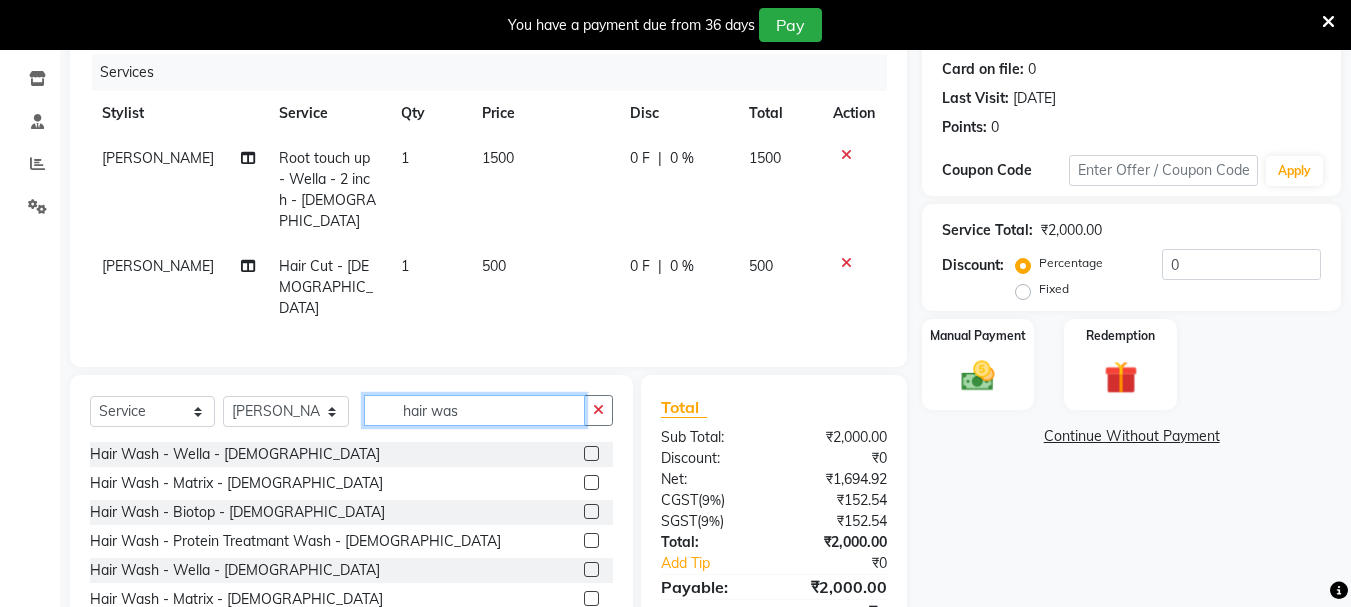 type on "hair was" 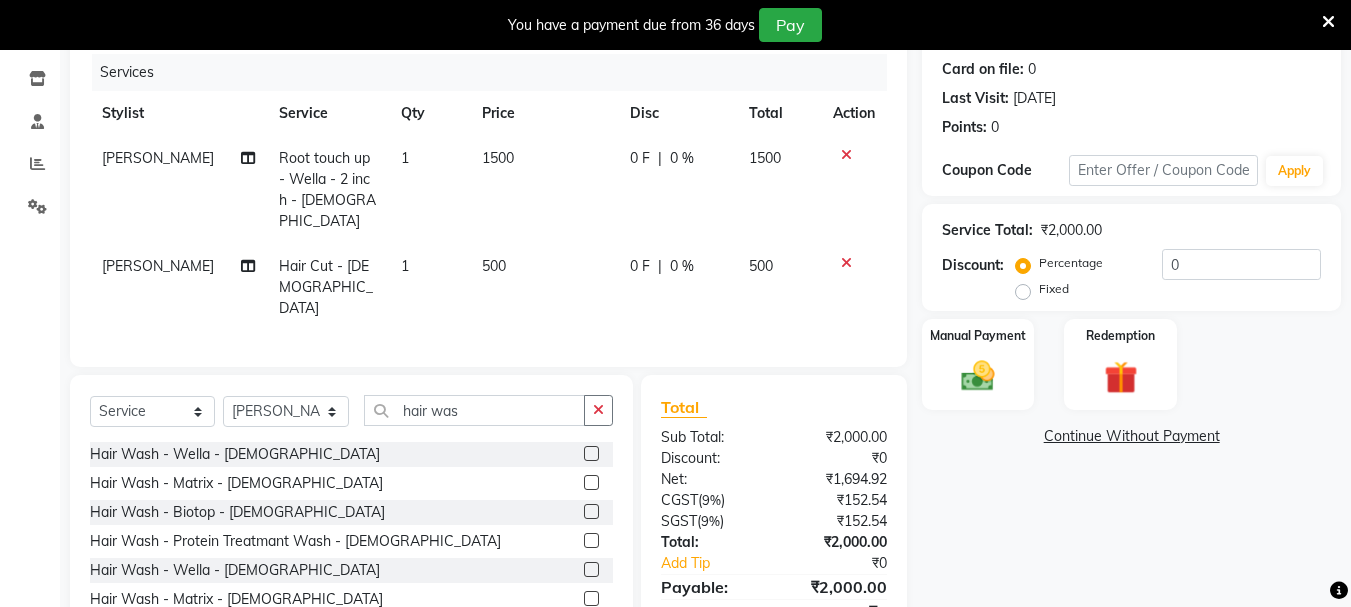 click 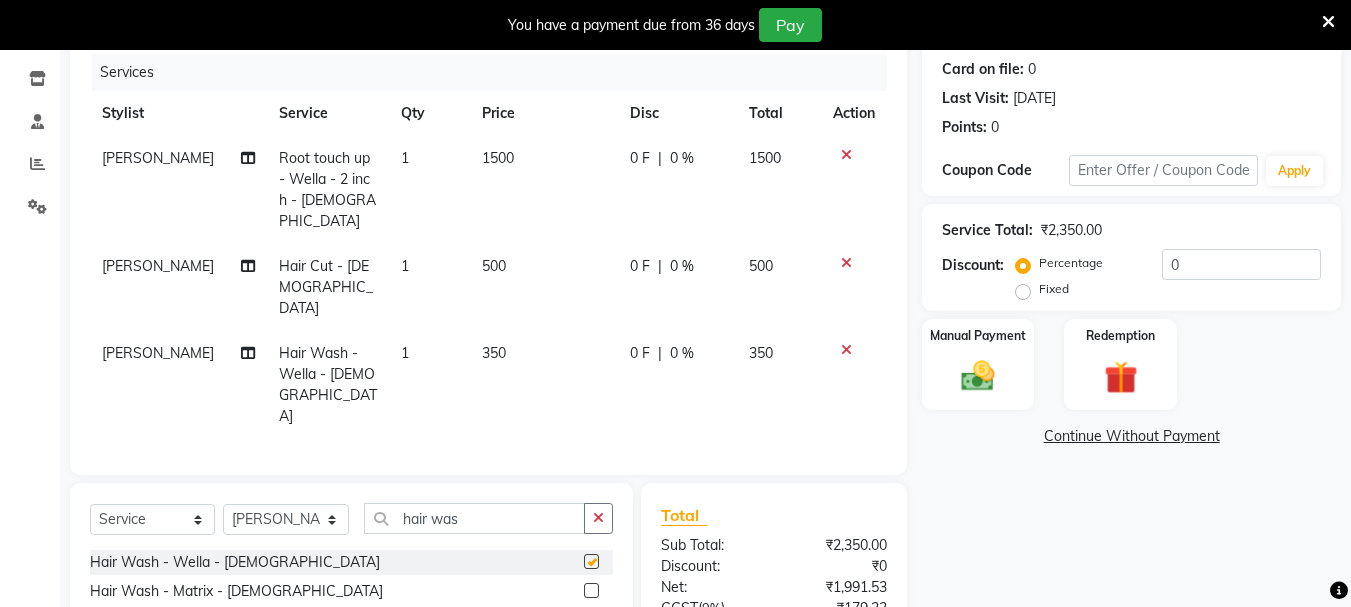 checkbox on "false" 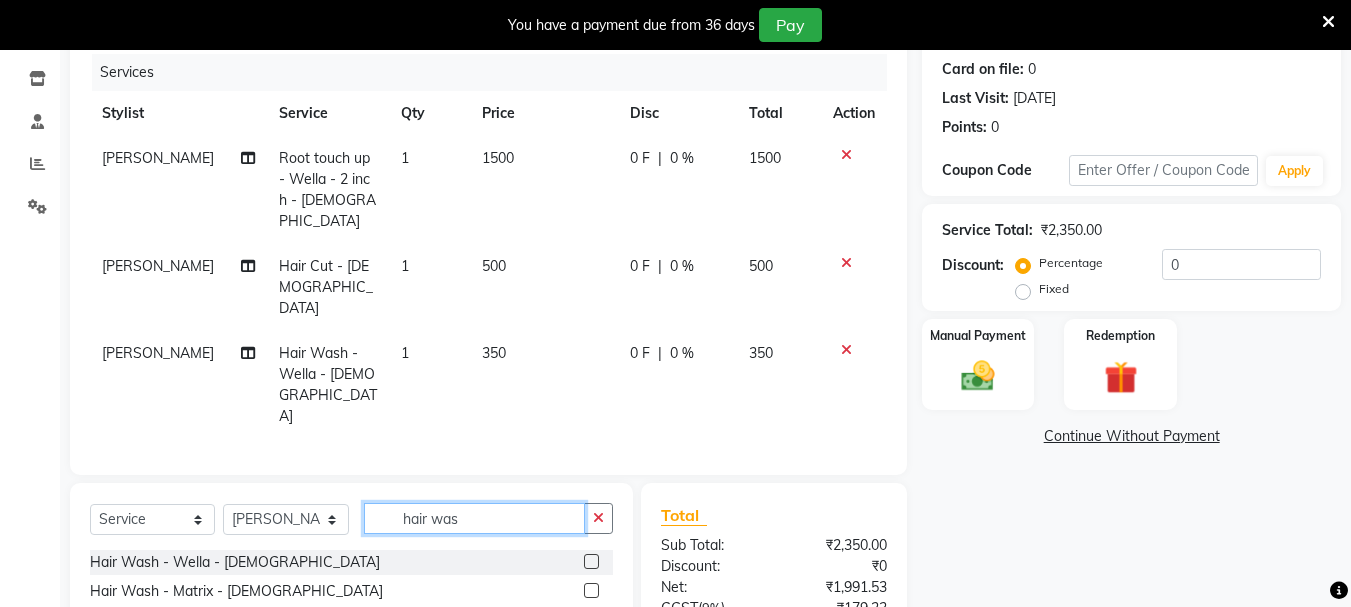 click on "hair was" 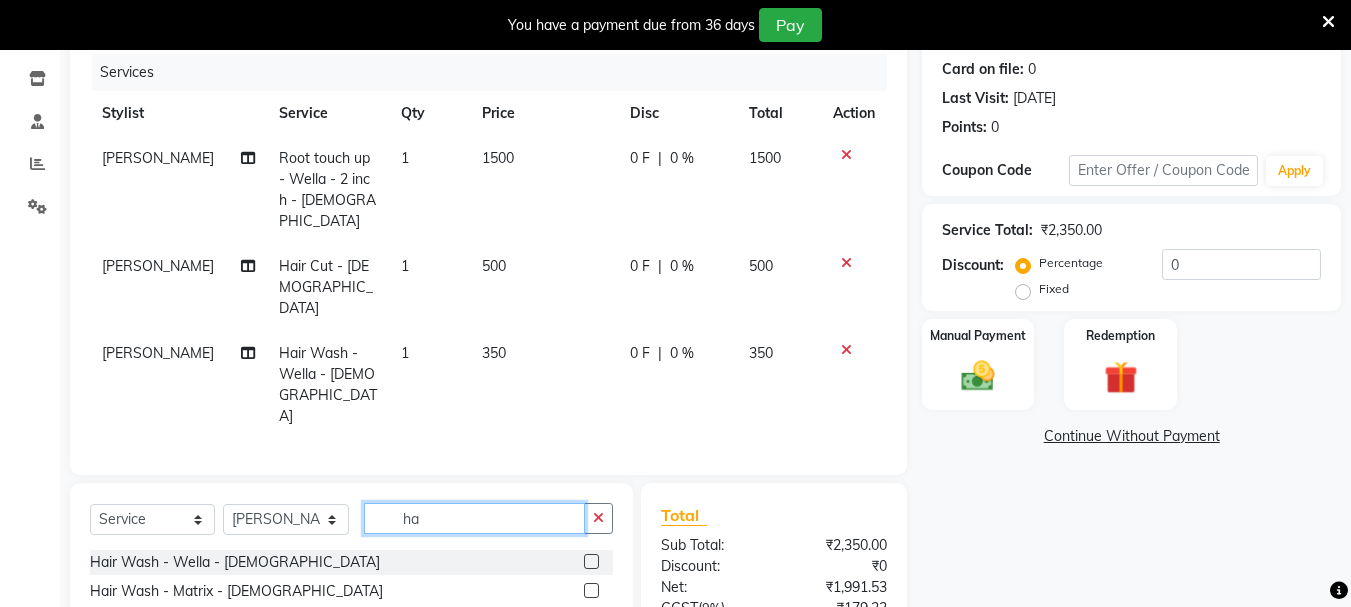 type on "h" 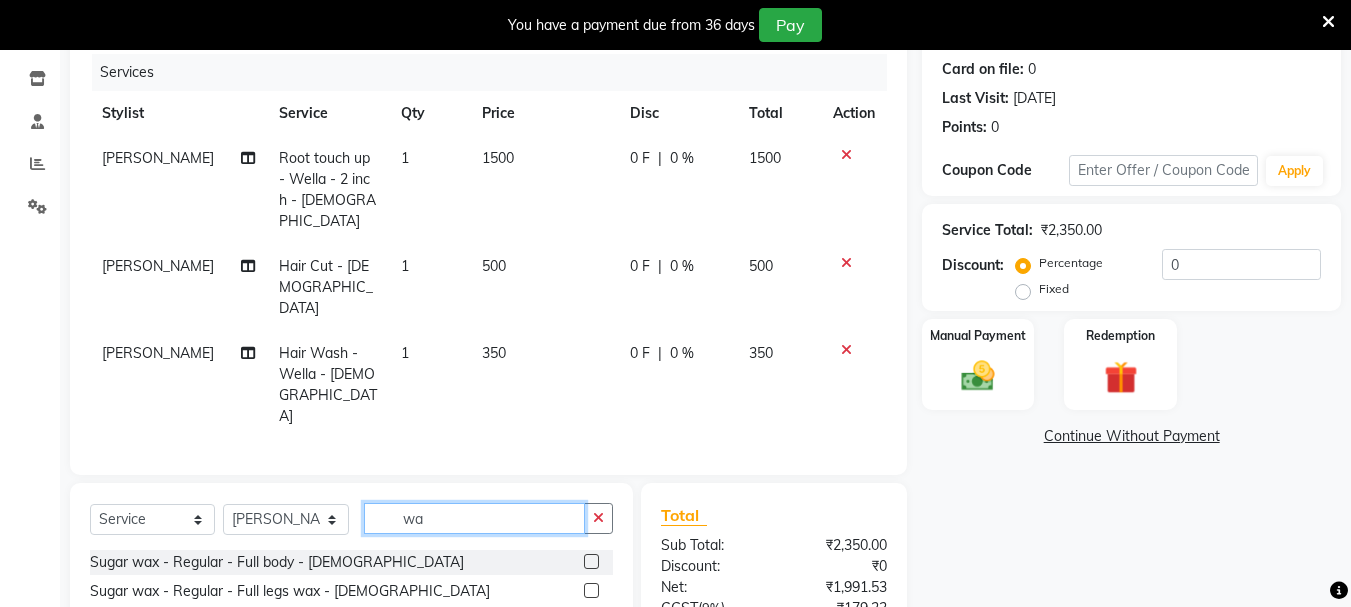 type on "w" 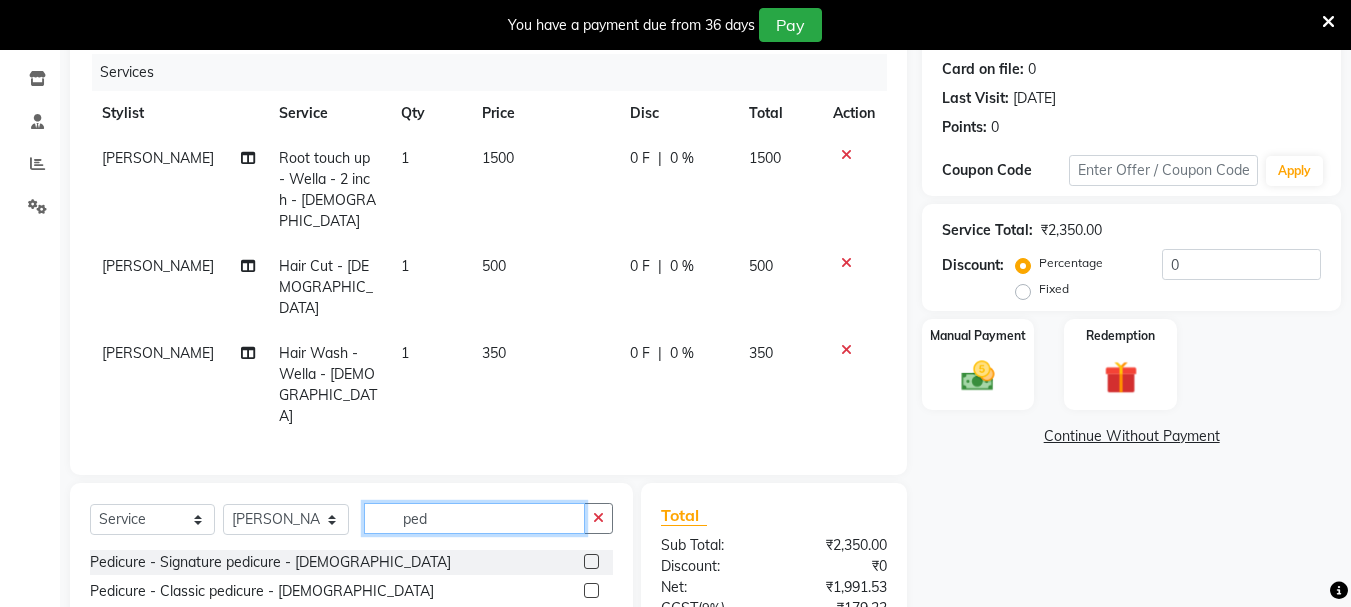 type on "ped" 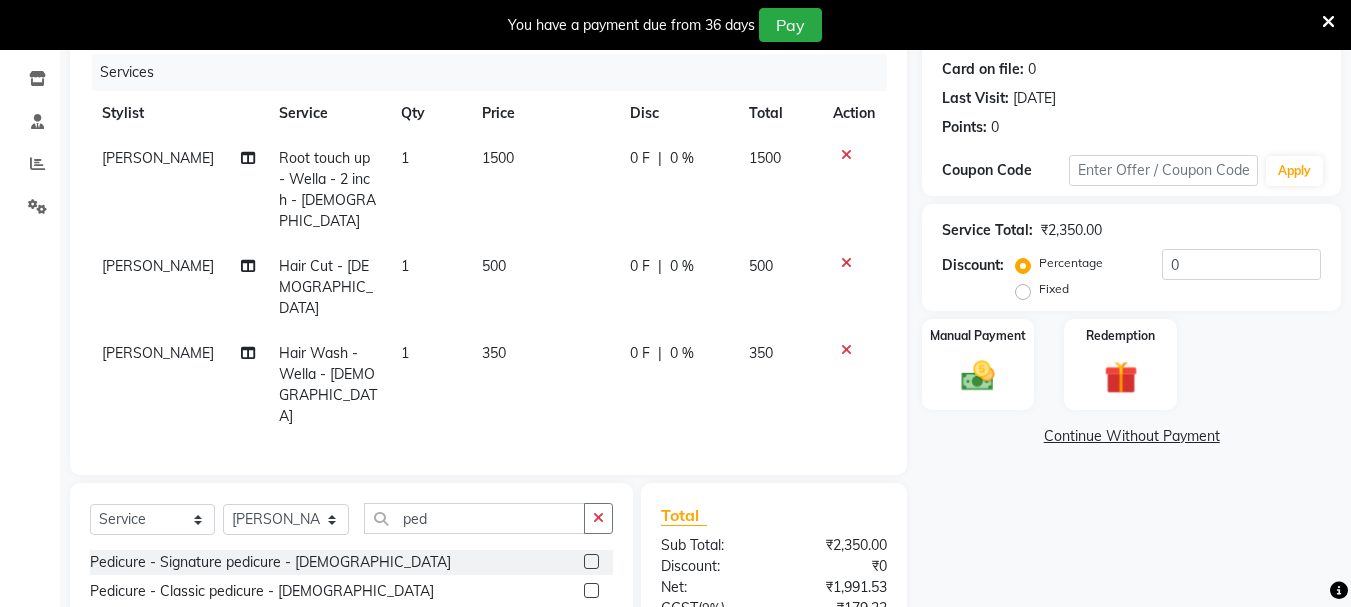 click 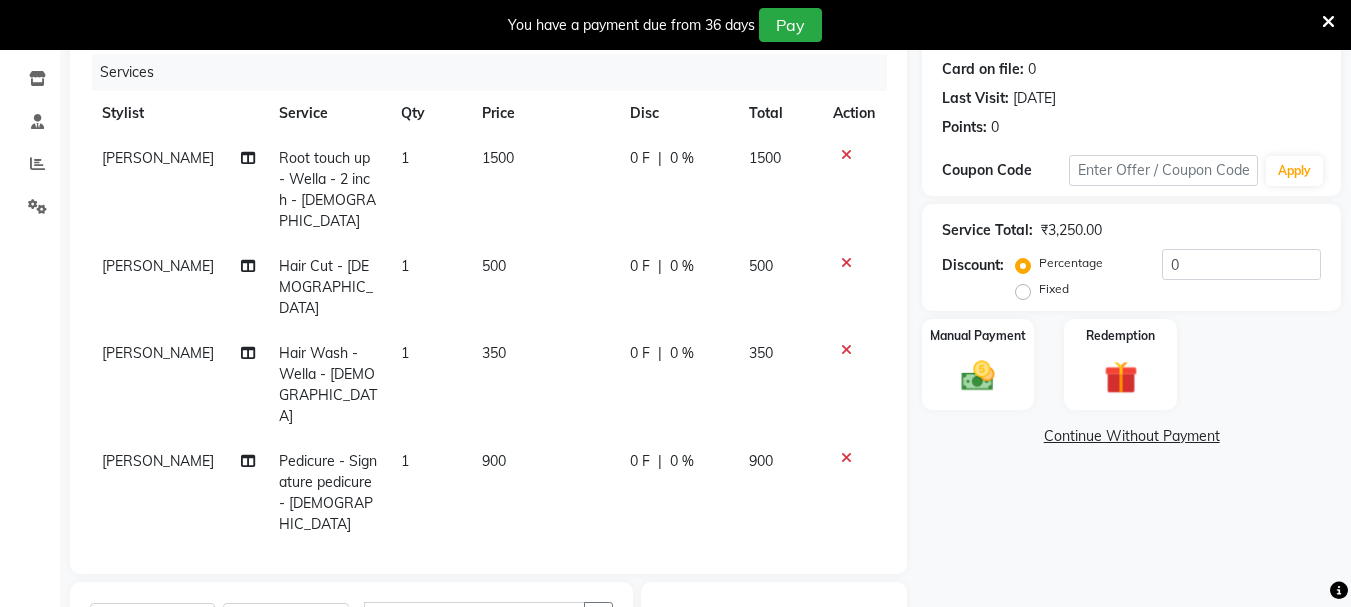 checkbox on "false" 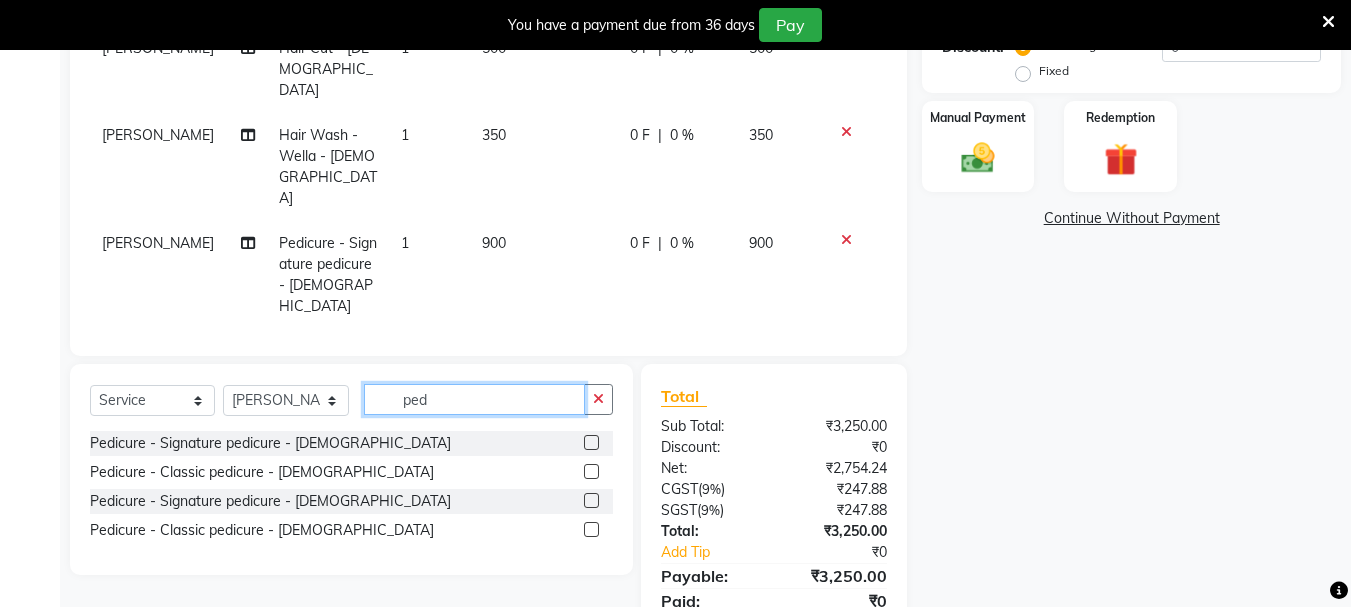 click on "ped" 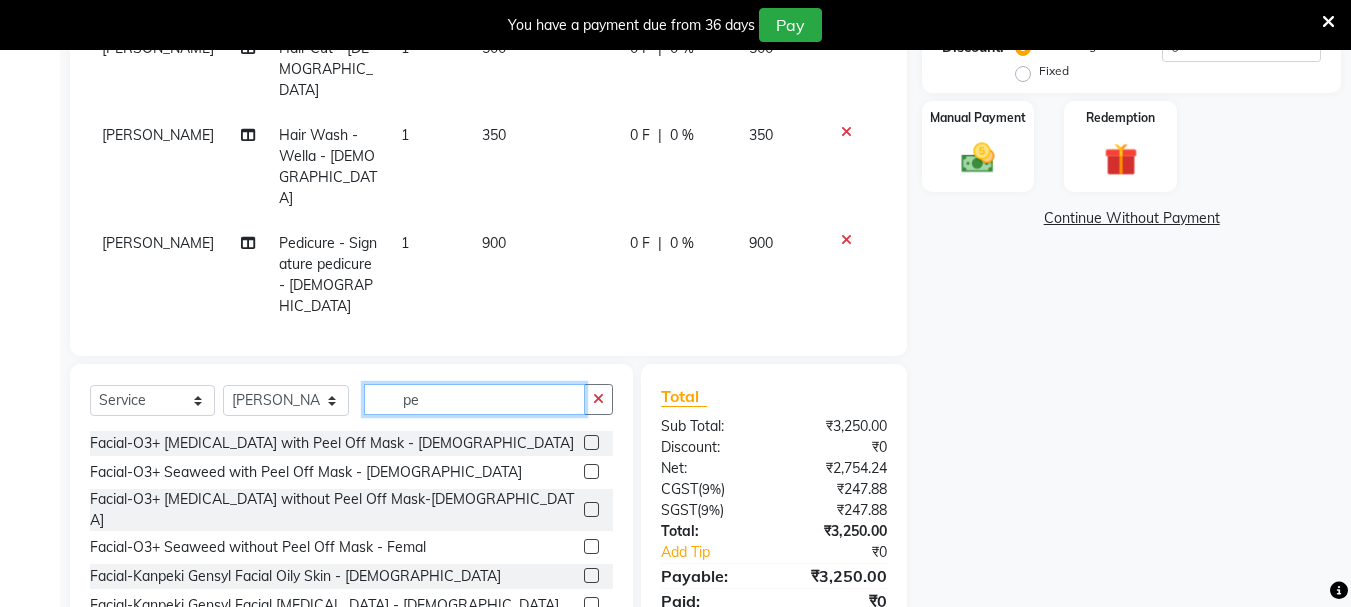 type on "p" 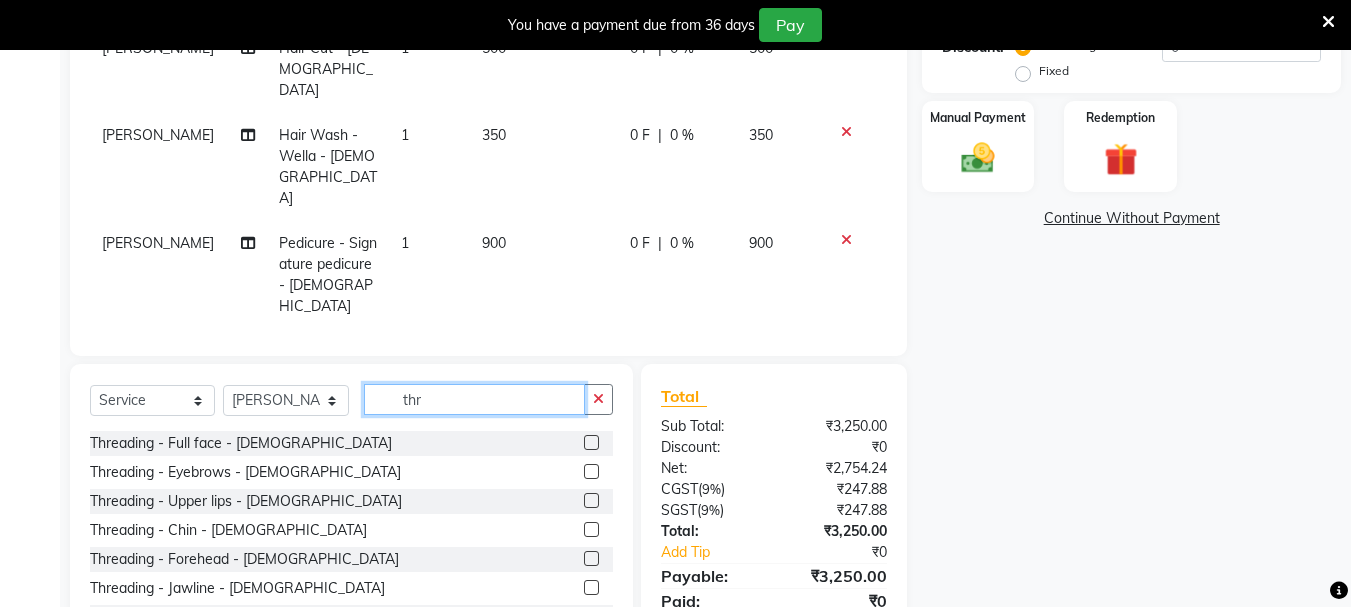 type on "thr" 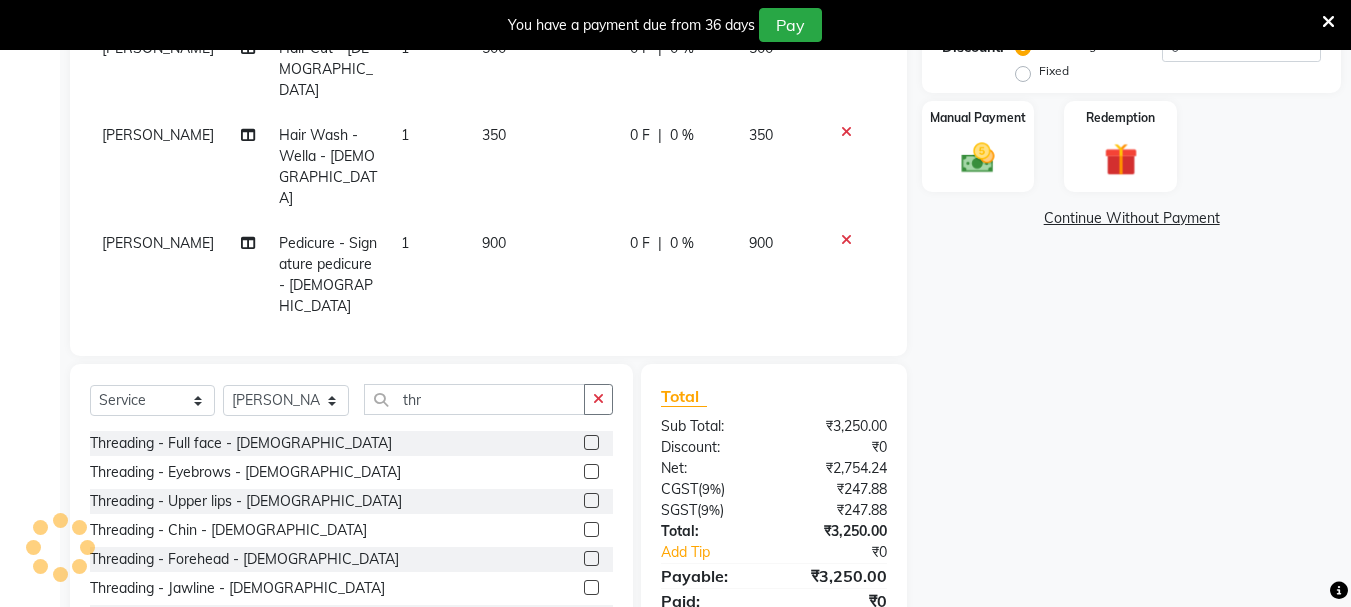click 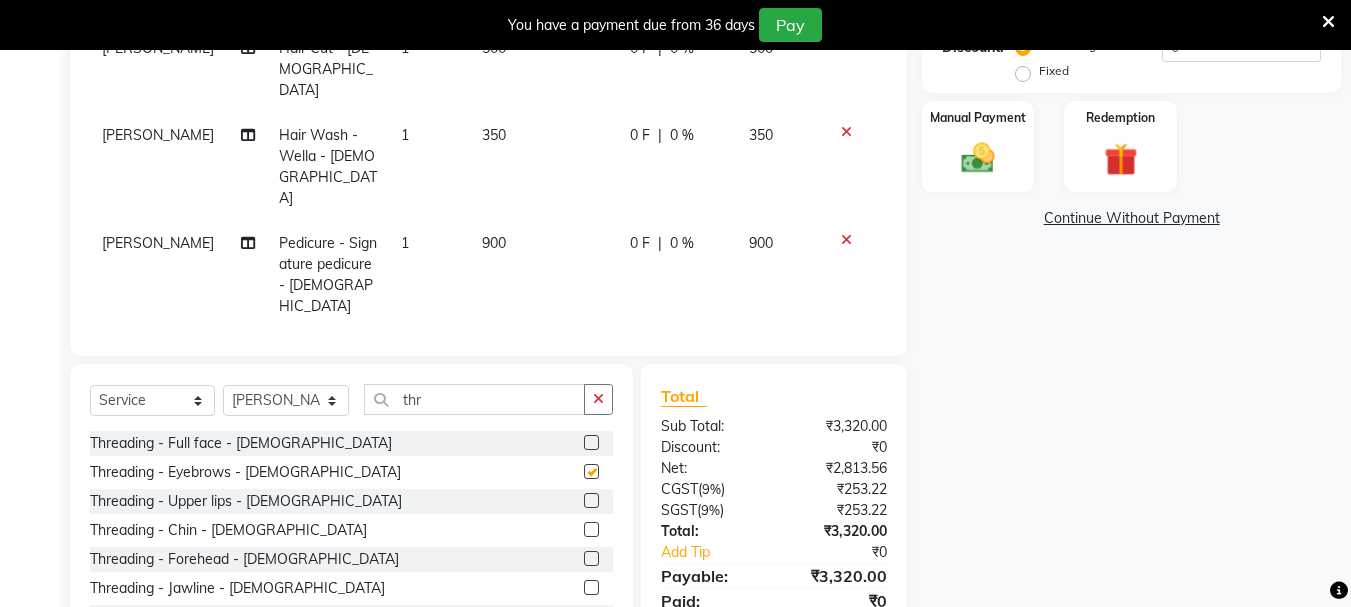checkbox on "false" 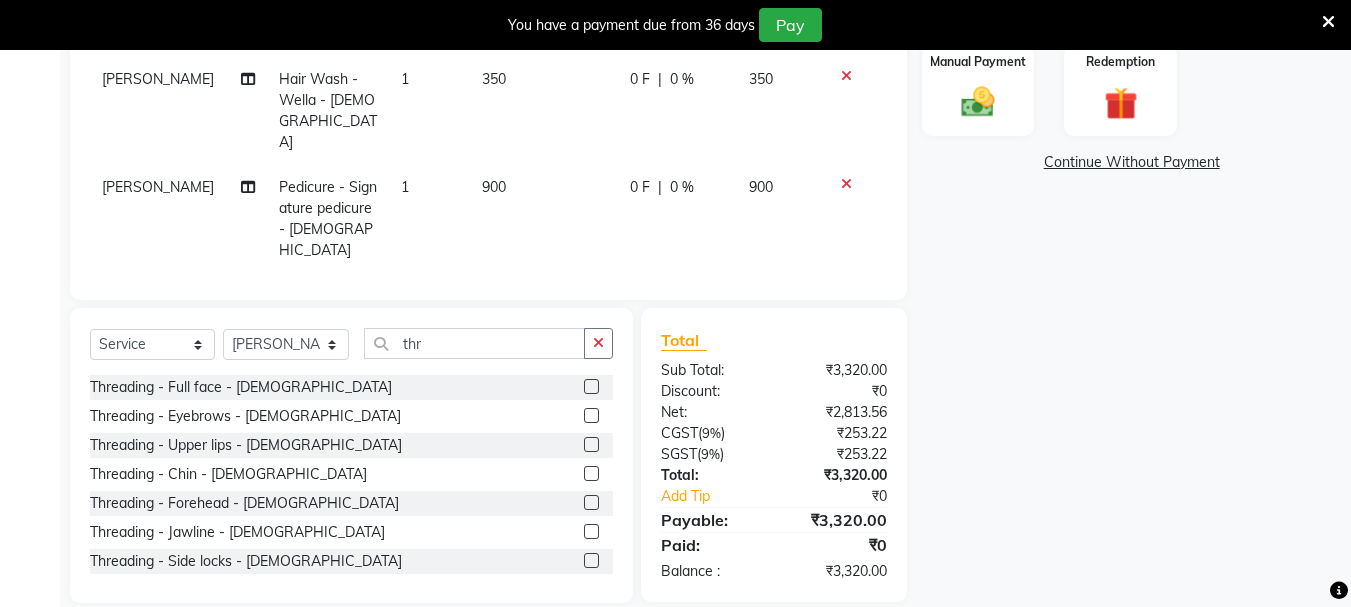 scroll, scrollTop: 544, scrollLeft: 0, axis: vertical 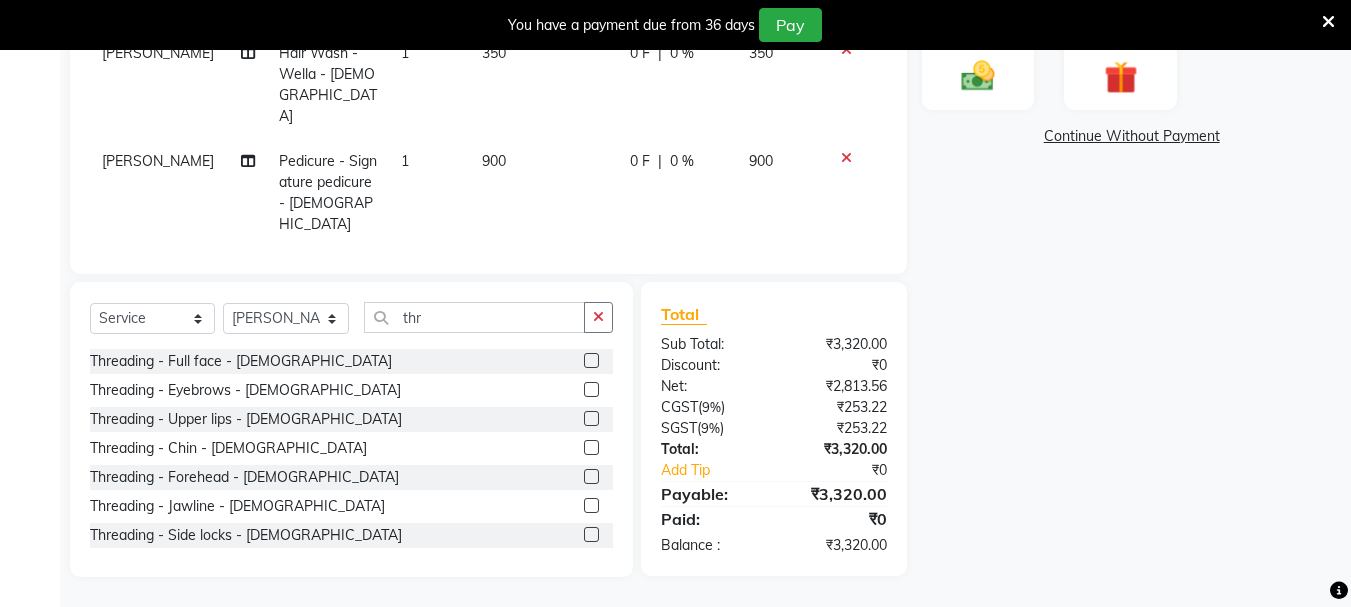 click 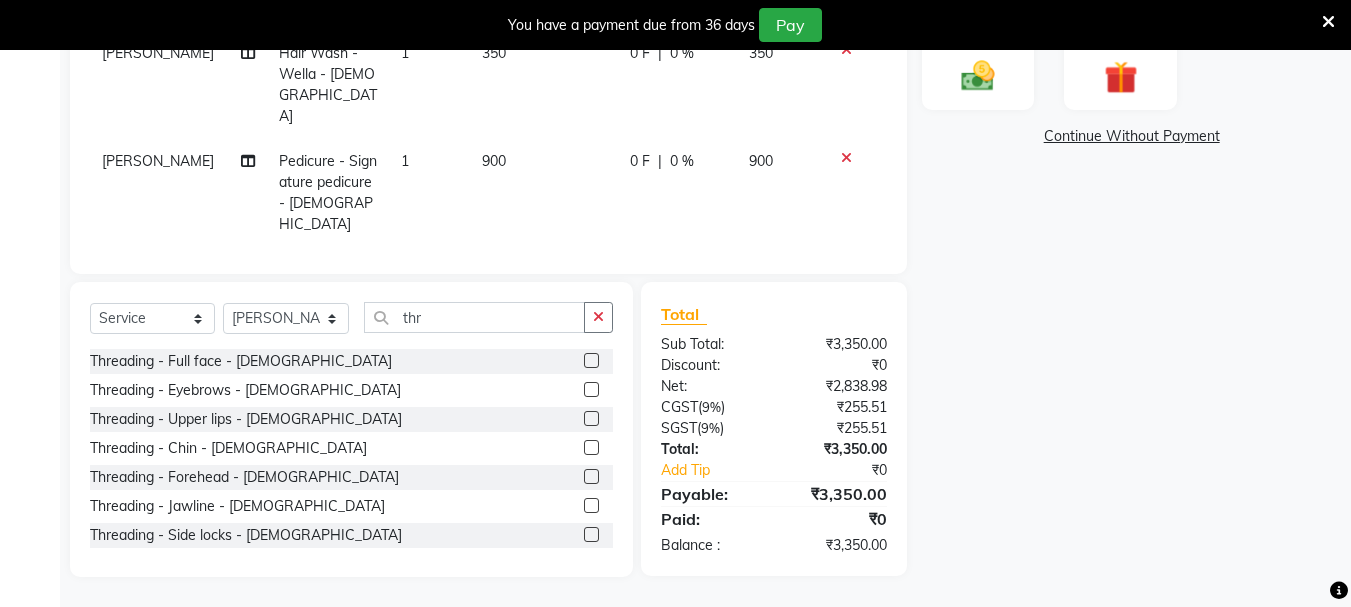 click 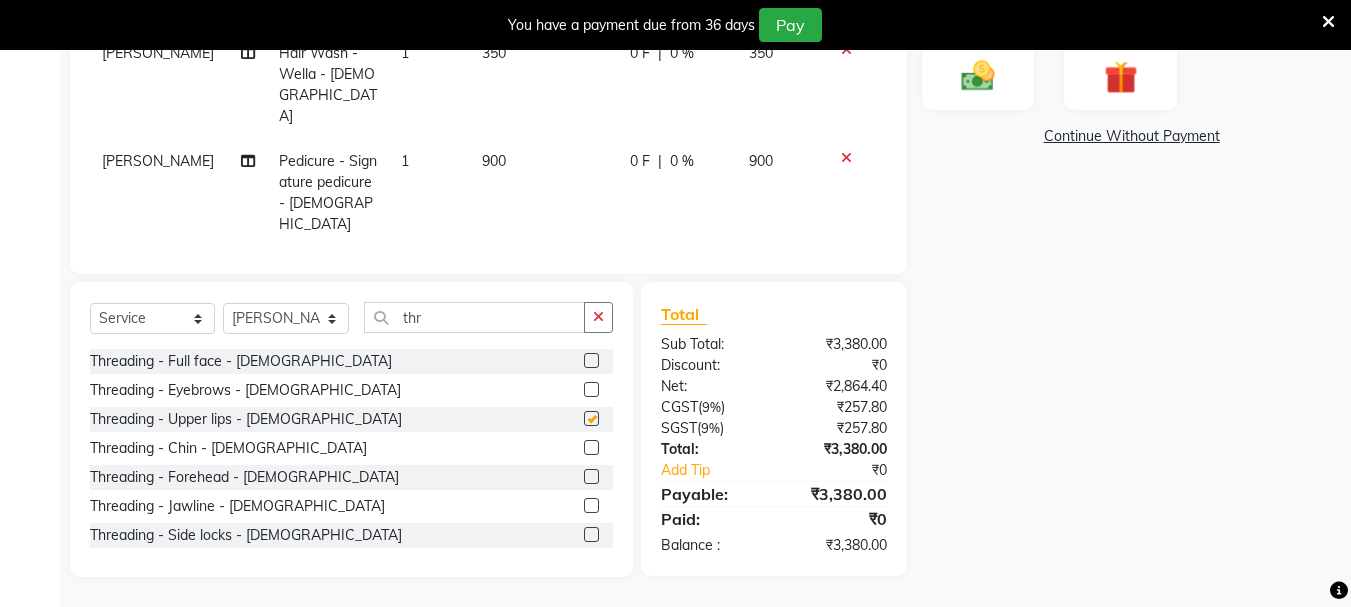 checkbox on "false" 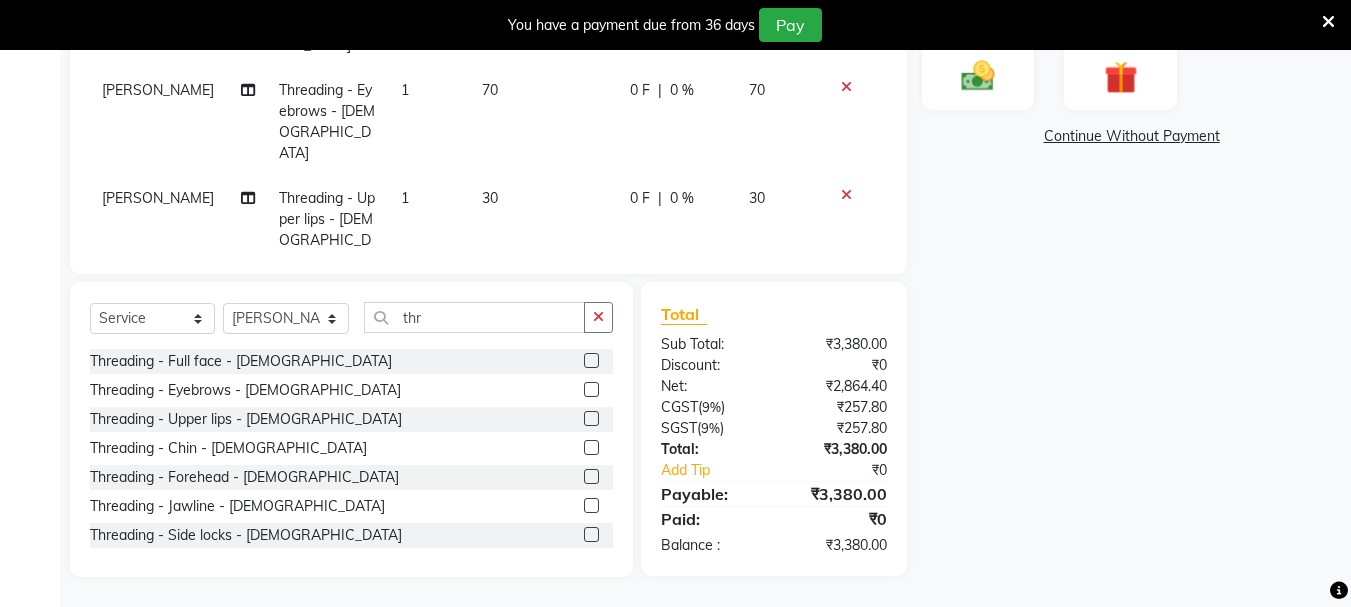 scroll, scrollTop: 180, scrollLeft: 0, axis: vertical 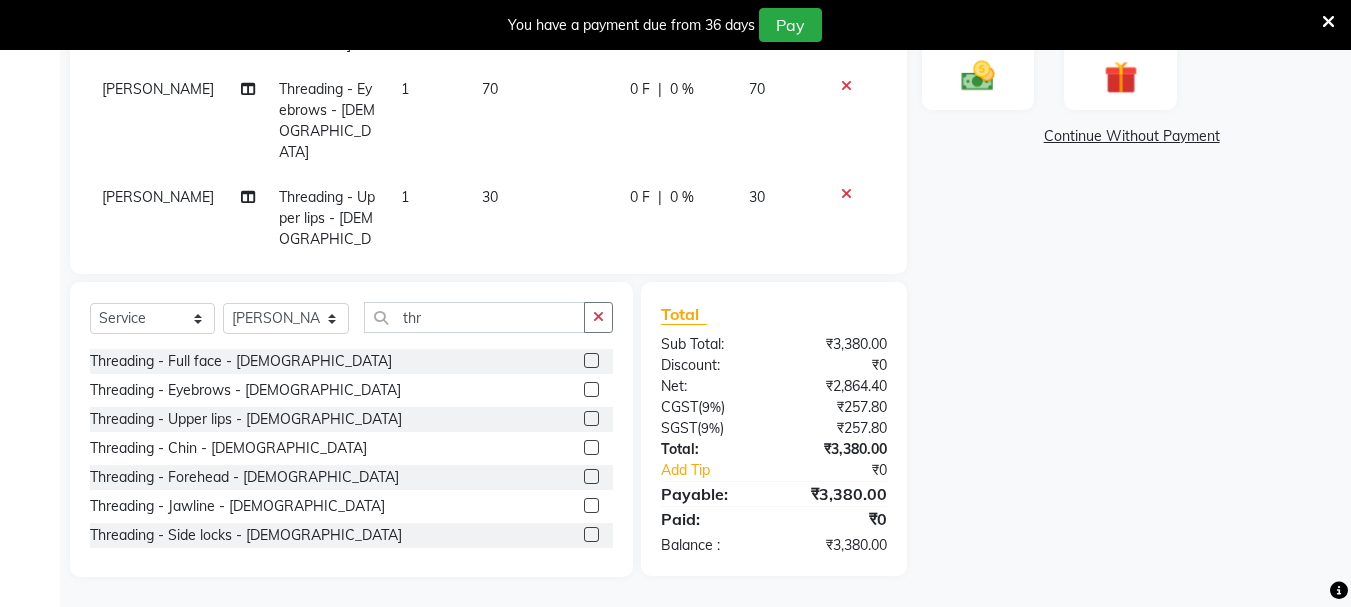 click 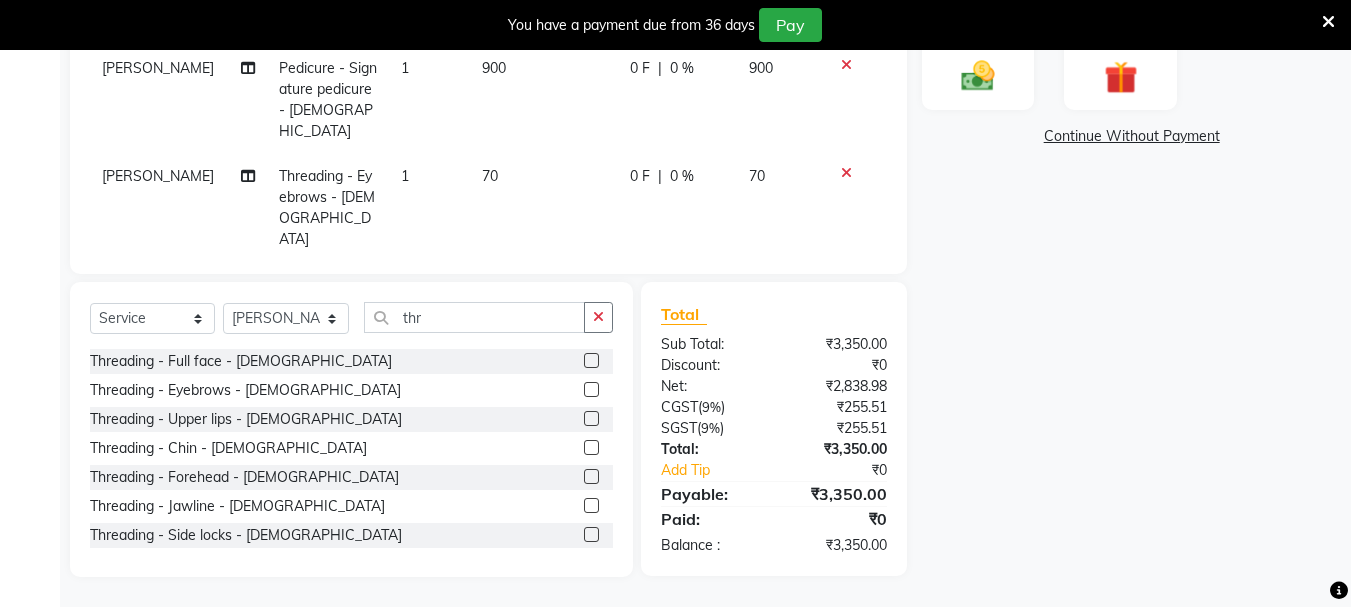 scroll, scrollTop: 40, scrollLeft: 0, axis: vertical 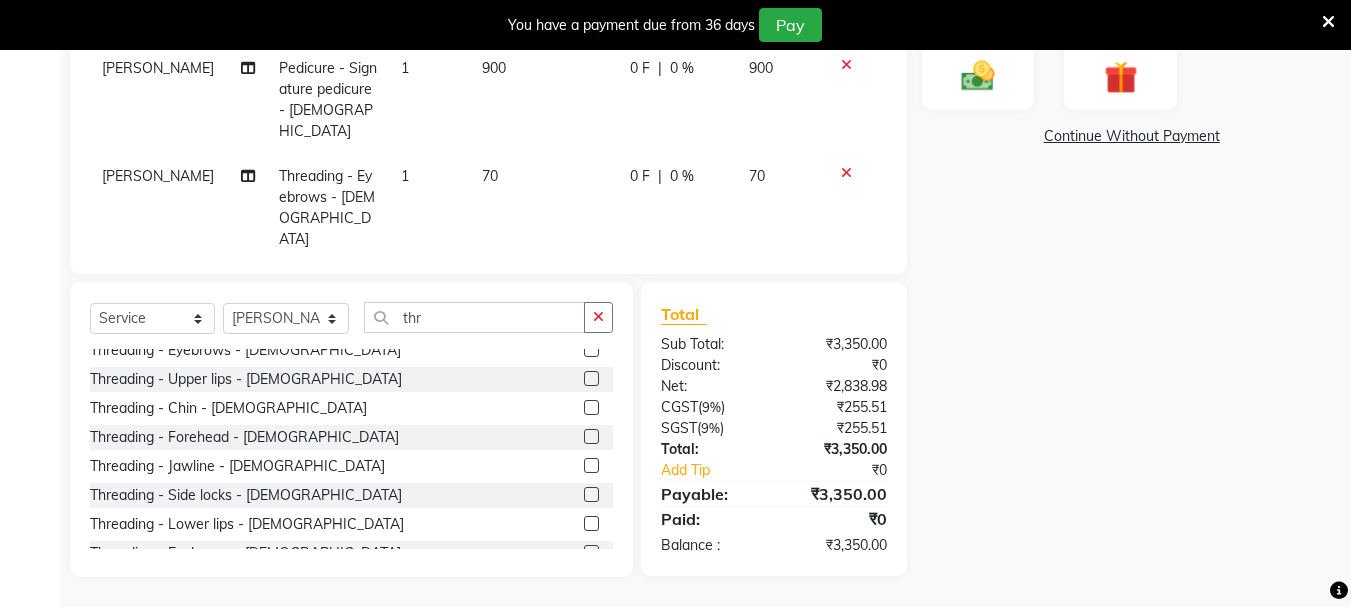 click 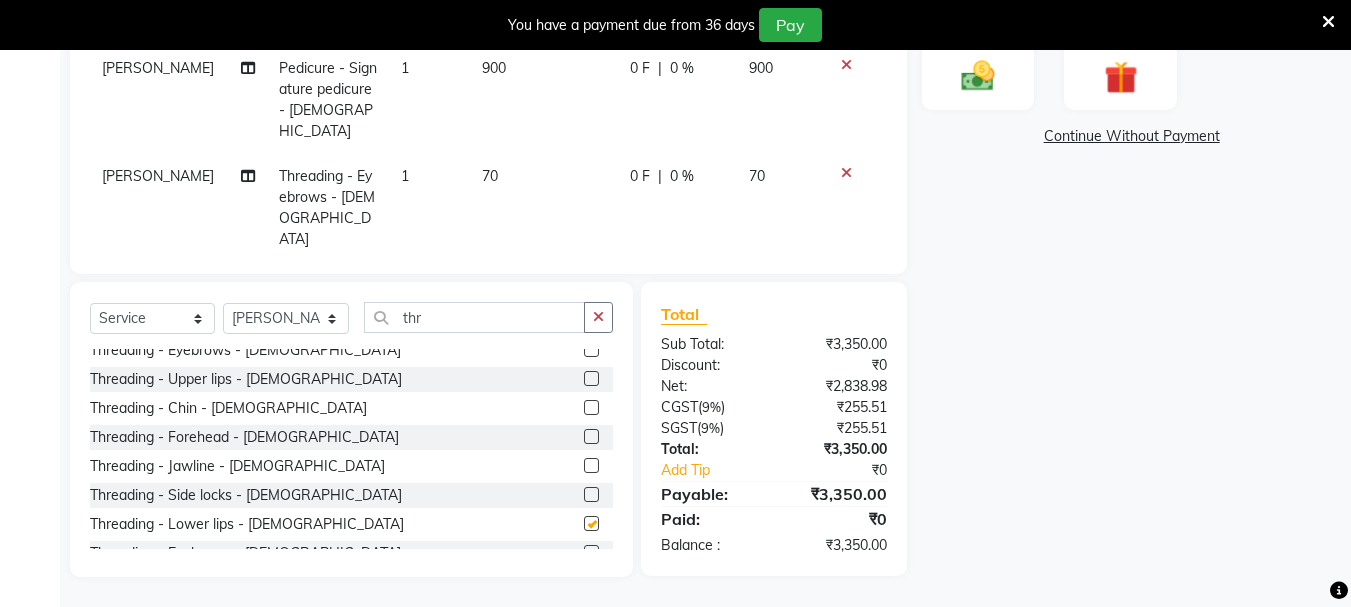 scroll, scrollTop: 180, scrollLeft: 0, axis: vertical 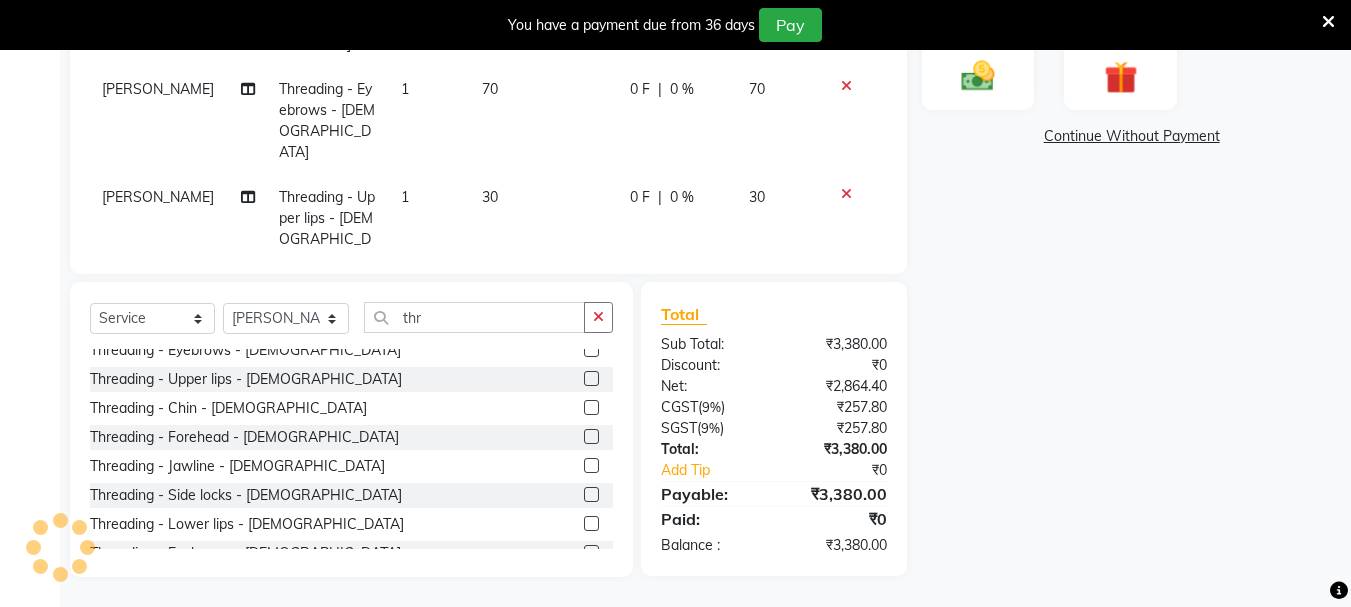 checkbox on "false" 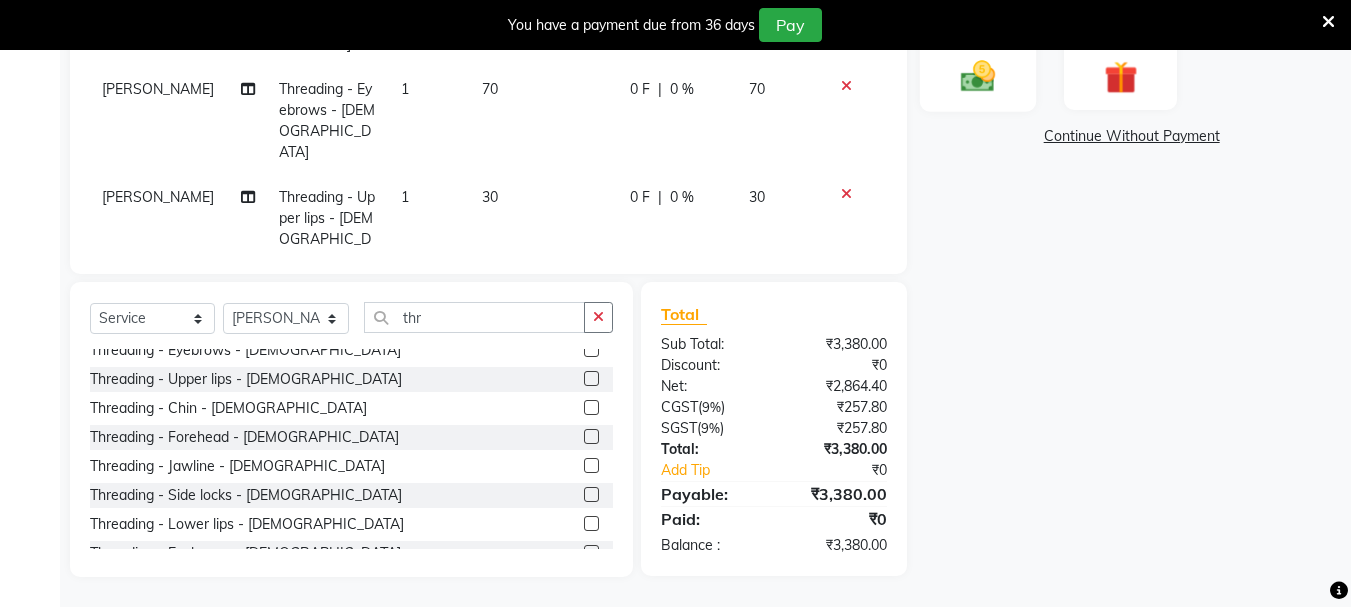 click 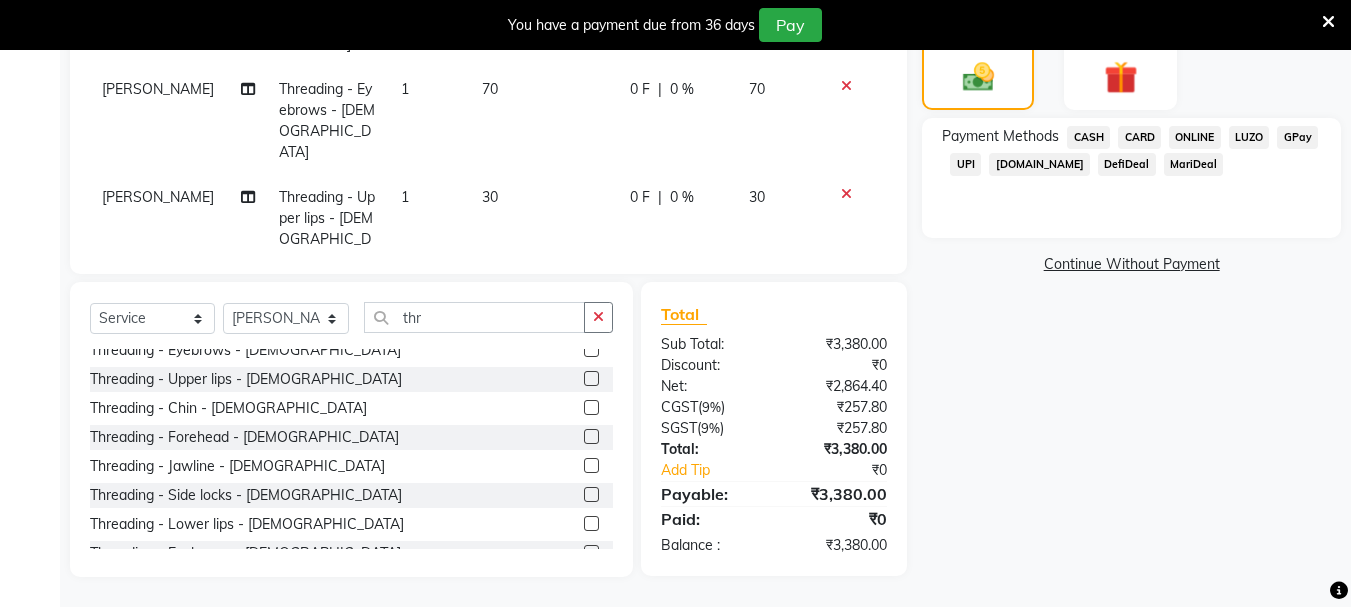 click on "ONLINE" 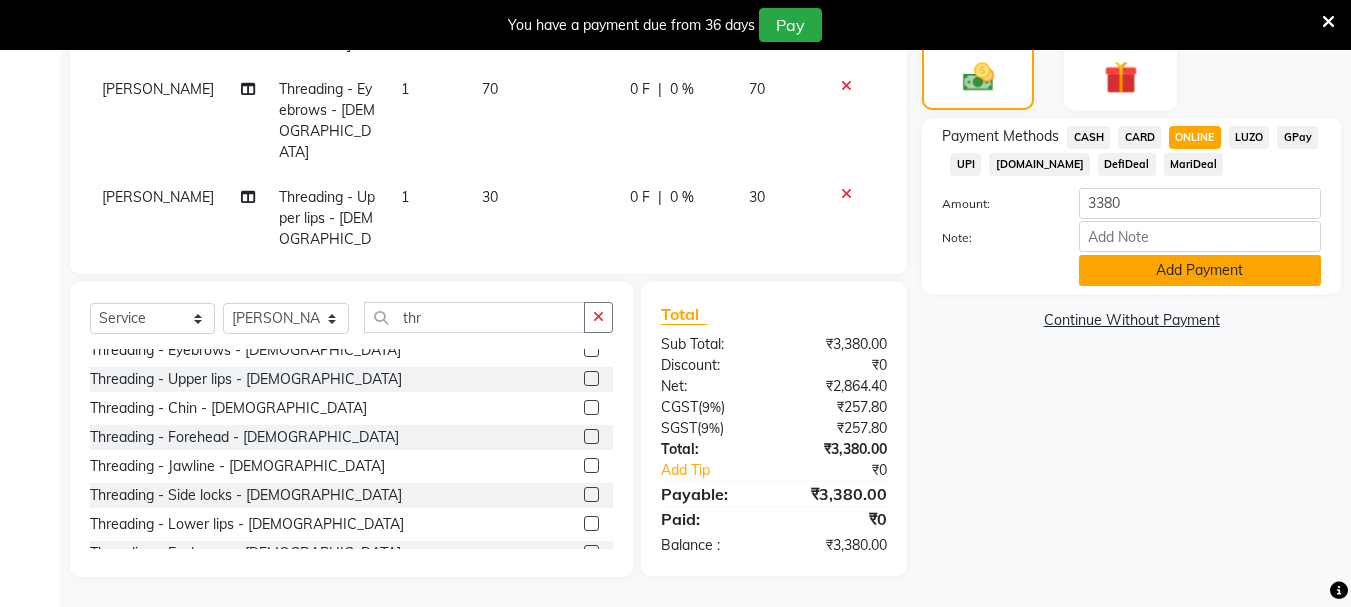 click on "Add Payment" 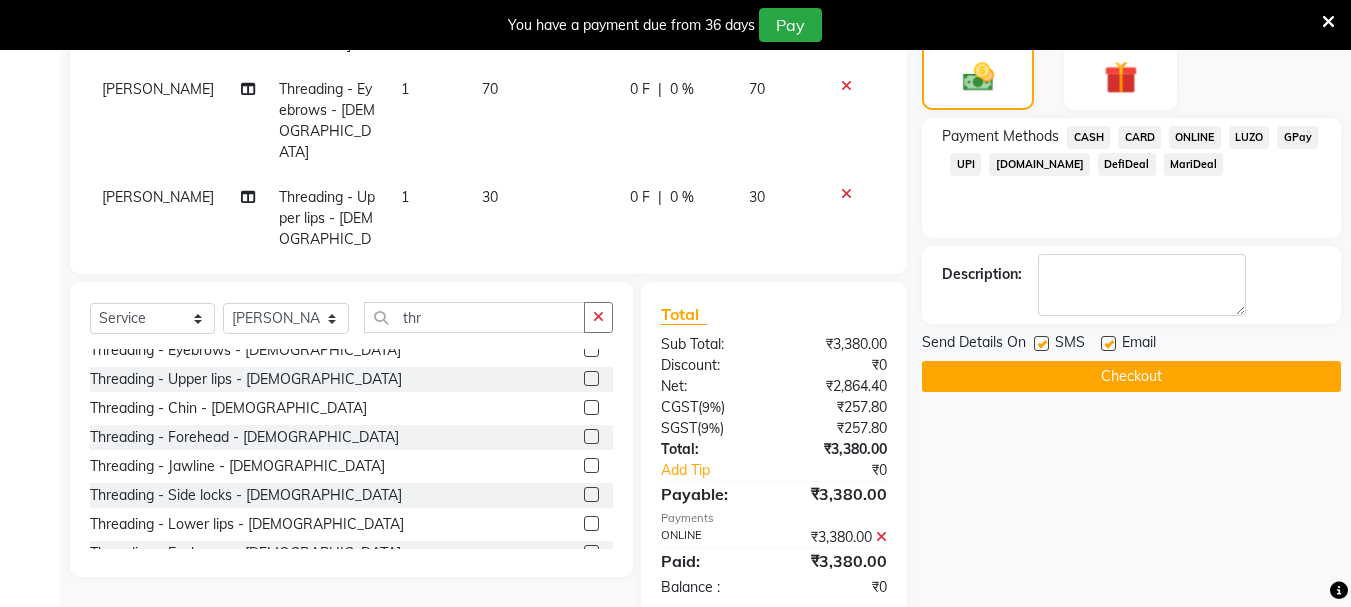click 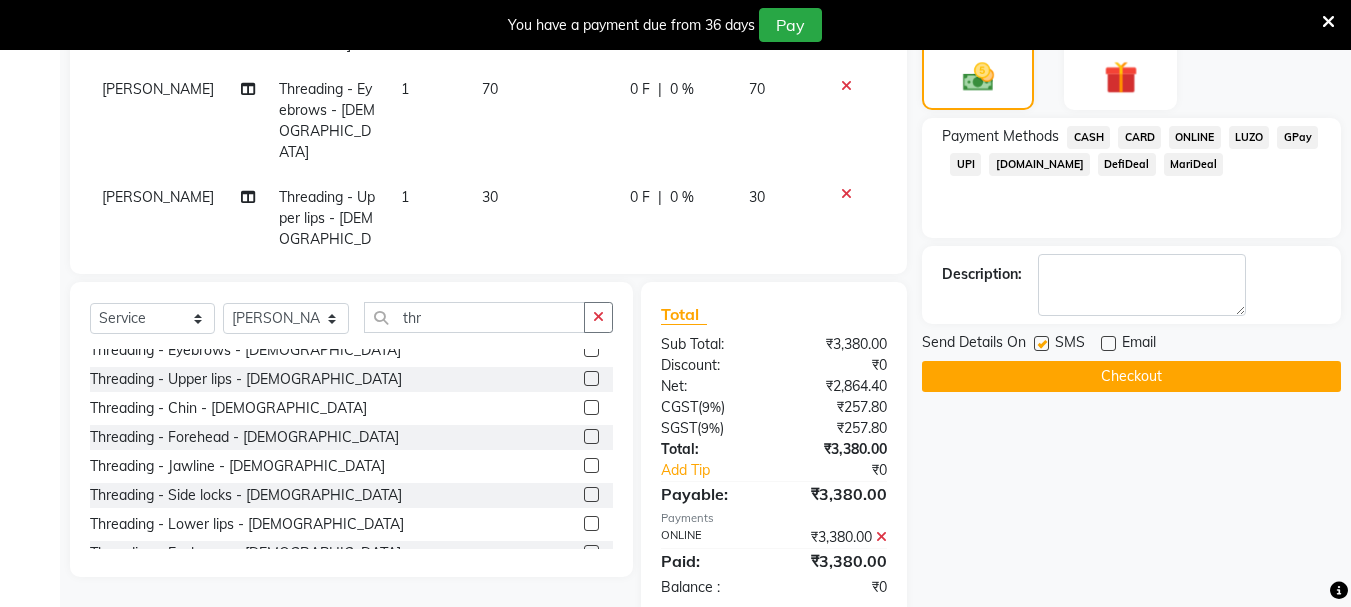 click 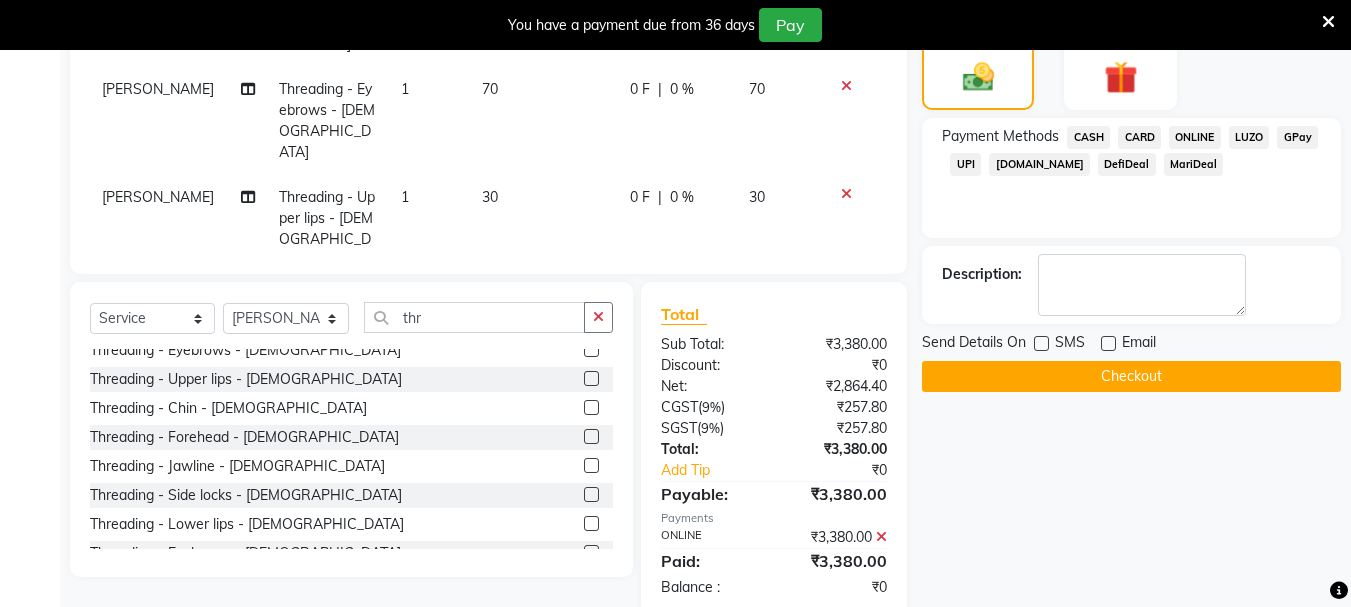 click on "Checkout" 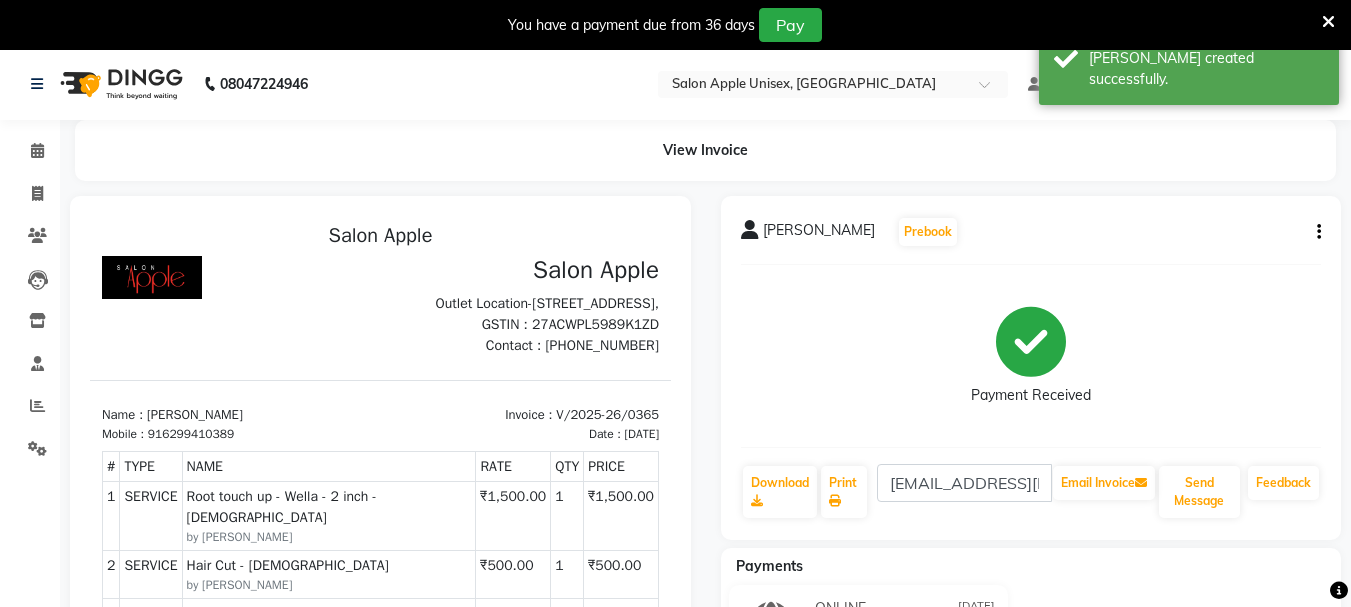 scroll, scrollTop: 0, scrollLeft: 0, axis: both 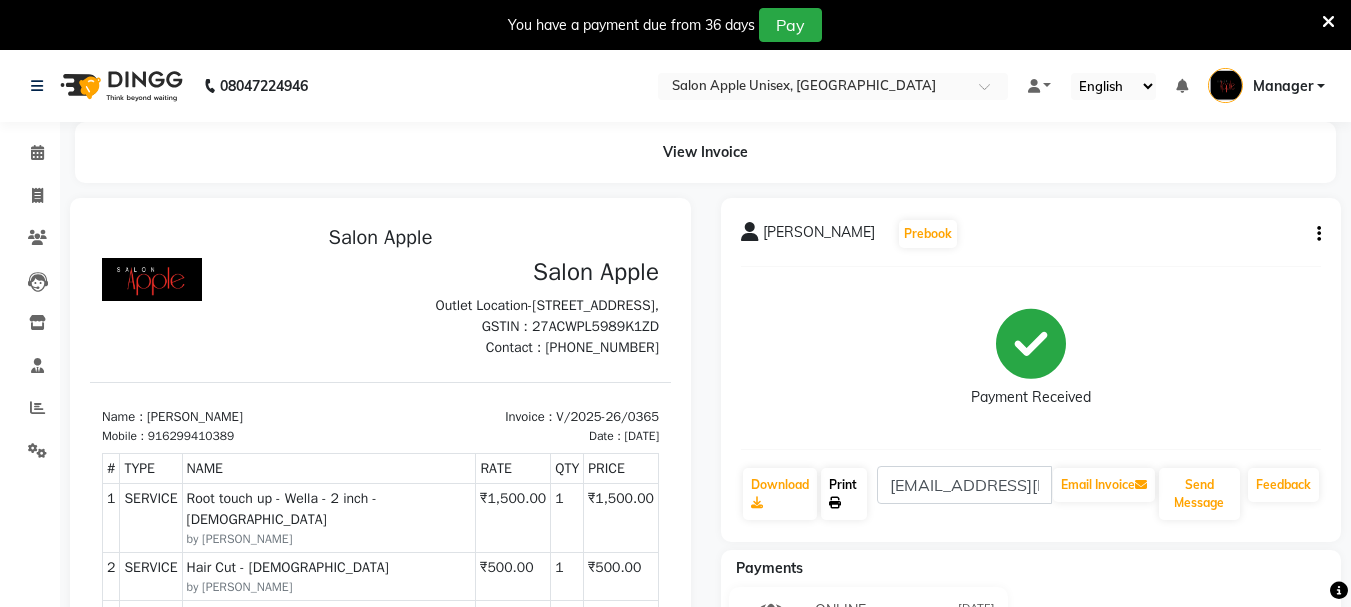 click on "Print" 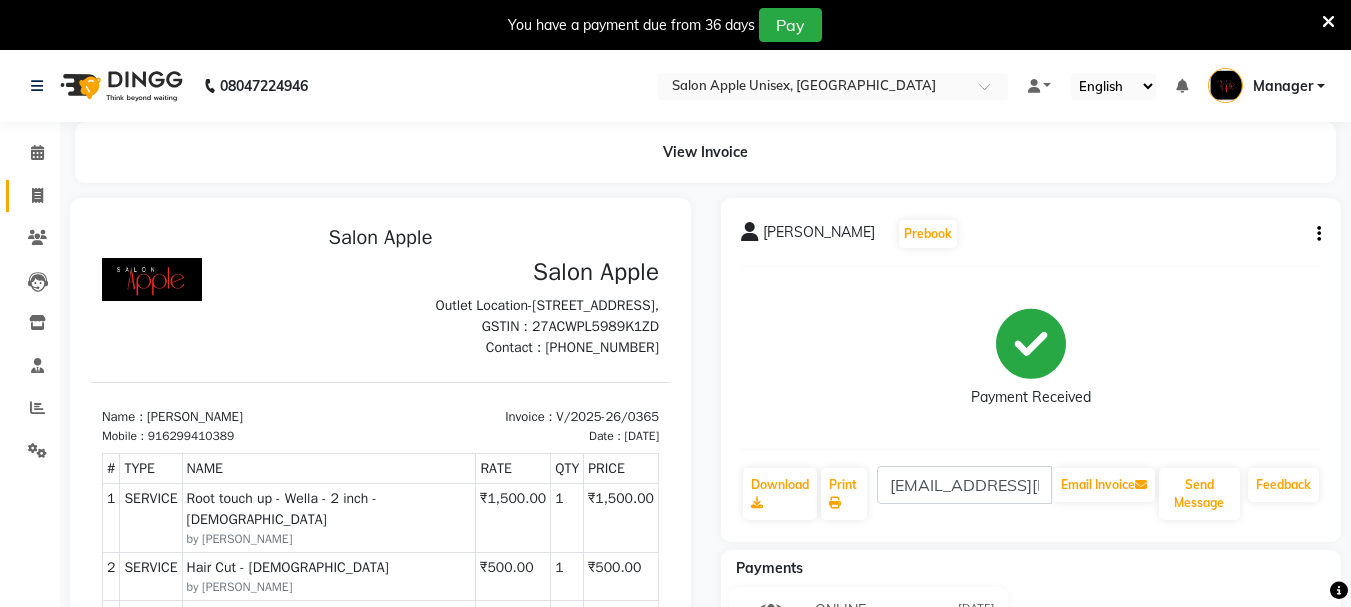click 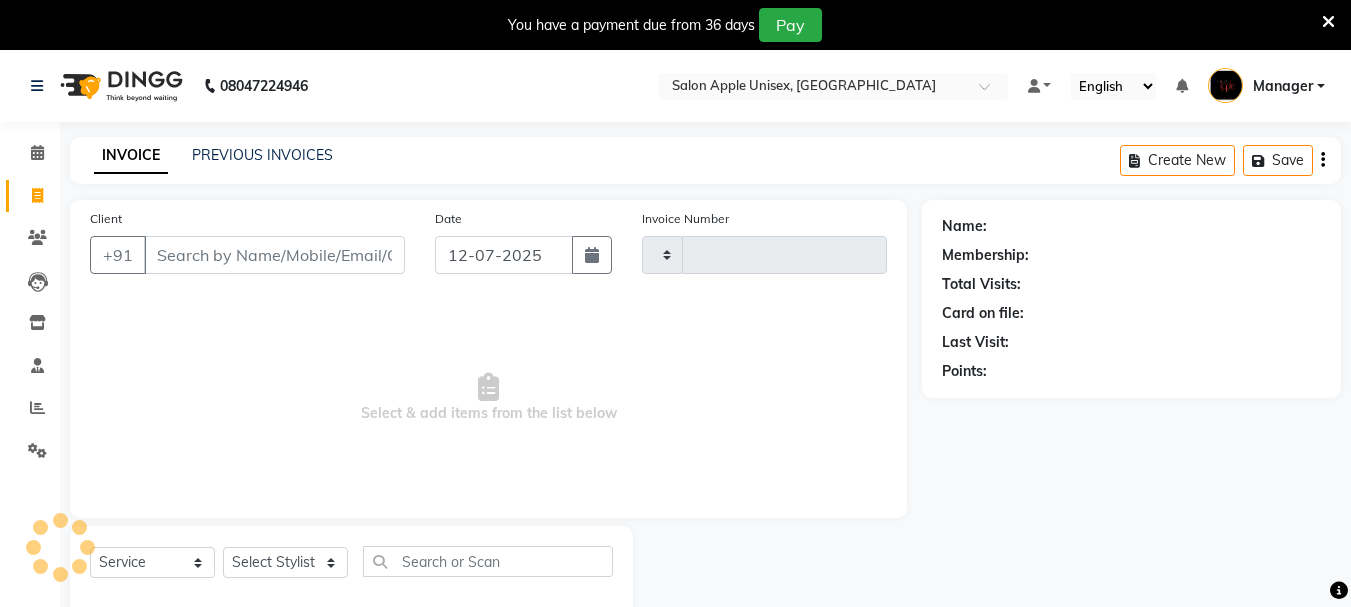 scroll, scrollTop: 50, scrollLeft: 0, axis: vertical 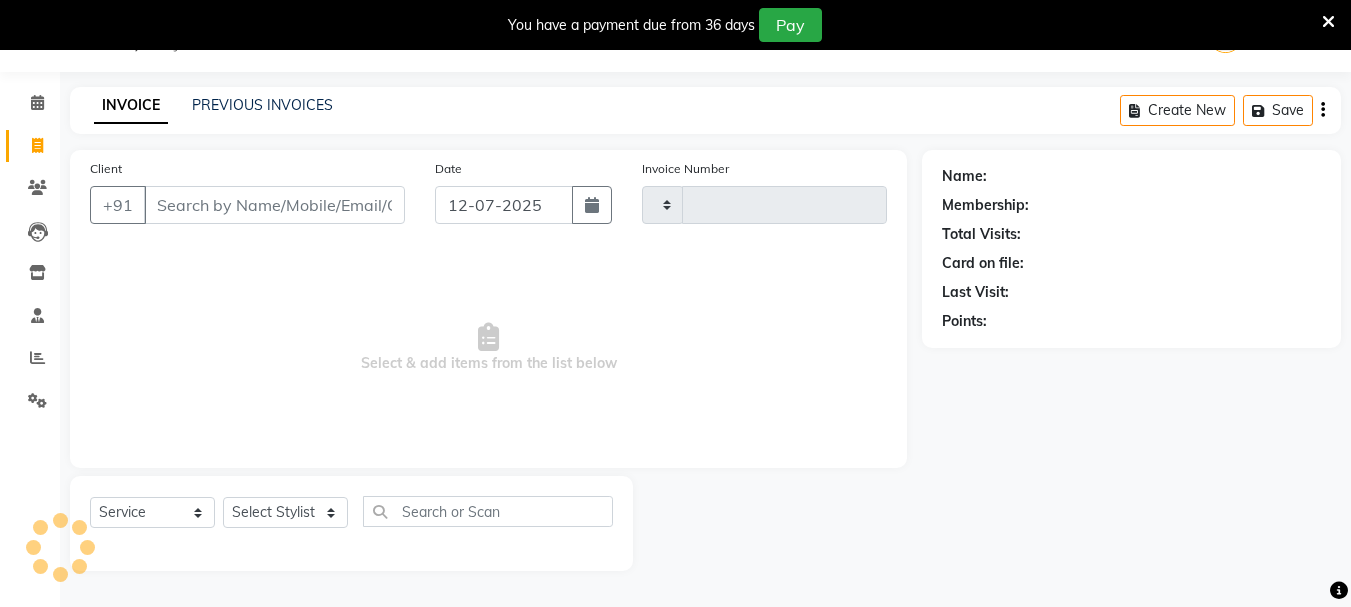 type on "0366" 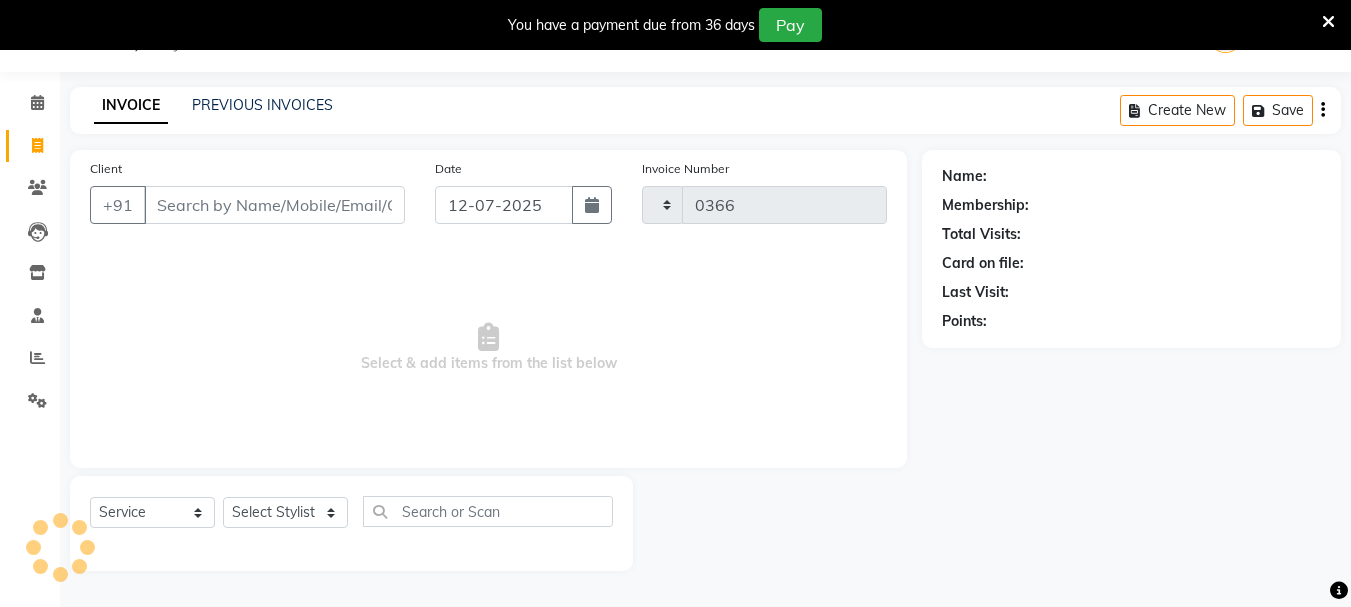 select on "116" 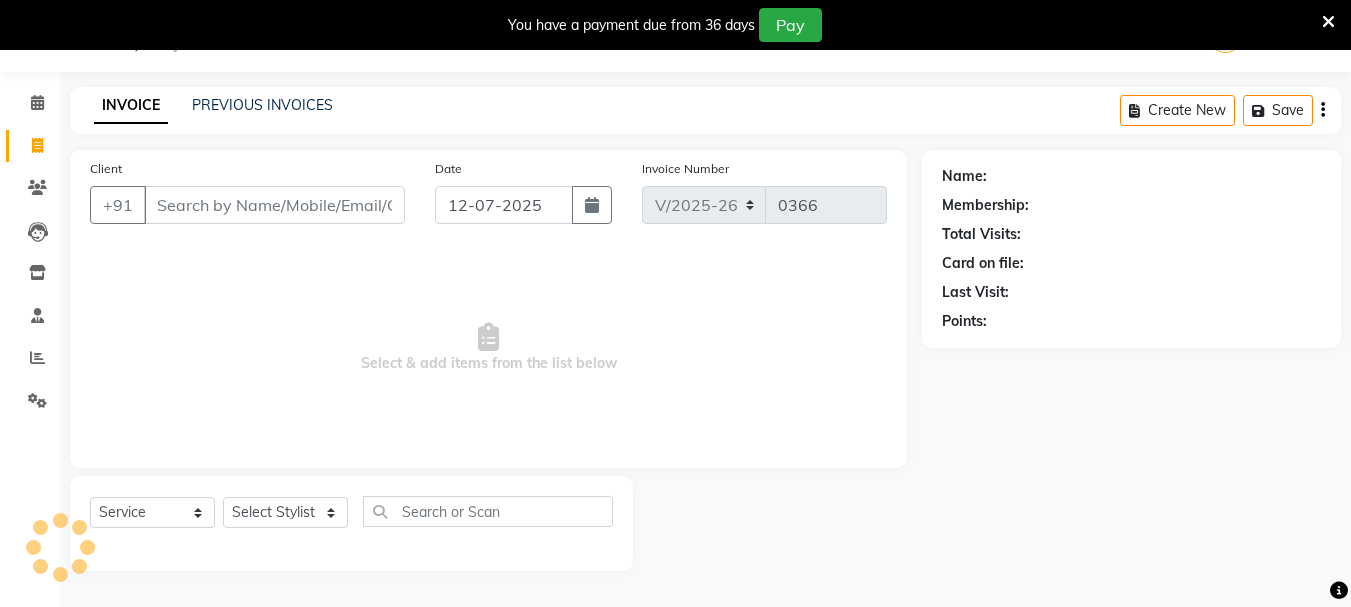 click on "Client" at bounding box center [274, 205] 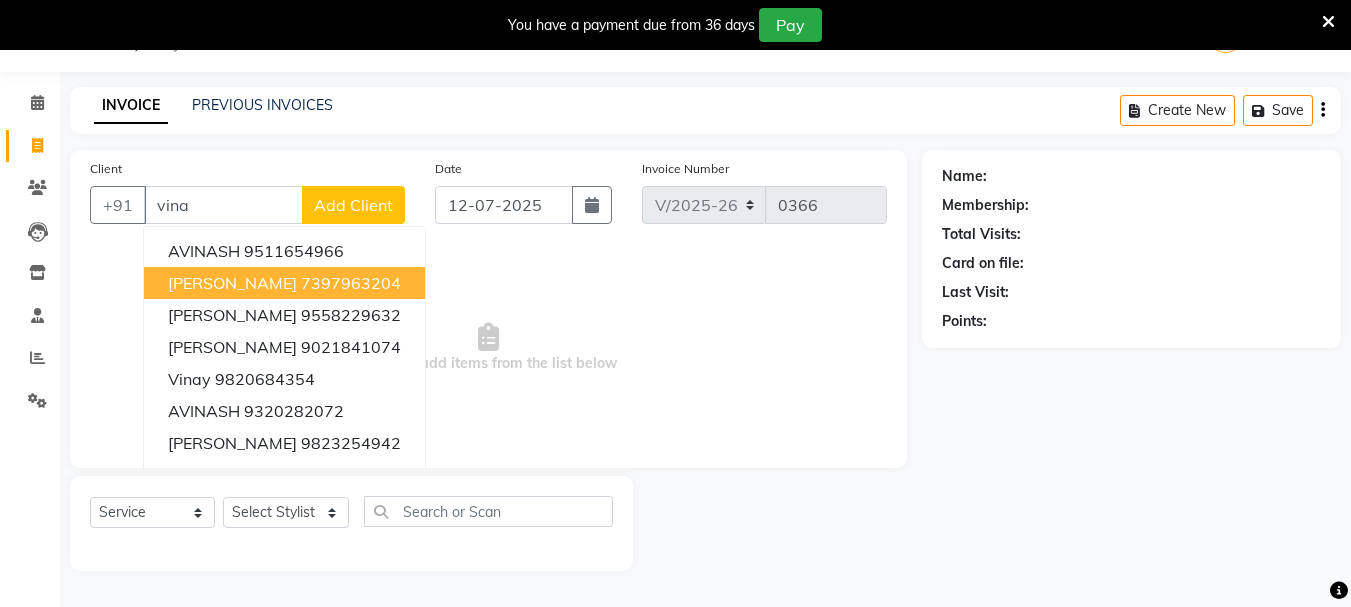 click on "[PERSON_NAME]" at bounding box center (232, 283) 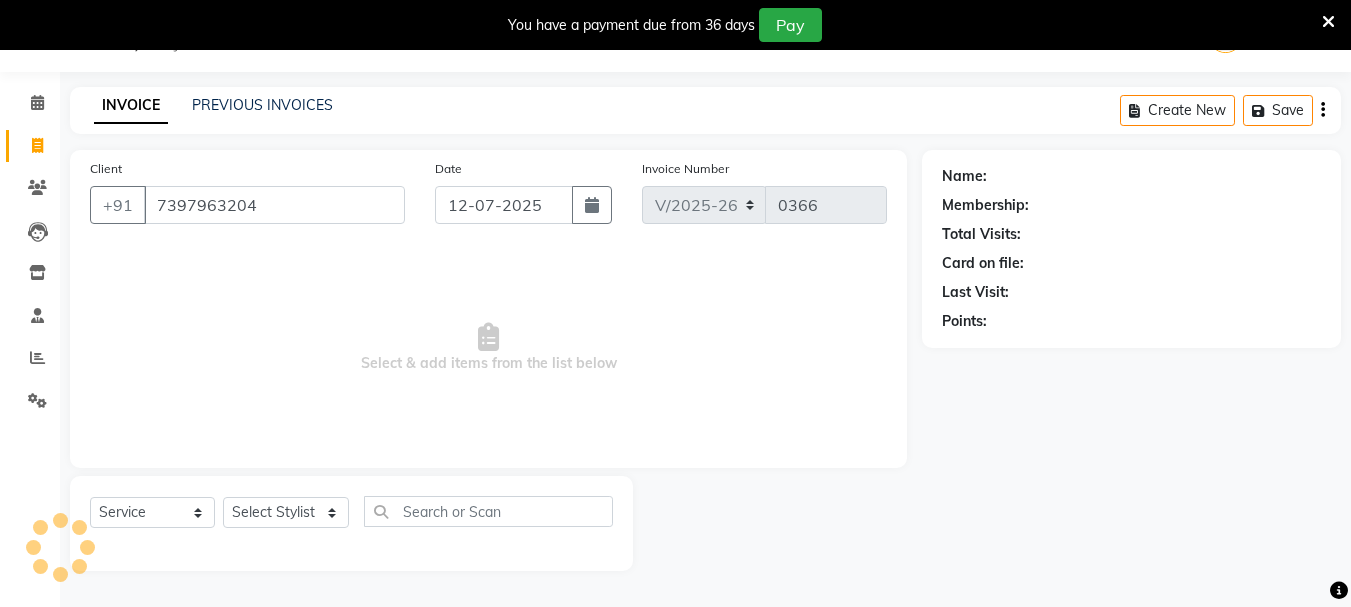 type on "7397963204" 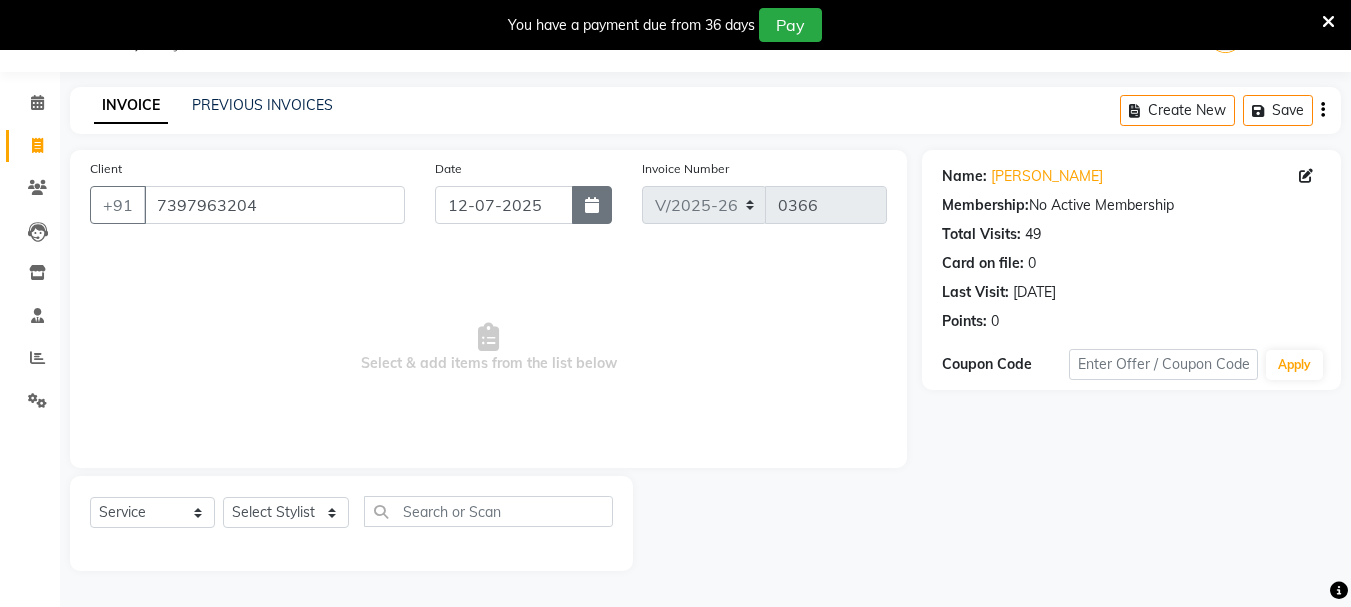 click 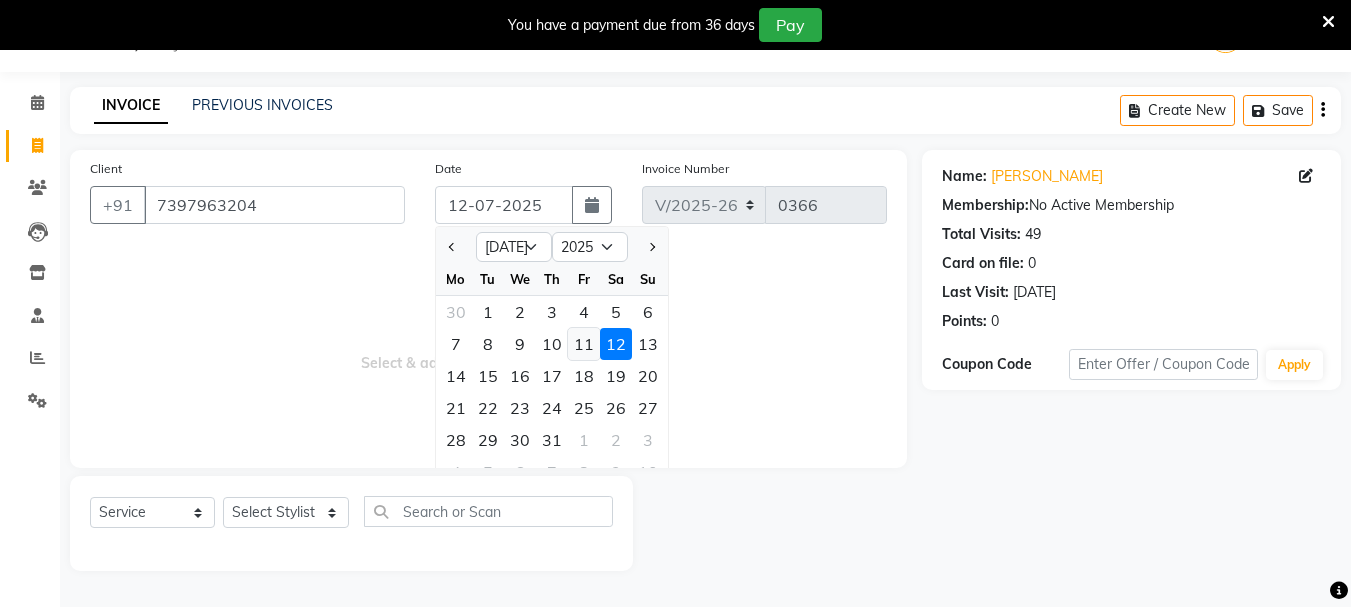 click on "11" 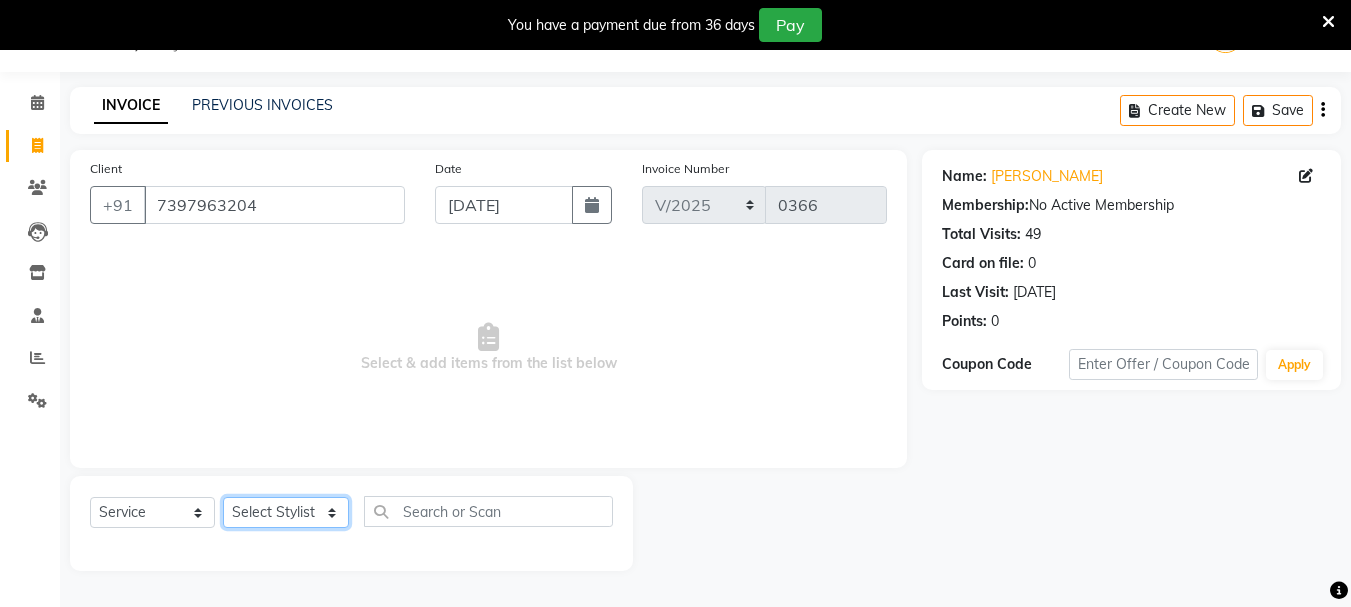 click on "Select Stylist [PERSON_NAME]  [PERSON_NAME] [PERSON_NAME] Humane Manager [PERSON_NAME] [PERSON_NAME] [PERSON_NAME] Priya [PERSON_NAME] [PERSON_NAME] [PERSON_NAME] [PERSON_NAME]" 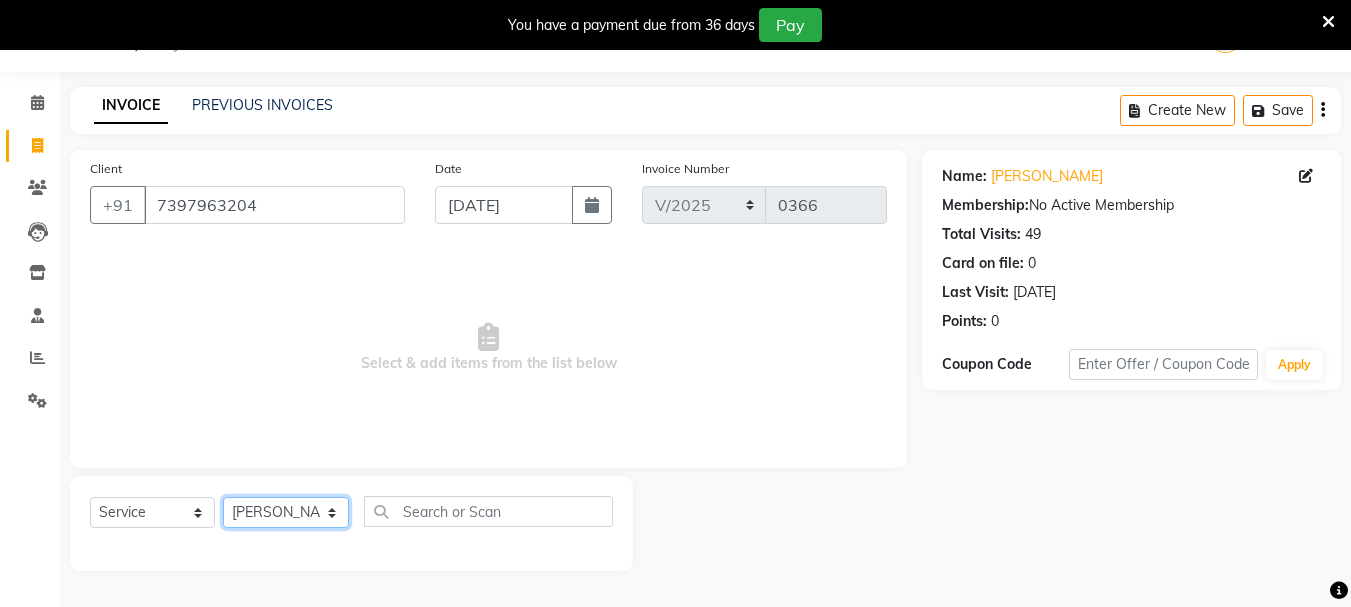 click on "Select Stylist [PERSON_NAME]  [PERSON_NAME] [PERSON_NAME] Humane Manager [PERSON_NAME] [PERSON_NAME] [PERSON_NAME] Priya [PERSON_NAME] [PERSON_NAME] [PERSON_NAME] [PERSON_NAME]" 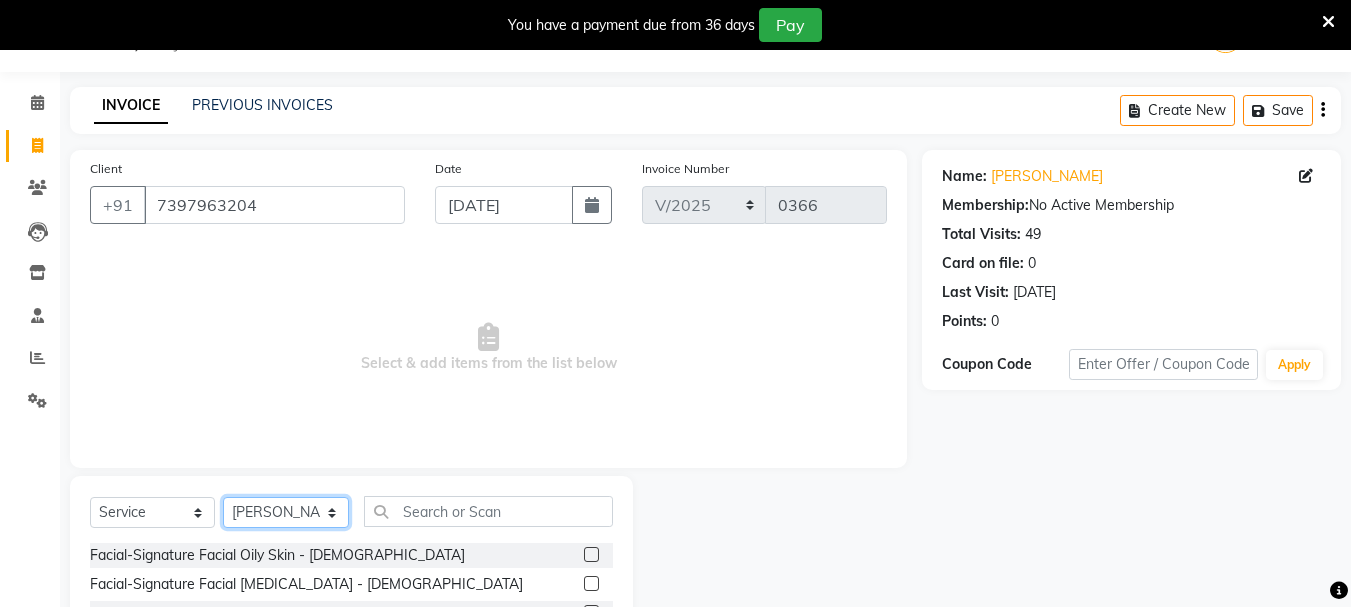 scroll, scrollTop: 244, scrollLeft: 0, axis: vertical 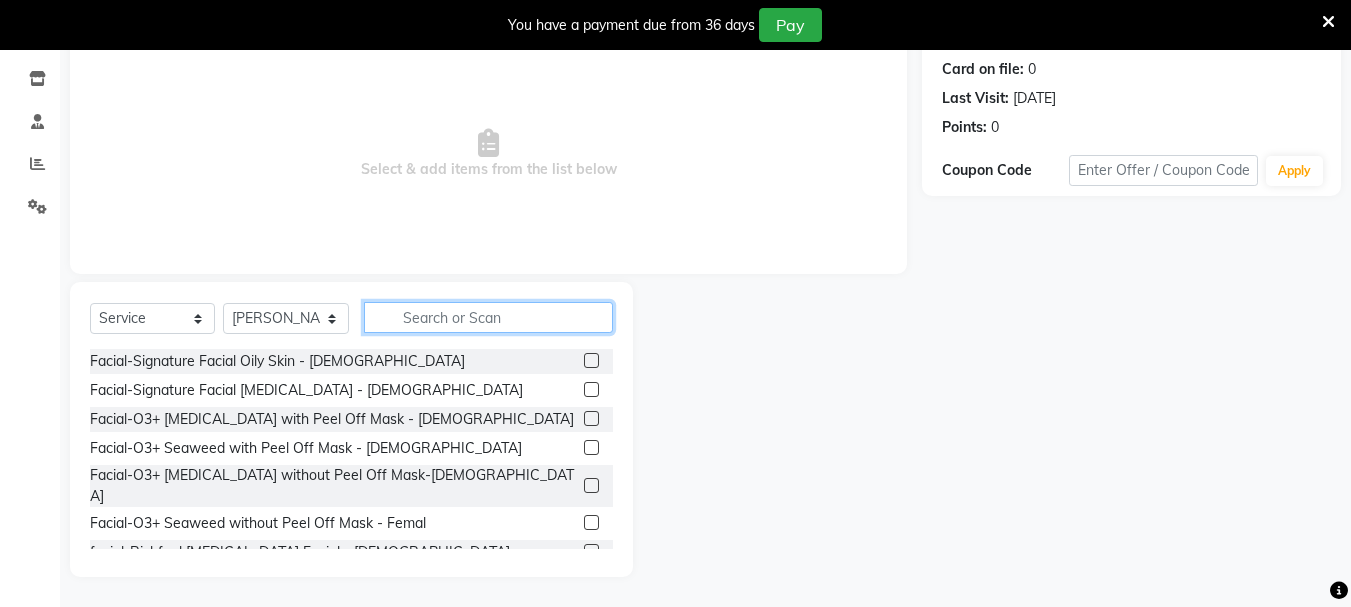 click 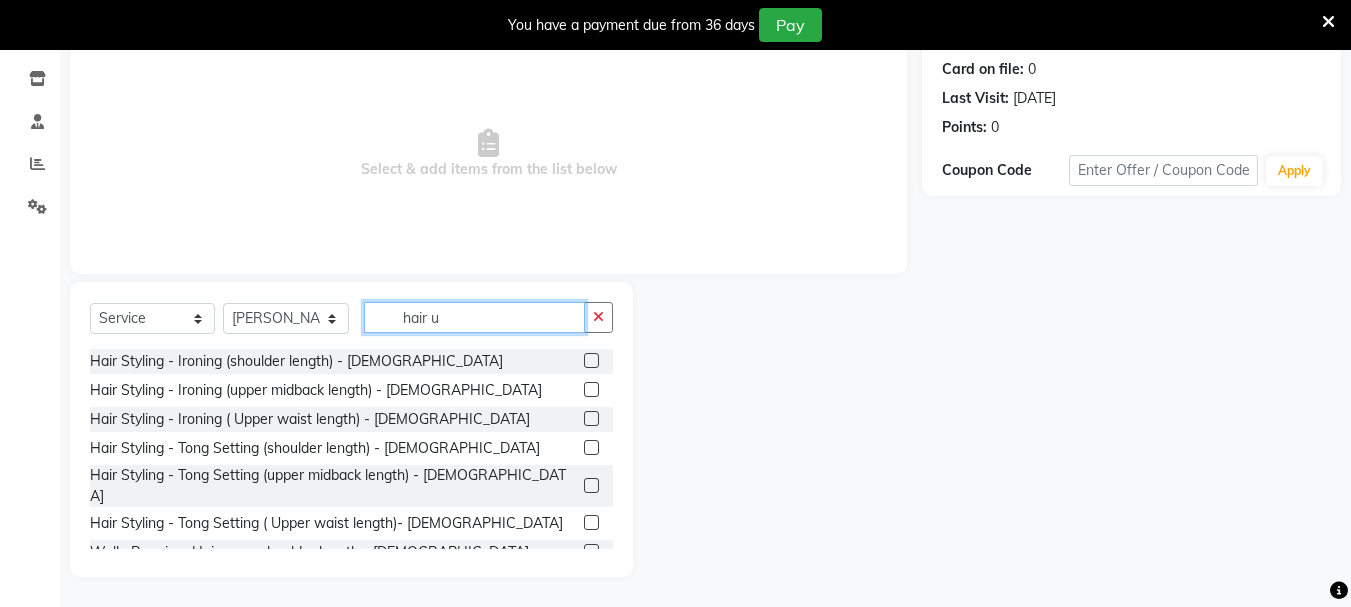 click on "hair u" 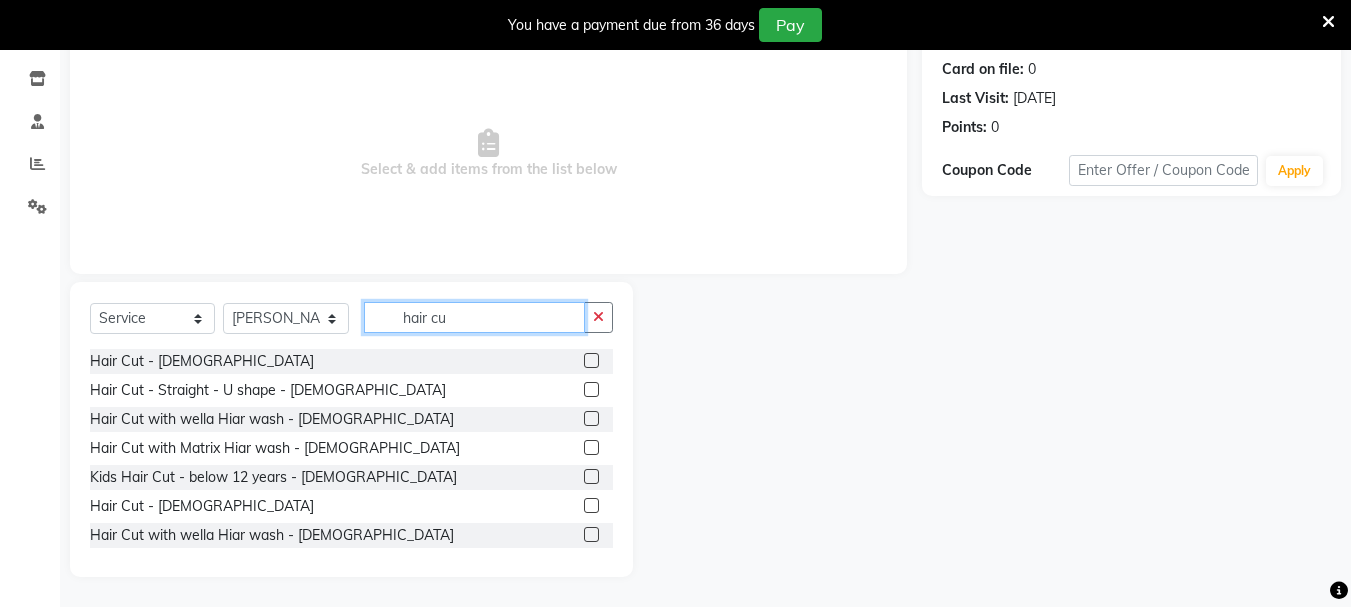 click on "hair cu" 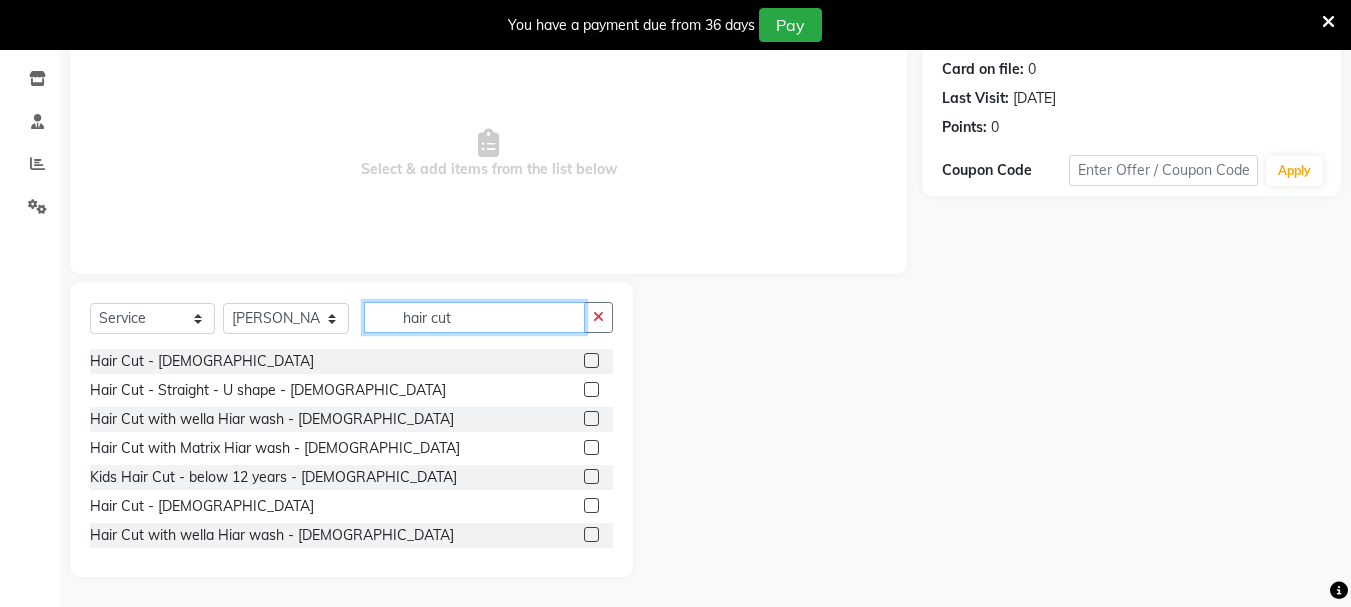type on "hair cut" 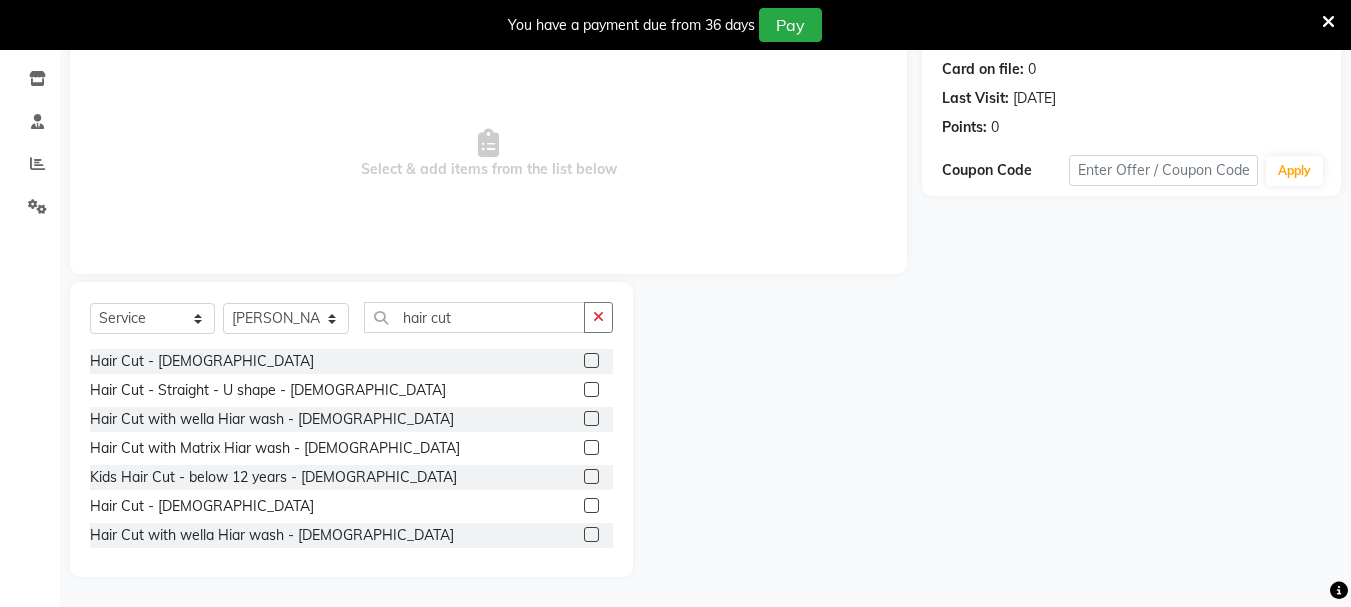click 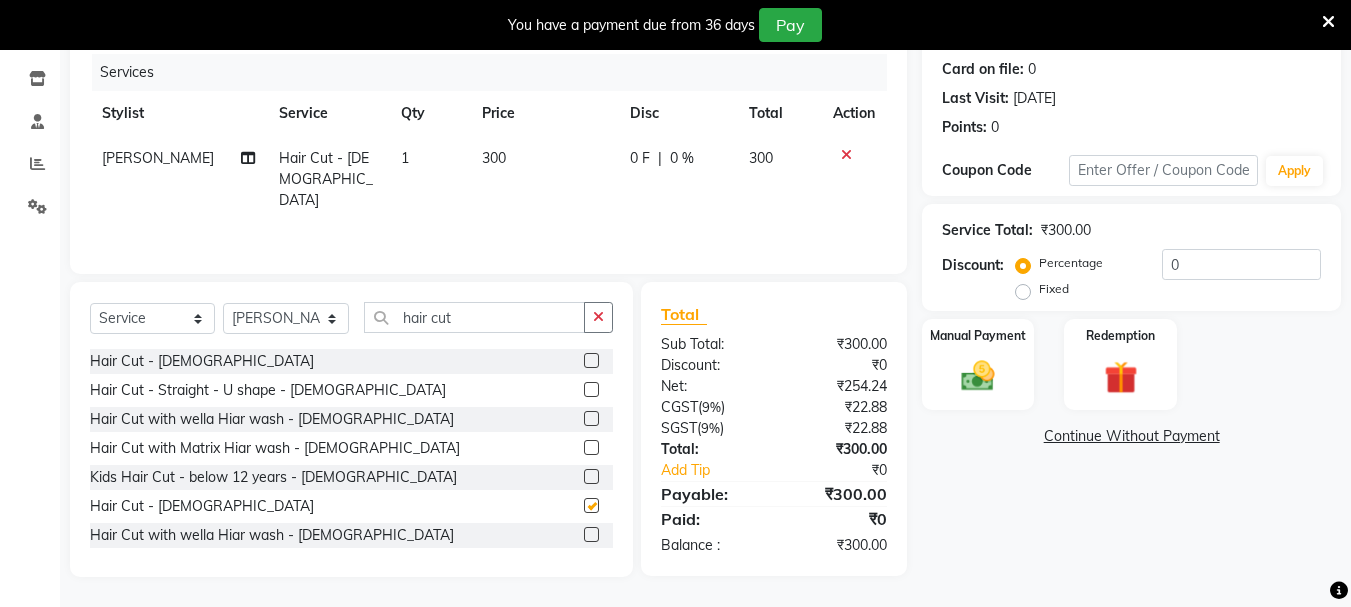 checkbox on "false" 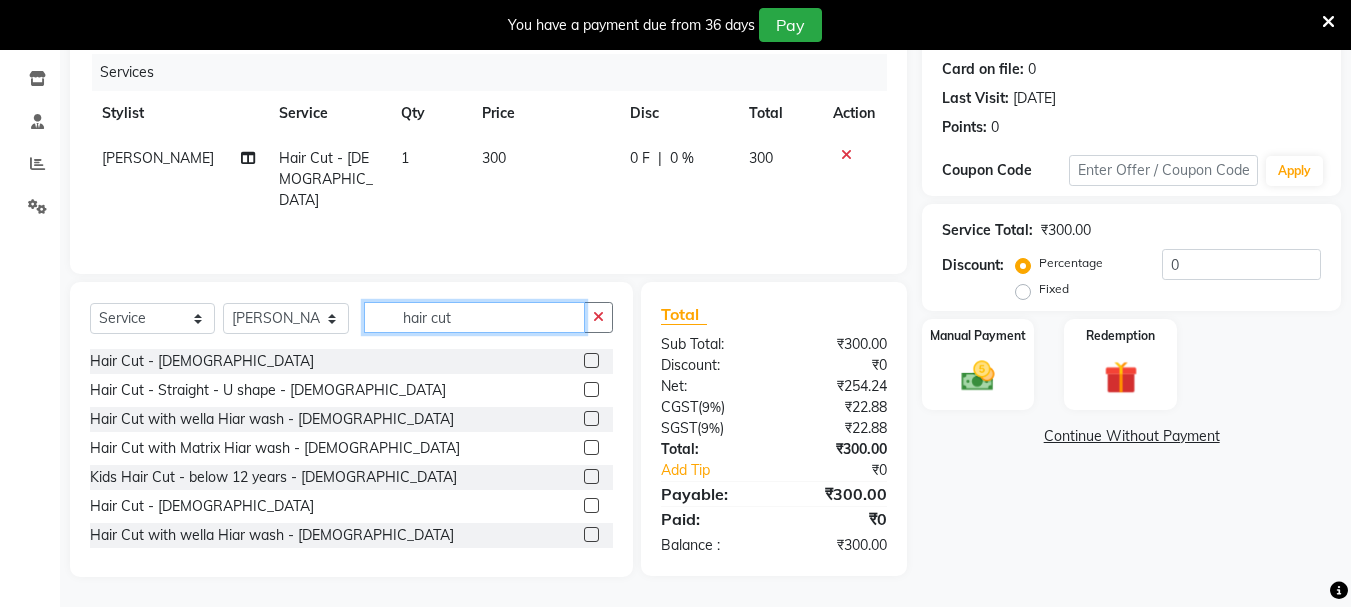 click on "hair cut" 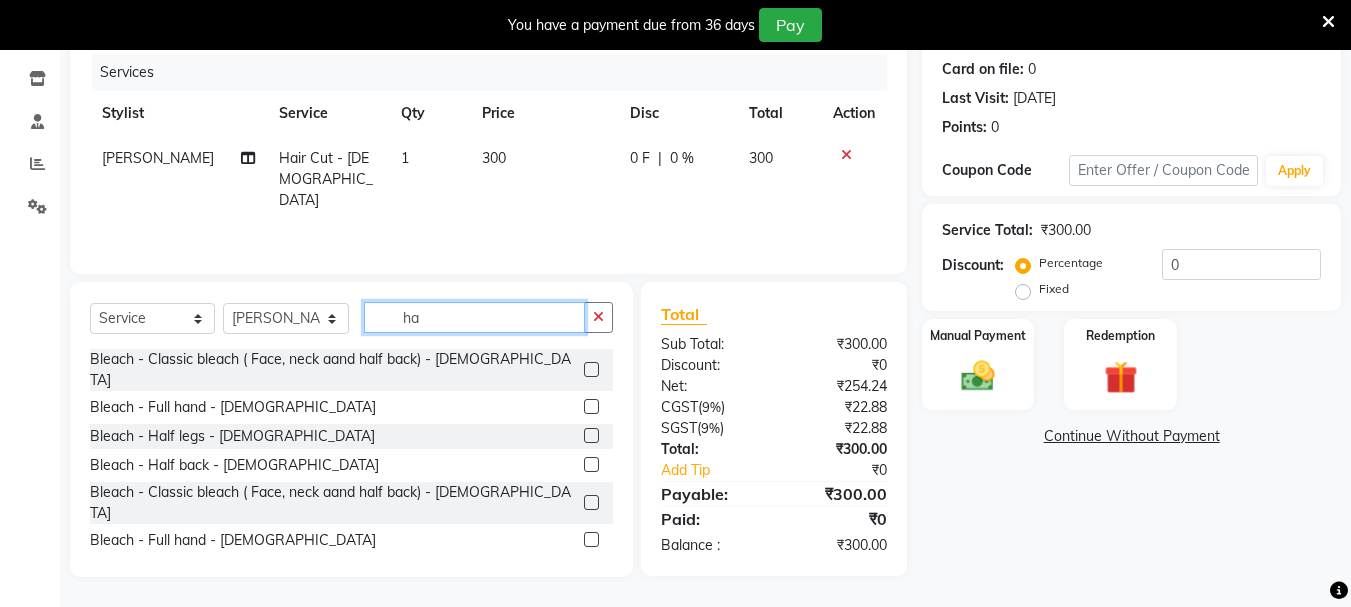 type on "h" 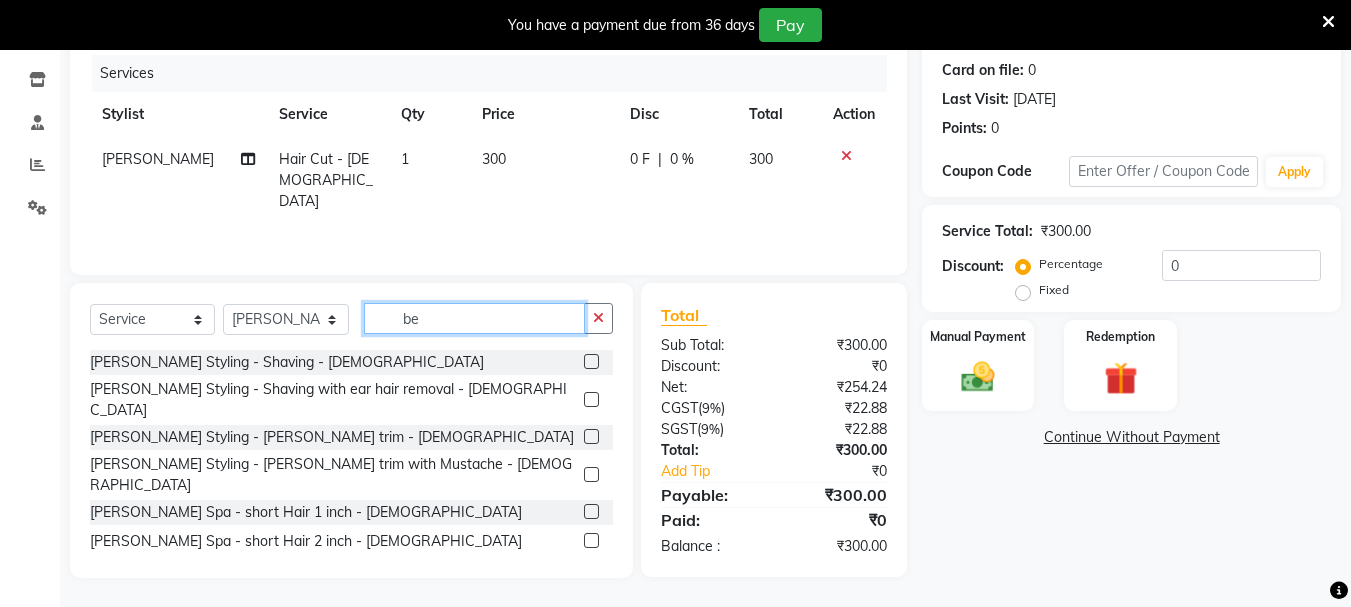scroll, scrollTop: 244, scrollLeft: 0, axis: vertical 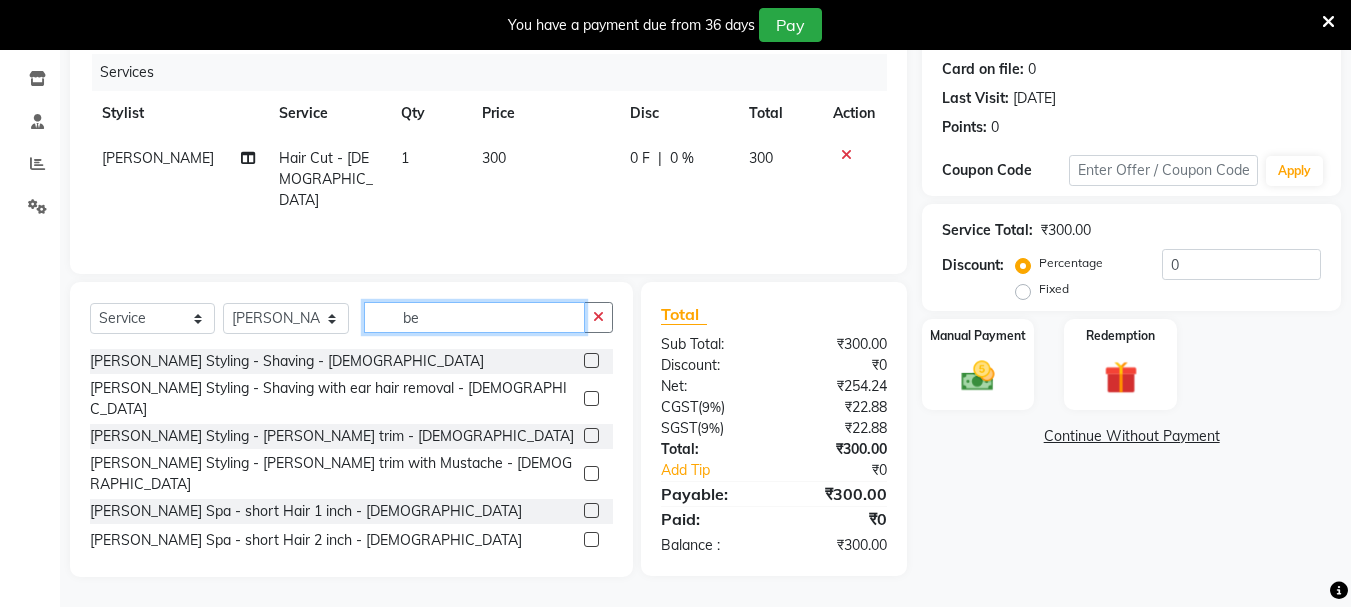 type on "be" 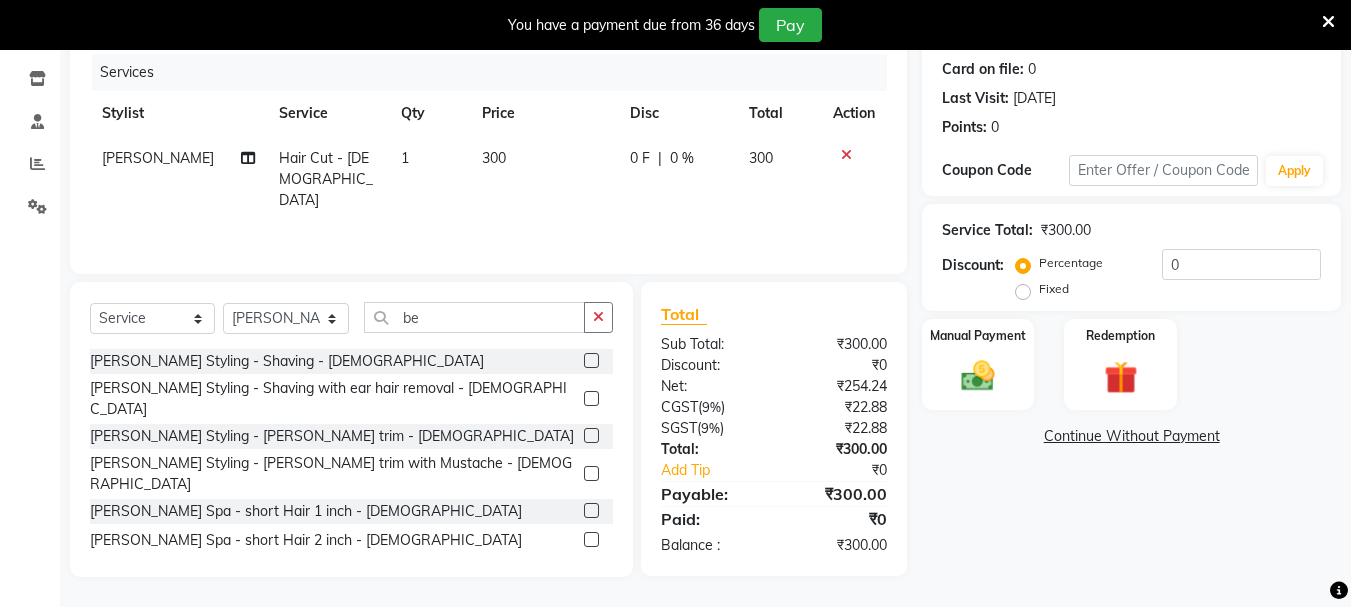 click 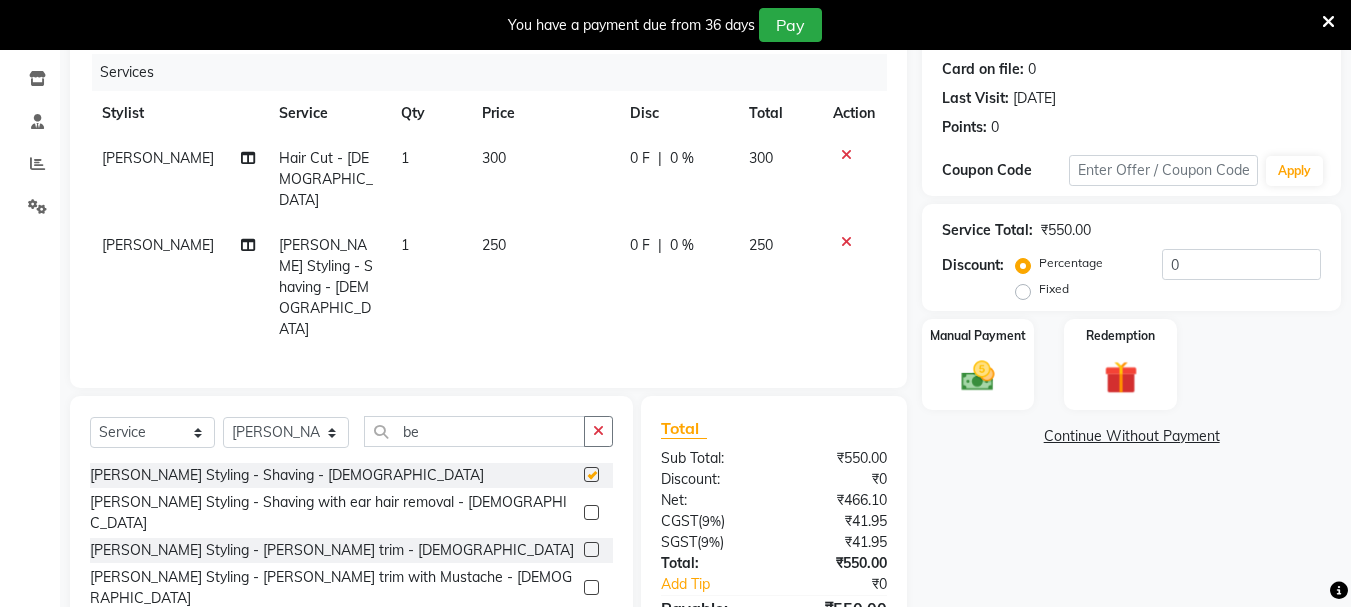 checkbox on "false" 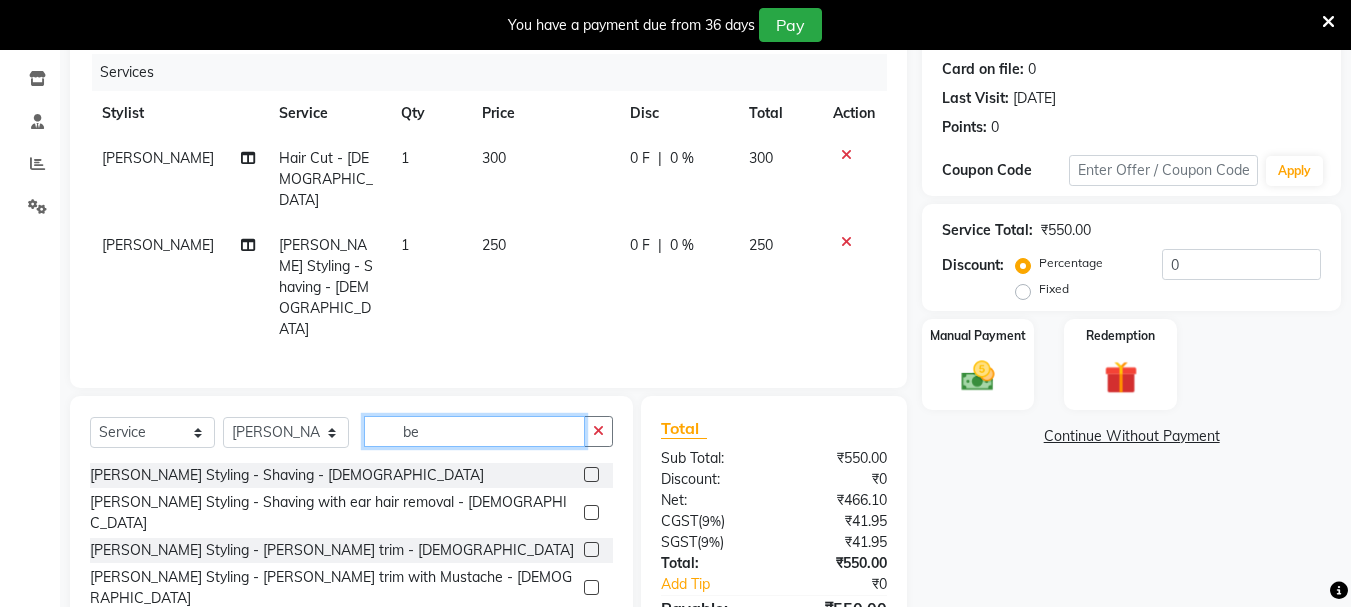 click on "be" 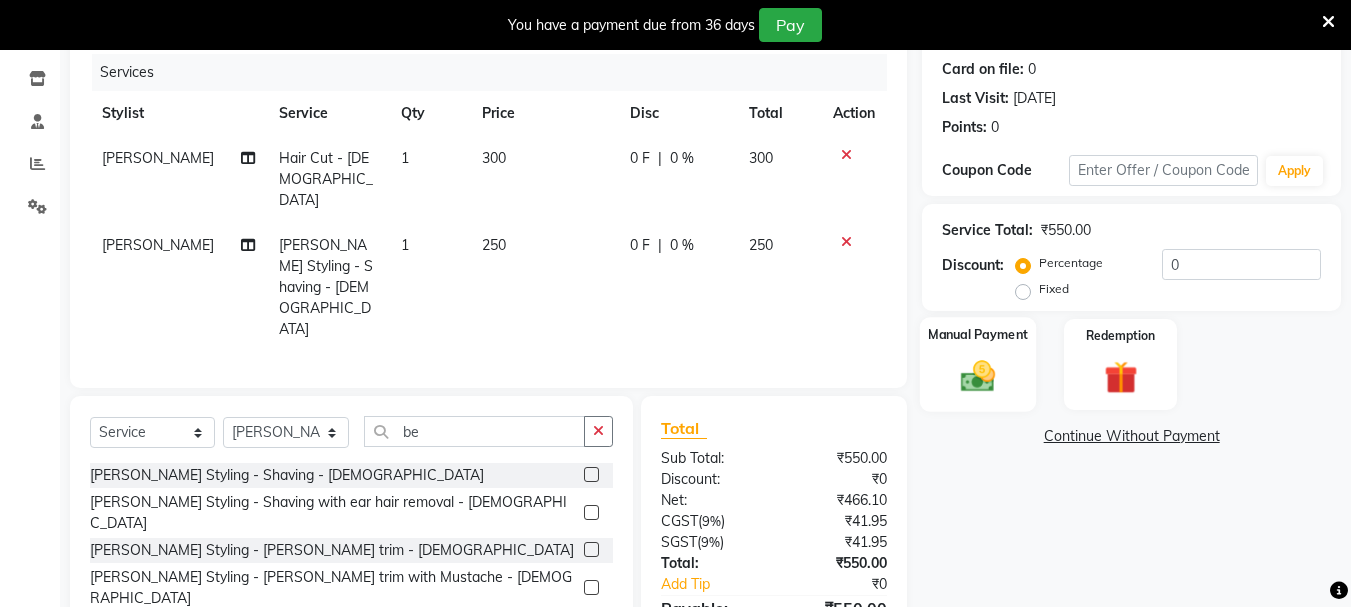 click 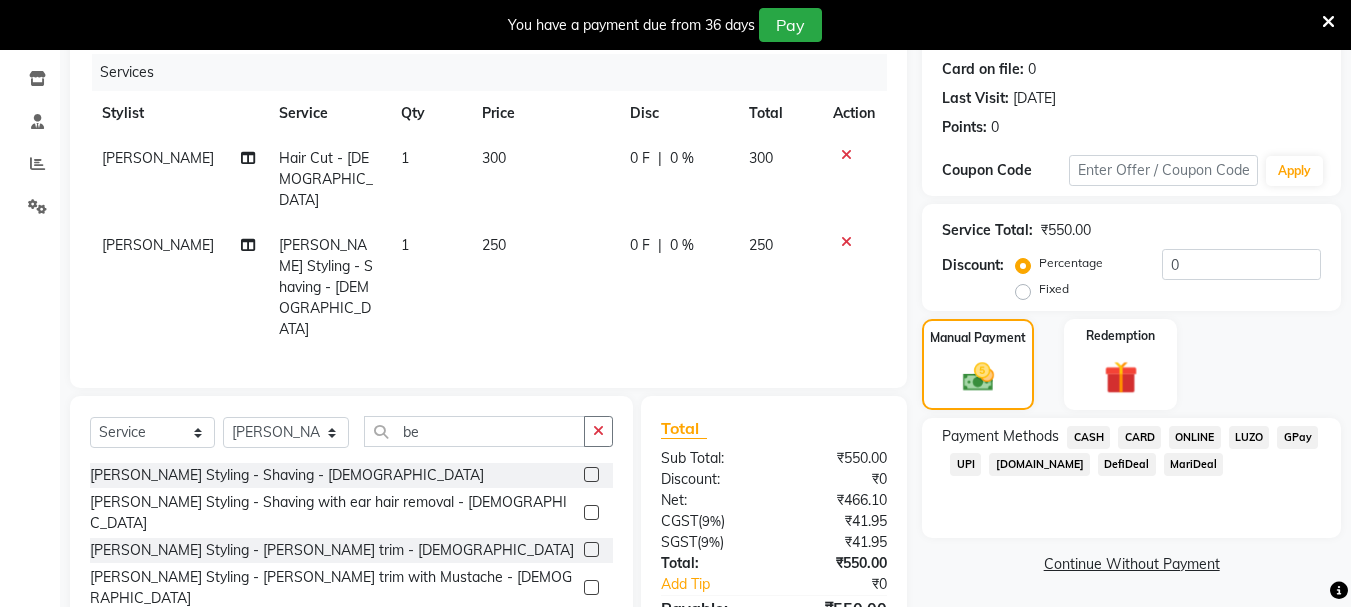 scroll, scrollTop: 0, scrollLeft: 0, axis: both 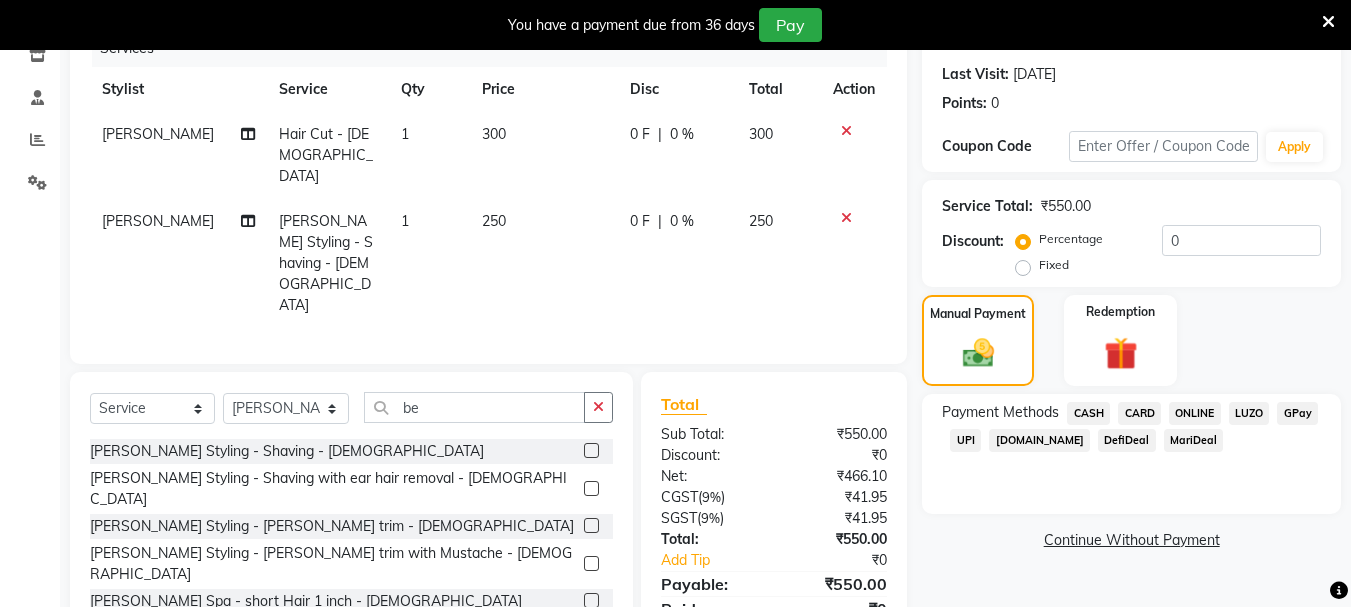 click on "ONLINE" 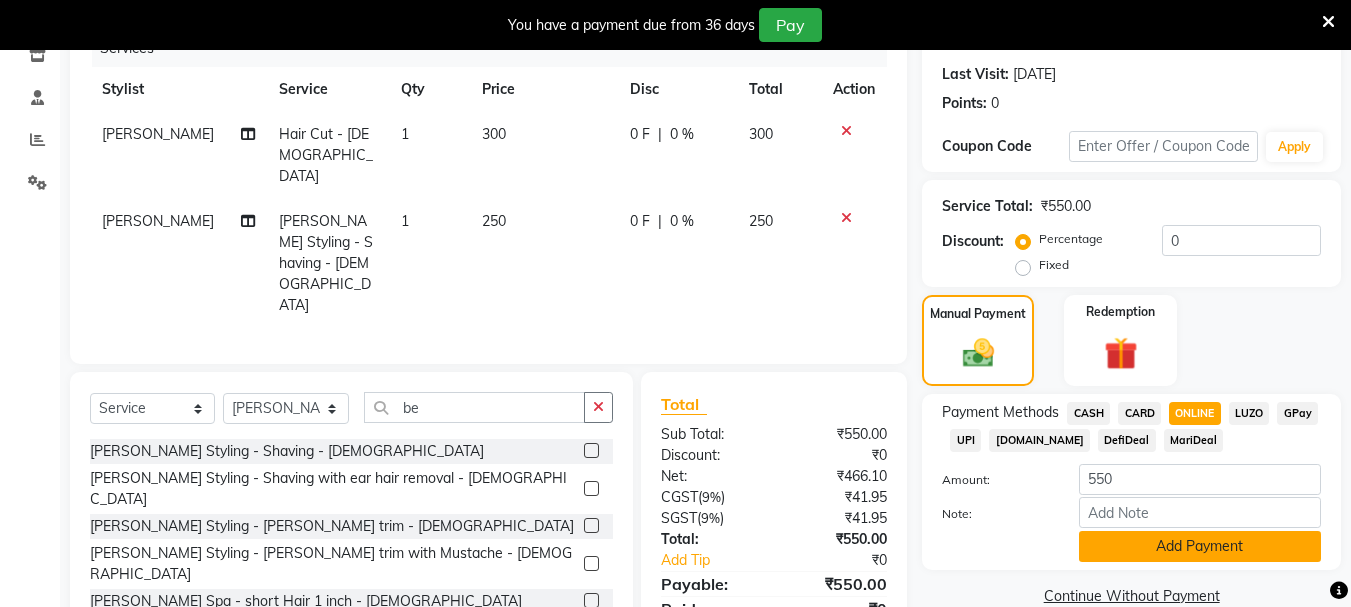 click on "Add Payment" 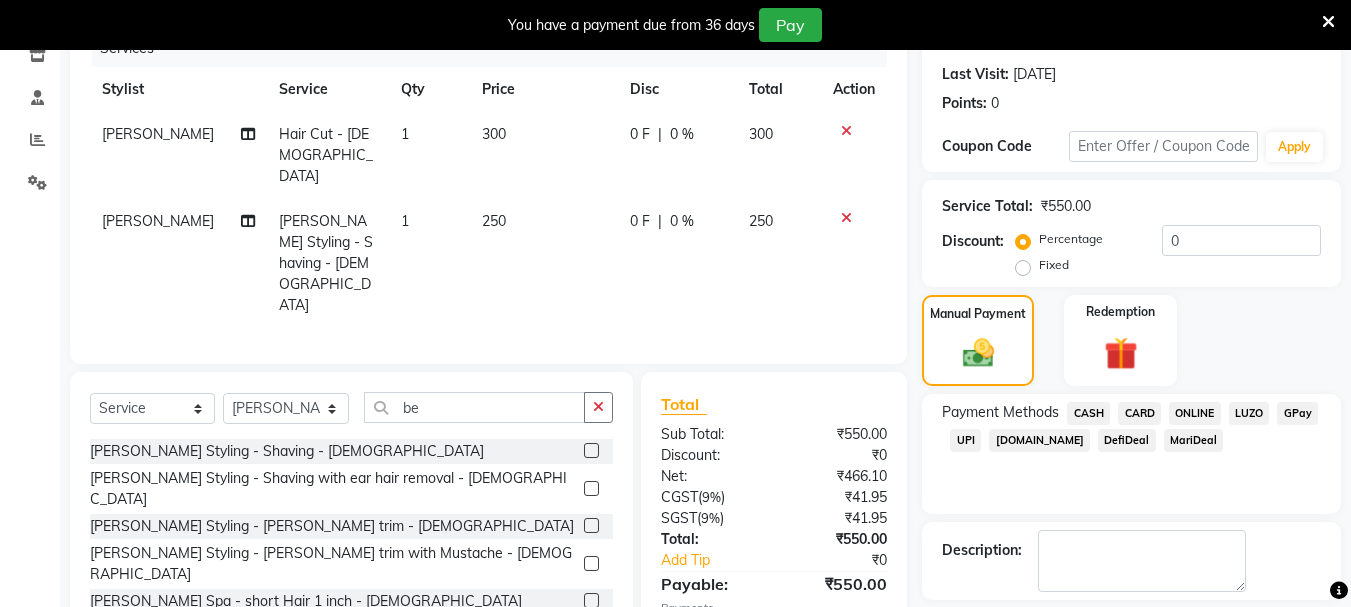 click on "ONLINE" 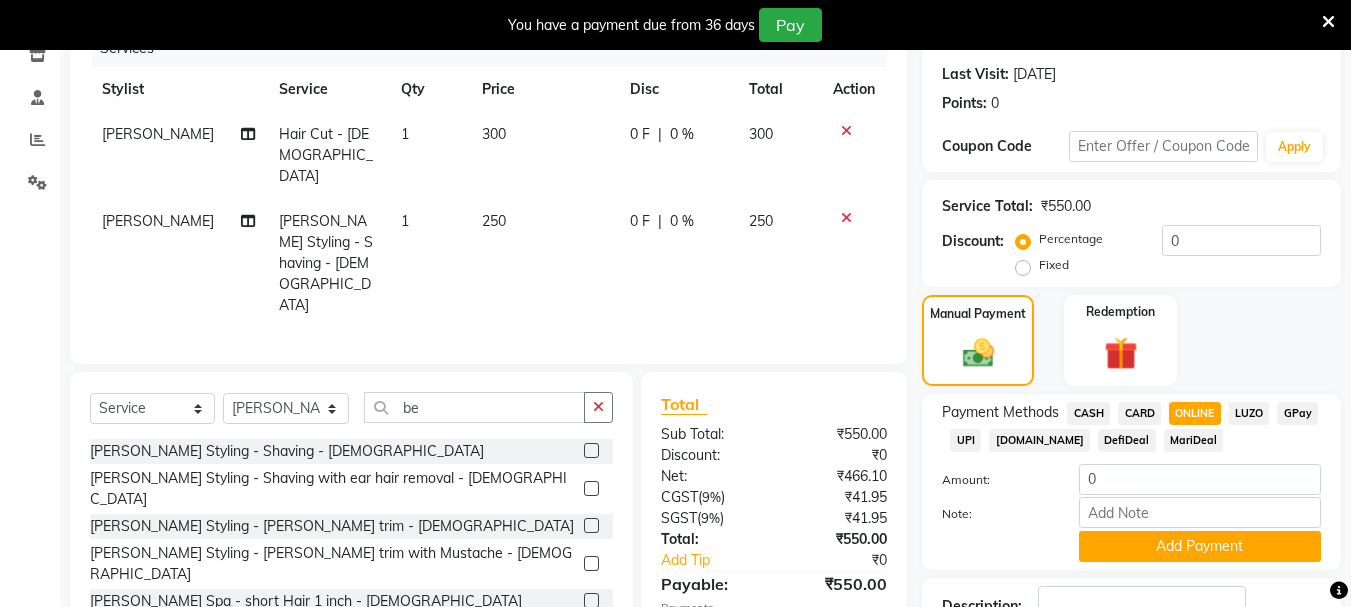 scroll, scrollTop: 415, scrollLeft: 0, axis: vertical 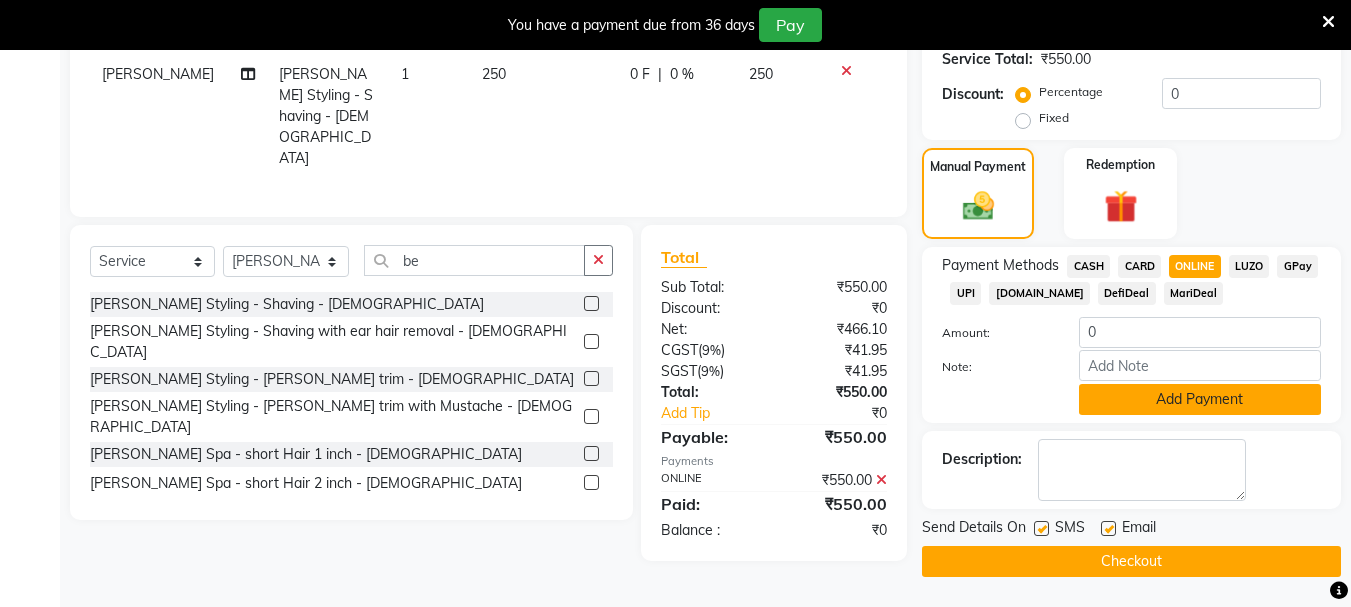 click on "Add Payment" 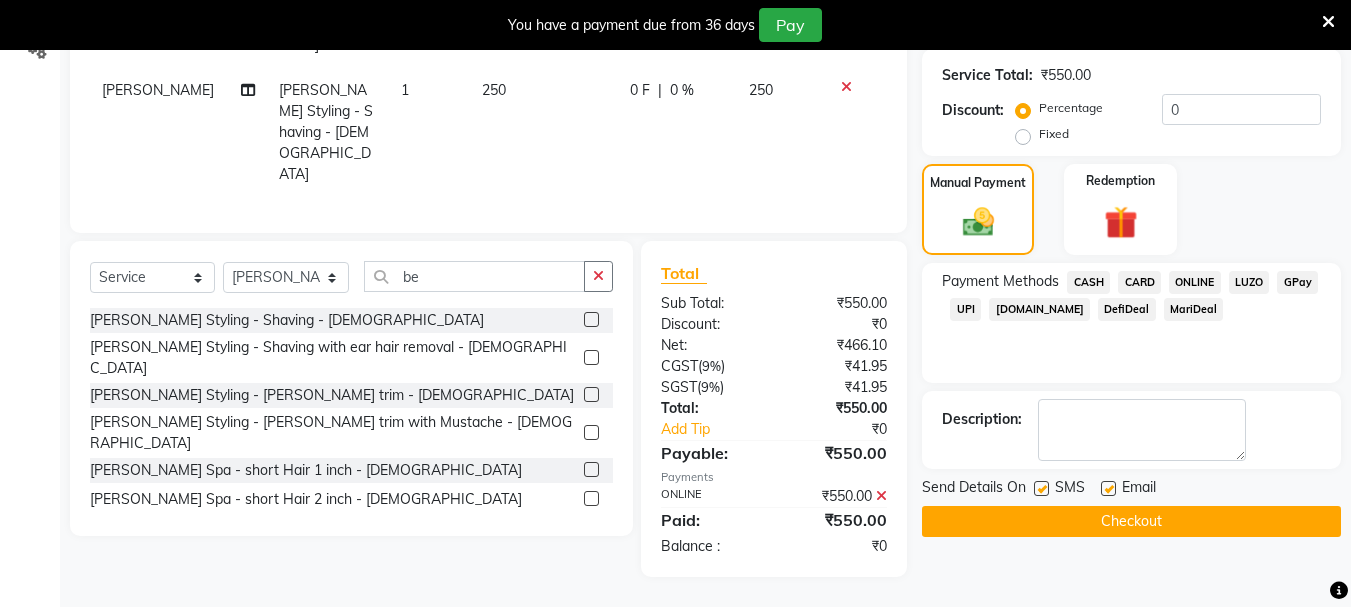 scroll, scrollTop: 359, scrollLeft: 0, axis: vertical 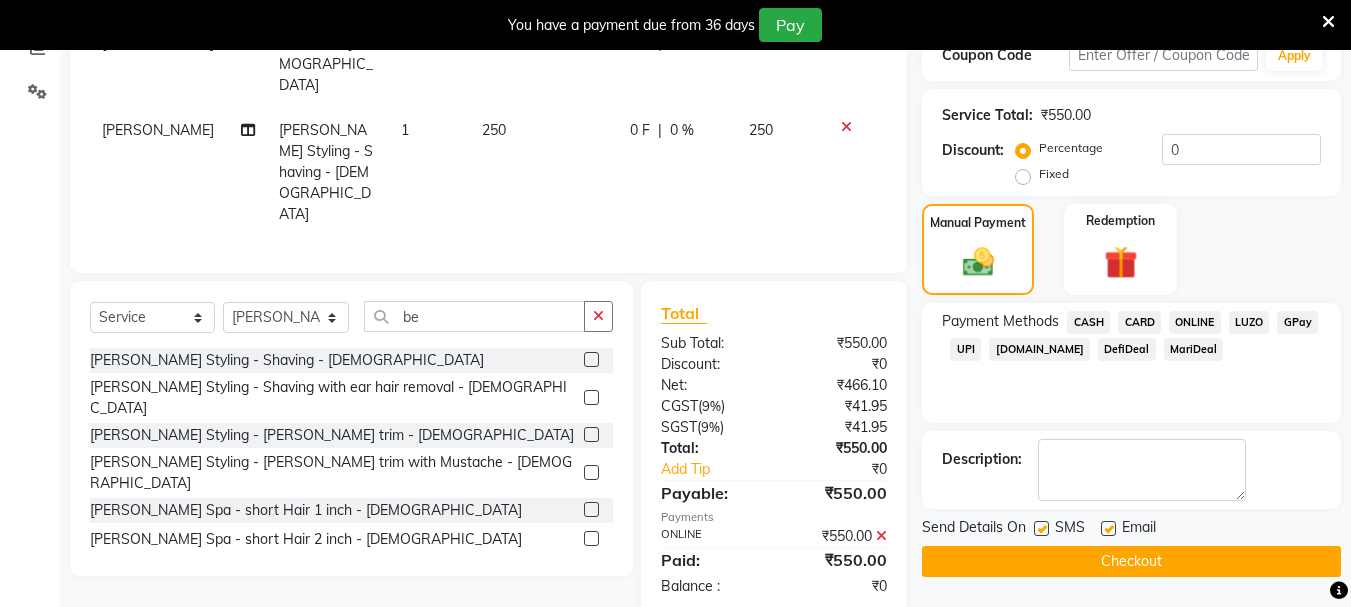 click on "ONLINE" 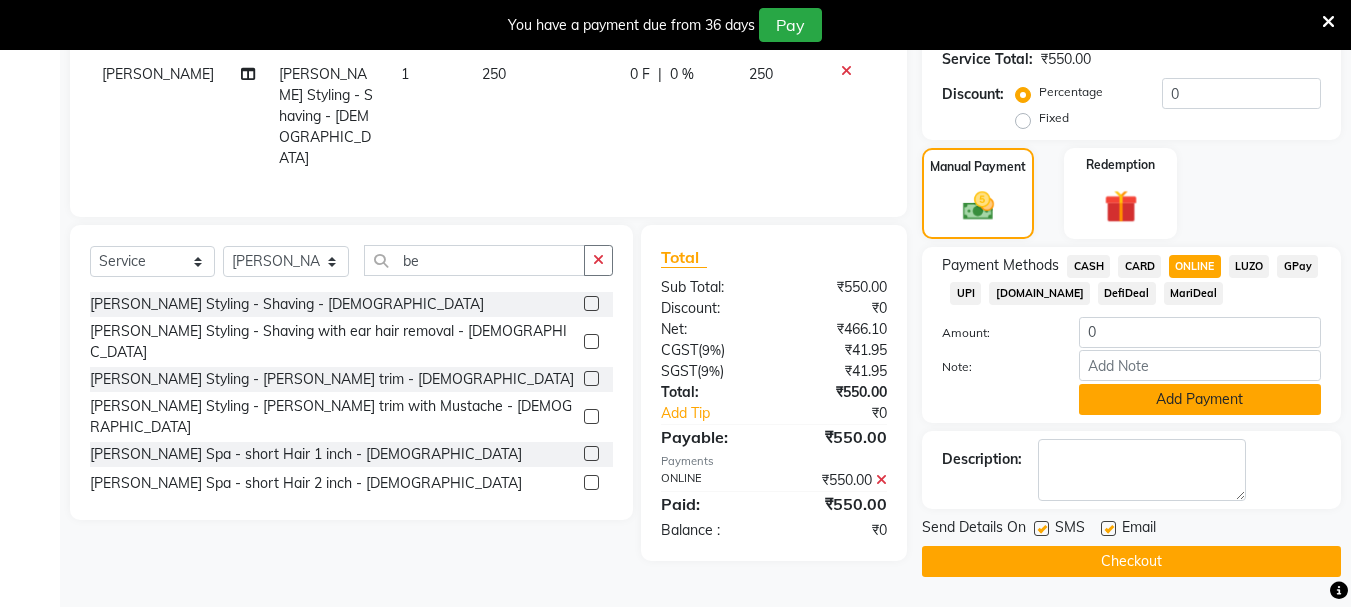 click on "Add Payment" 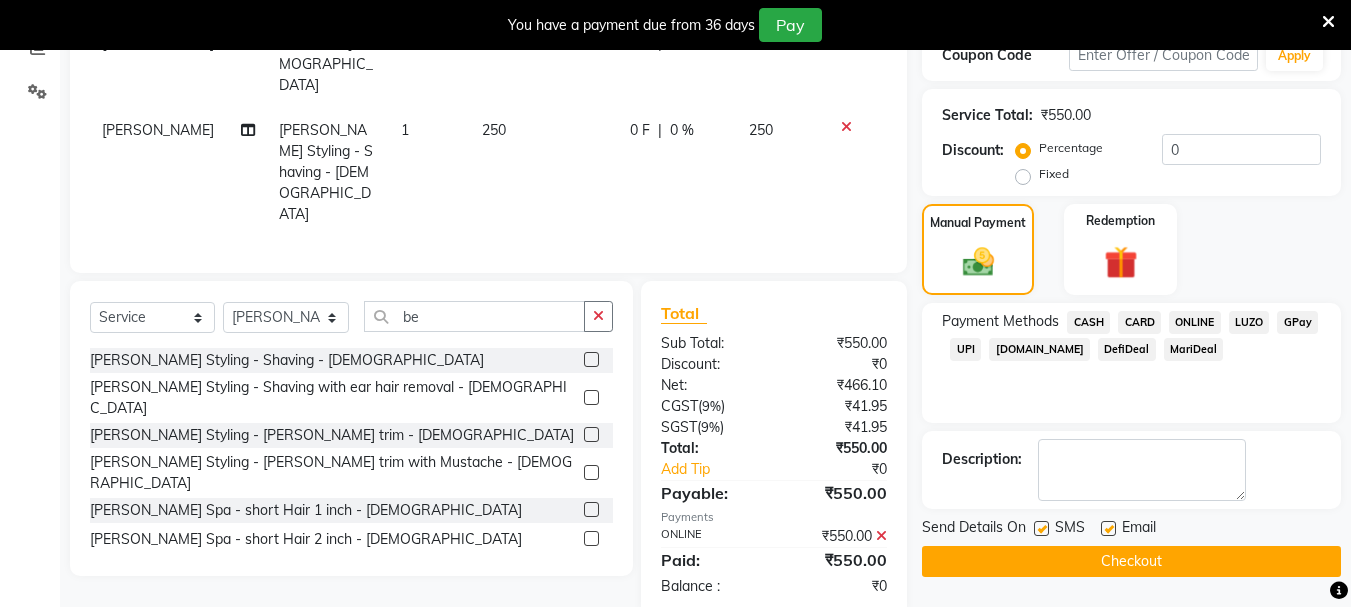 click 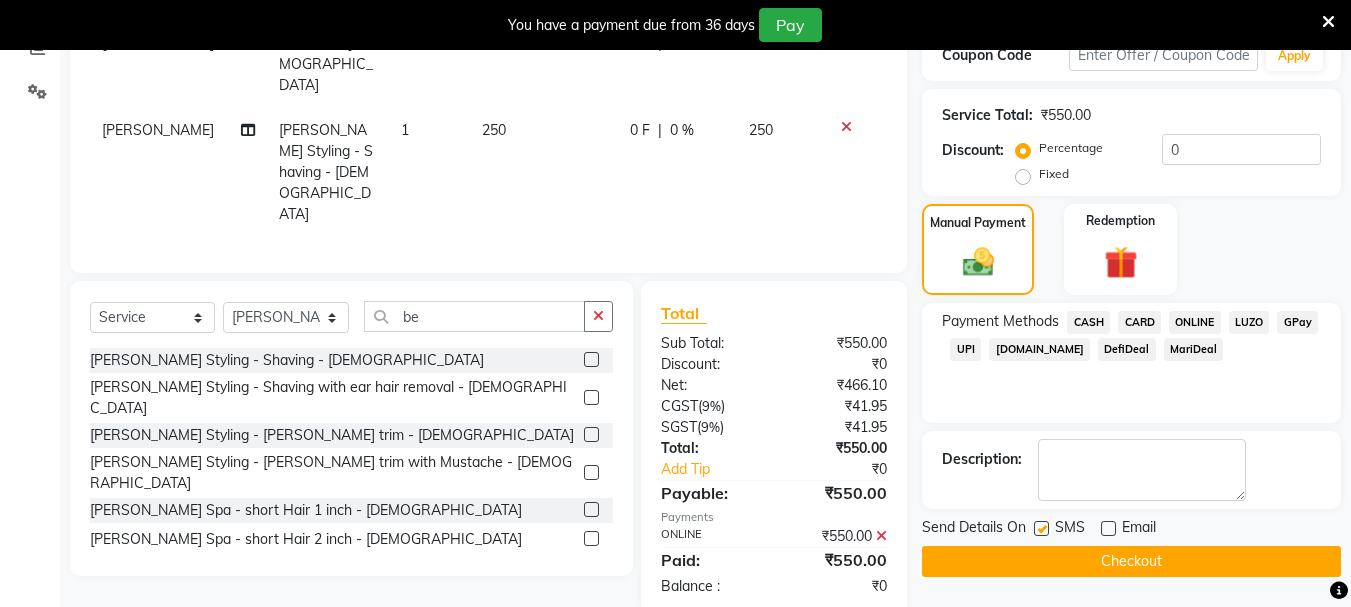 click 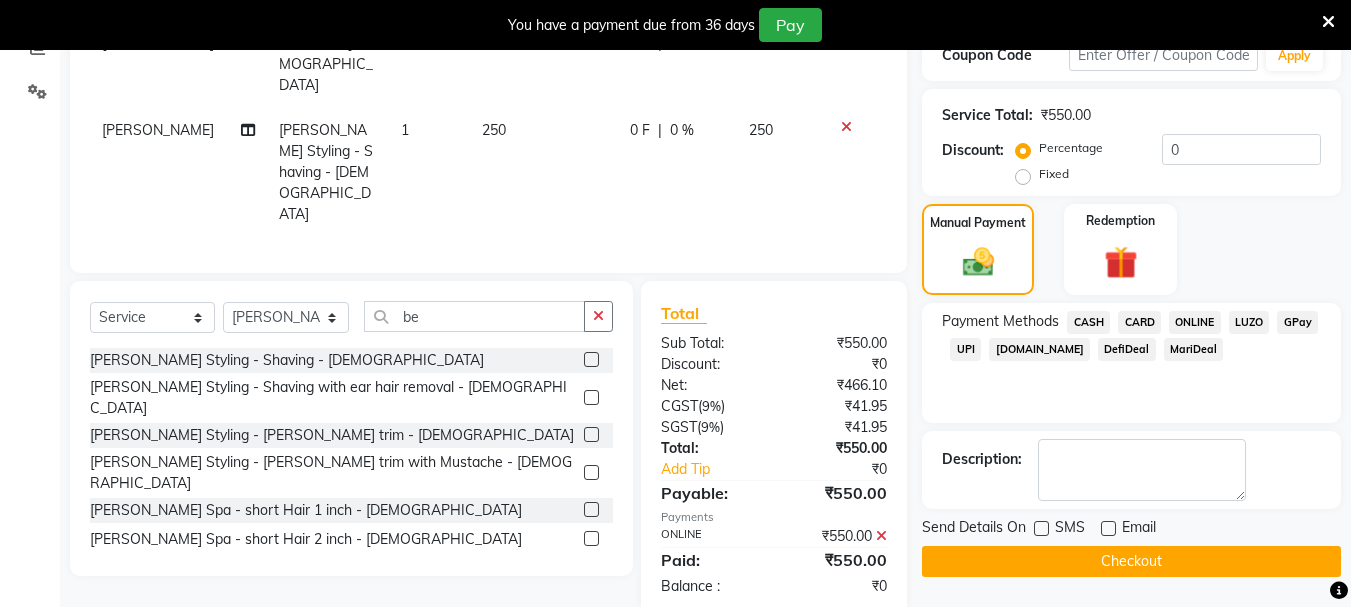 click on "Checkout" 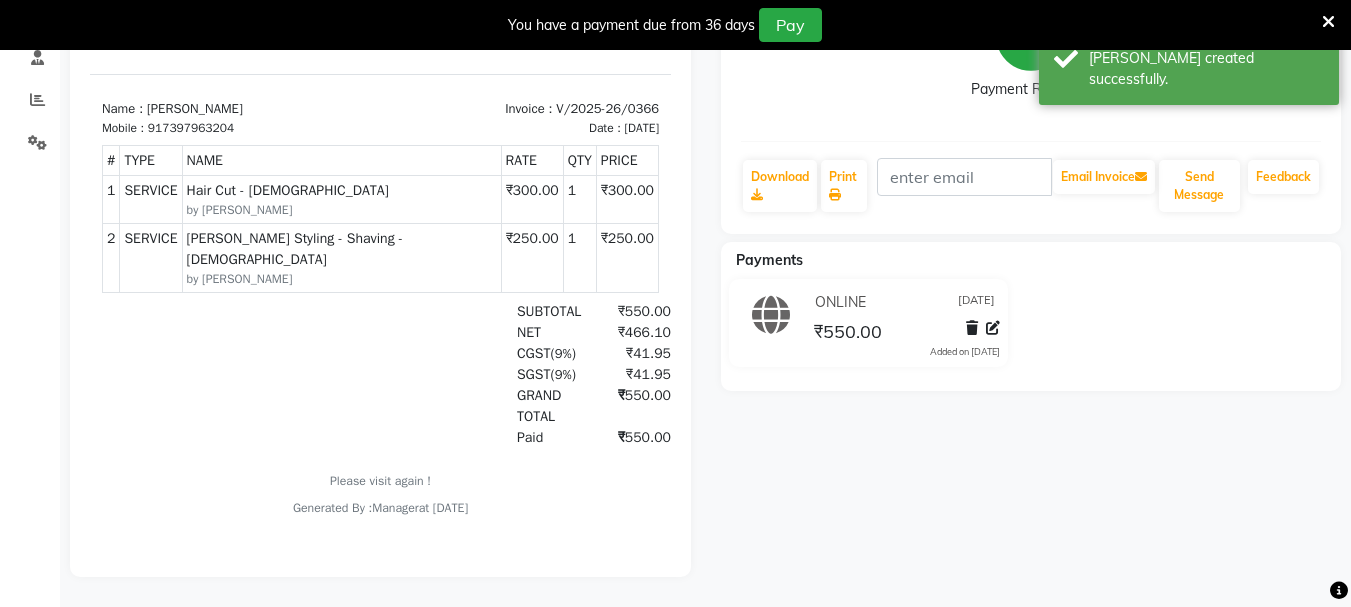 scroll, scrollTop: 0, scrollLeft: 0, axis: both 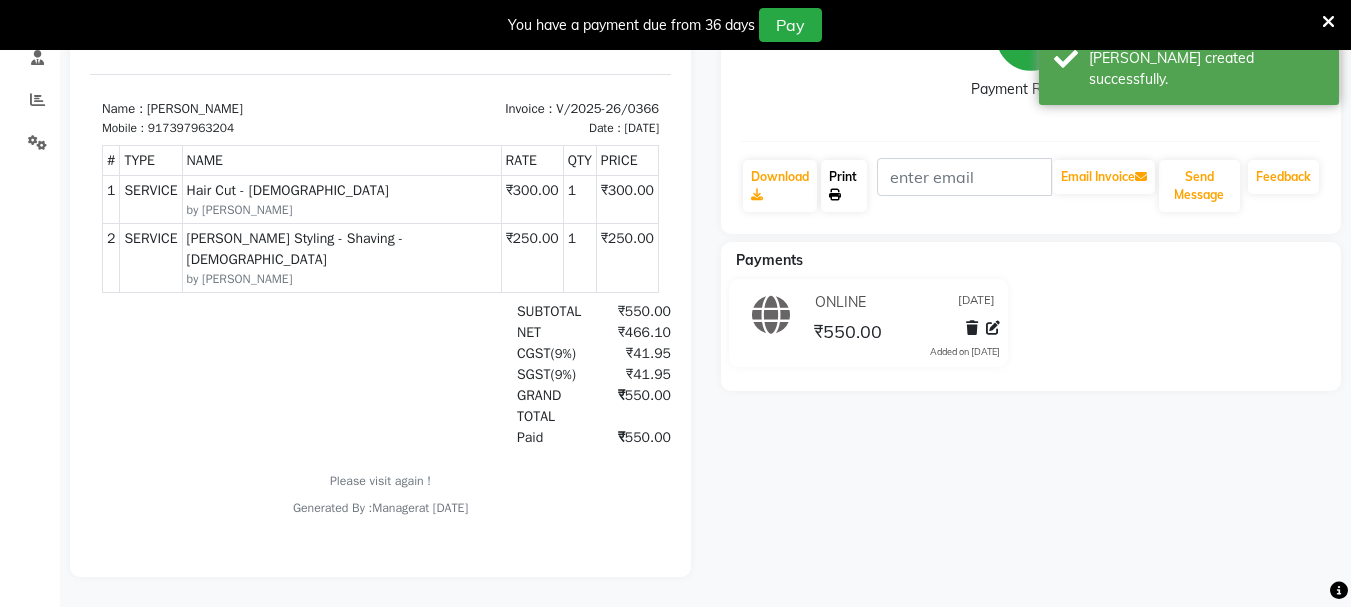 click on "Print" 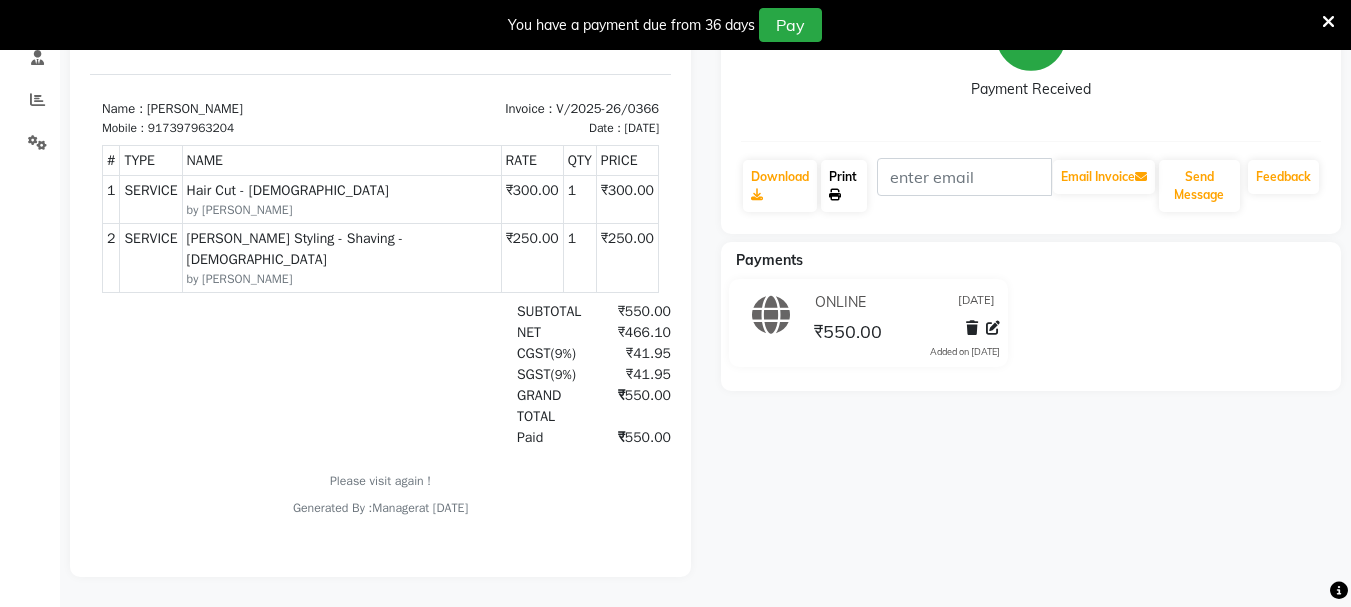 scroll, scrollTop: 42, scrollLeft: 0, axis: vertical 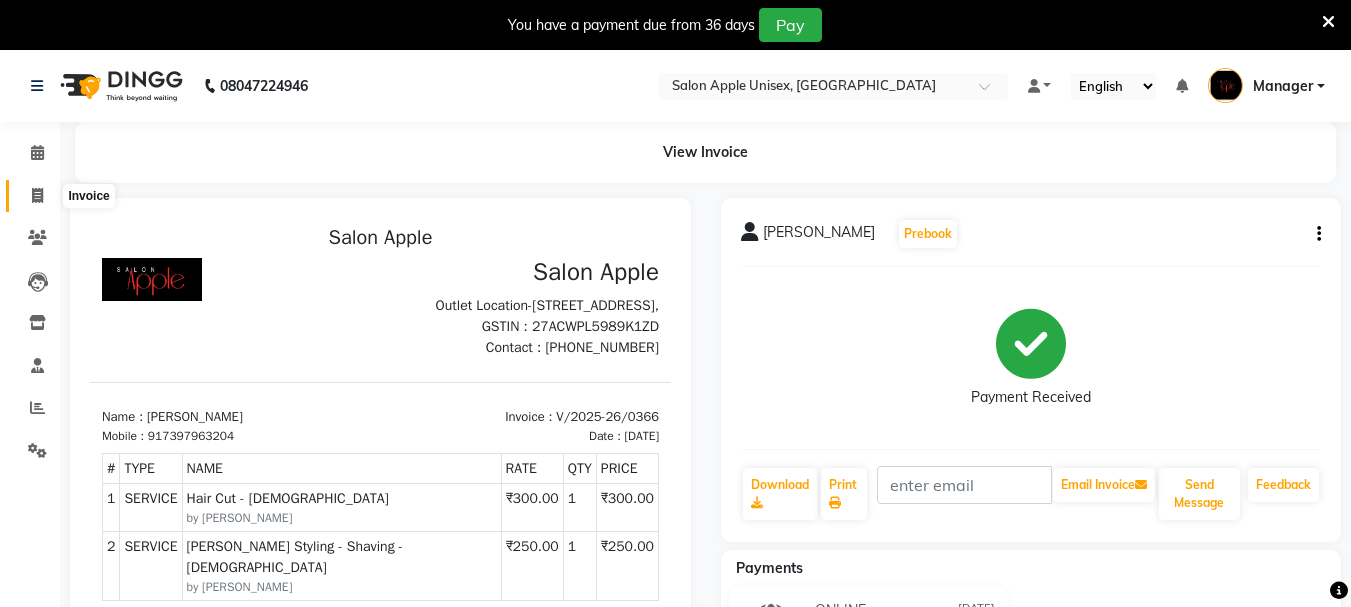 click 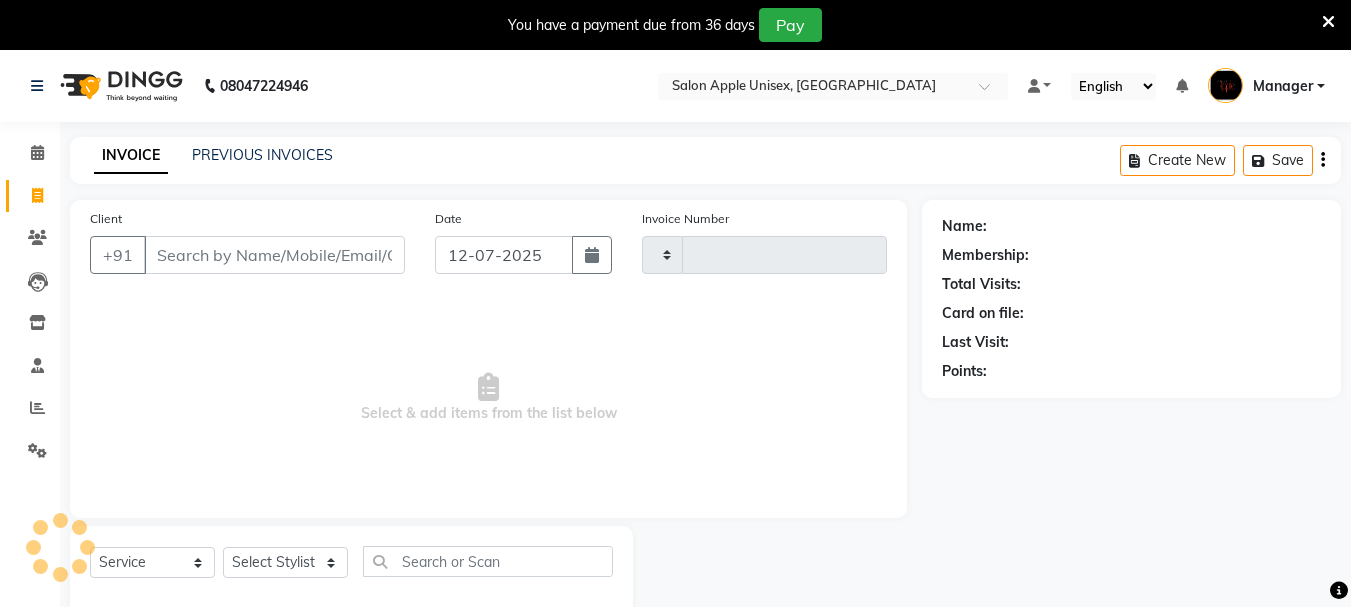 scroll, scrollTop: 50, scrollLeft: 0, axis: vertical 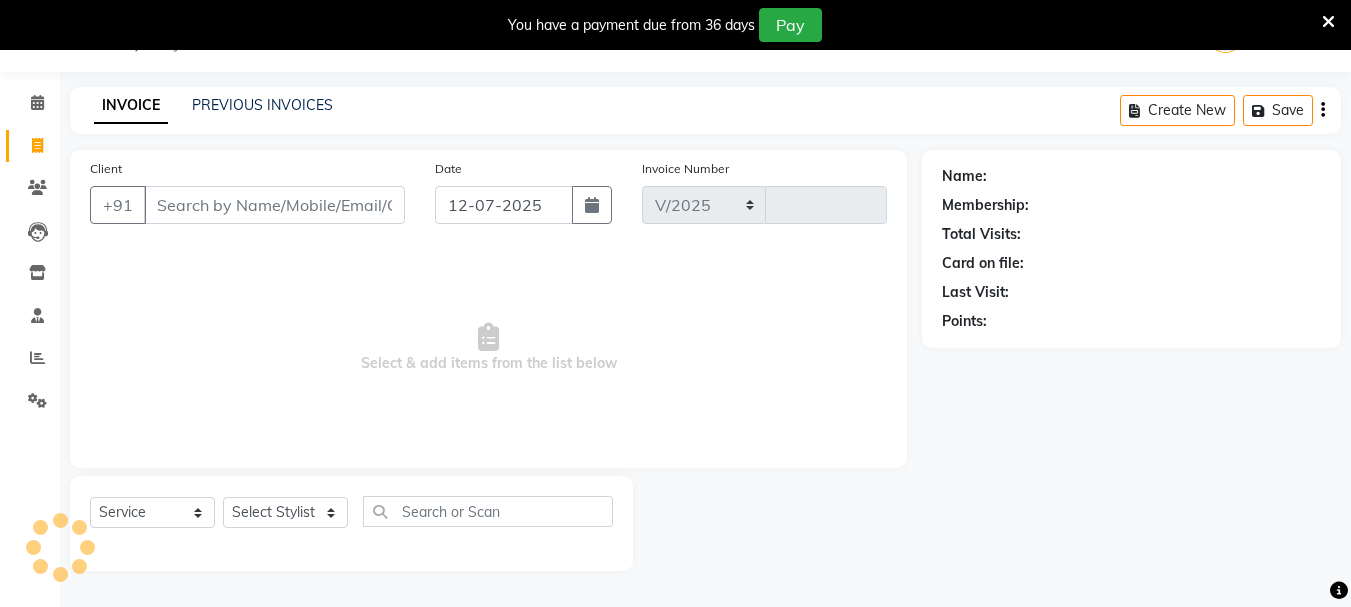 select on "116" 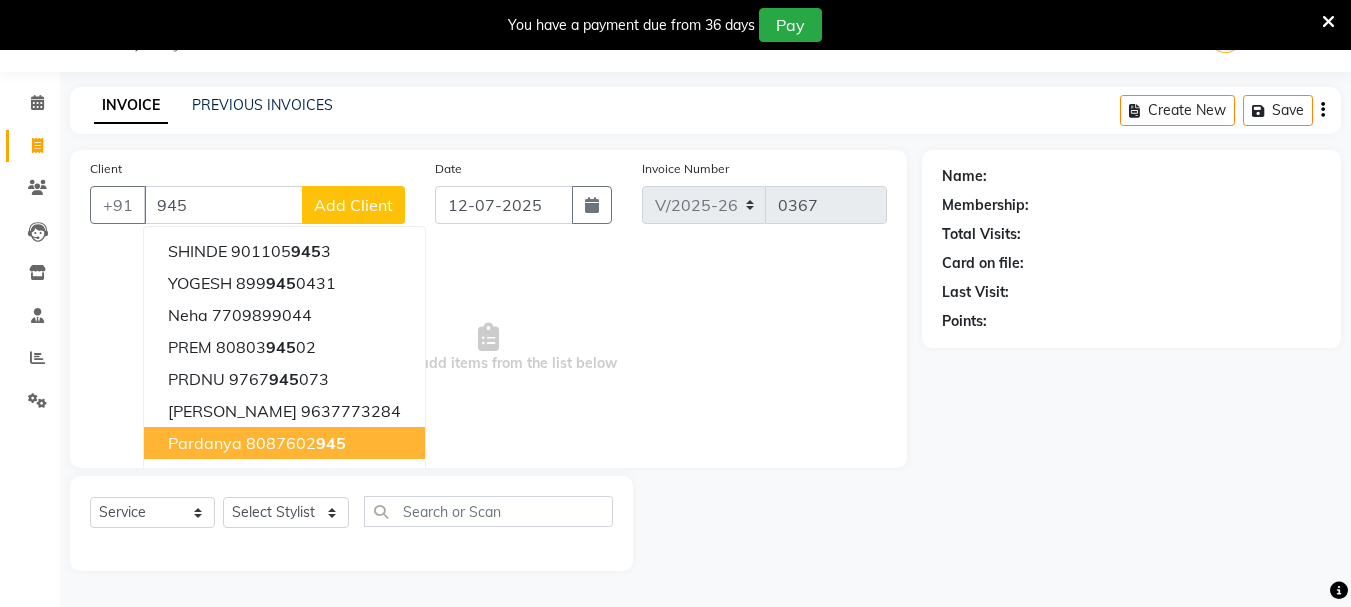 click on "pardanya" at bounding box center (205, 443) 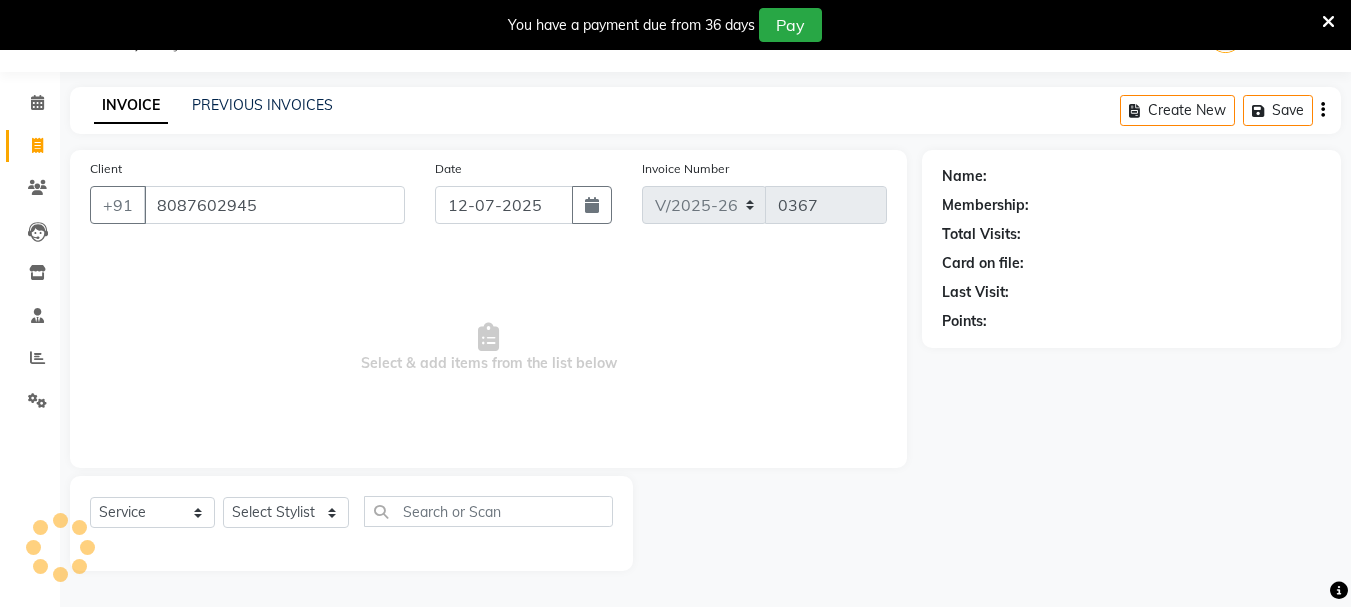 type on "8087602945" 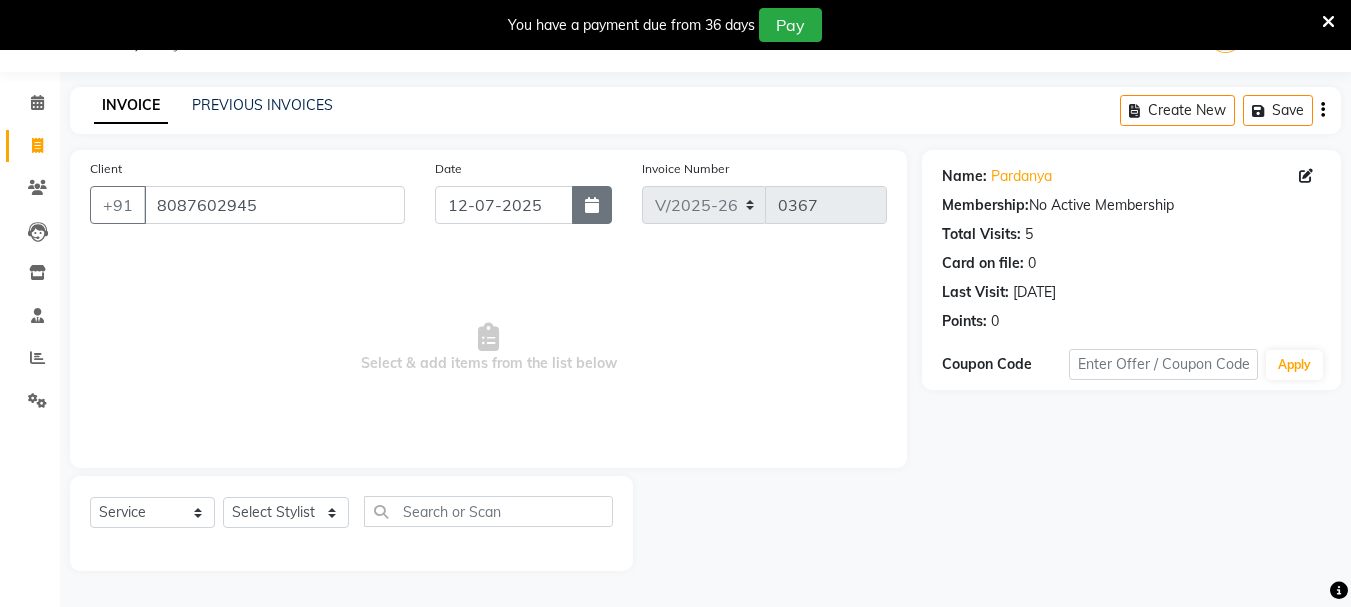 click 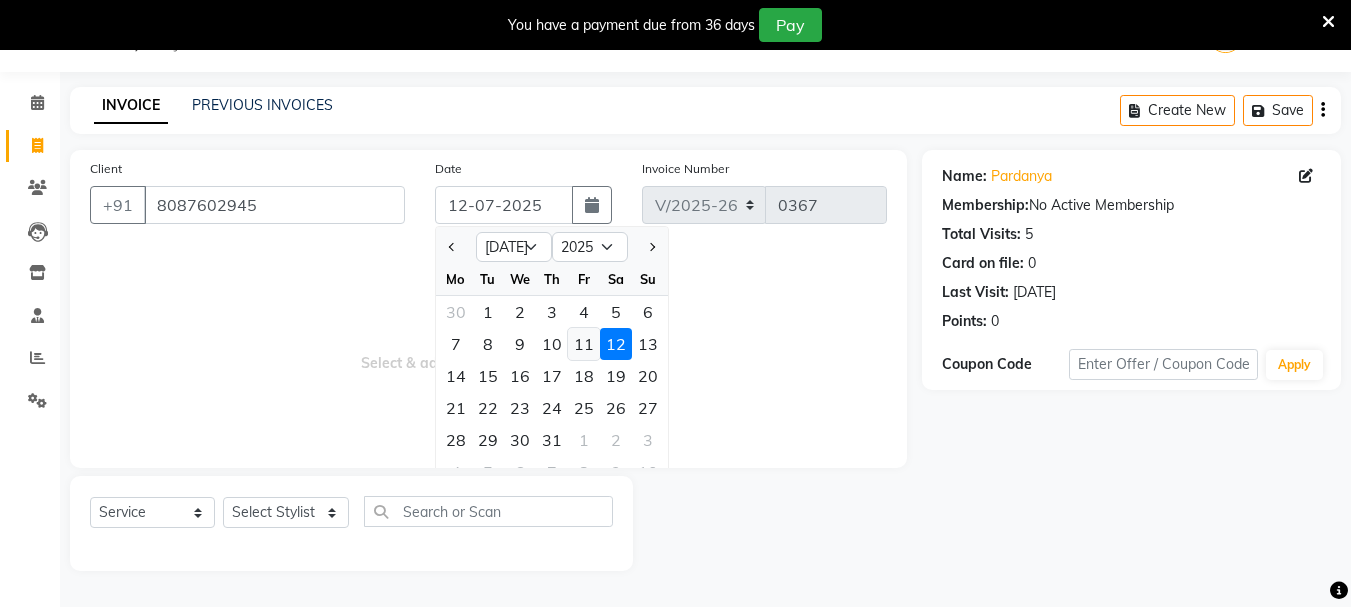 click on "11" 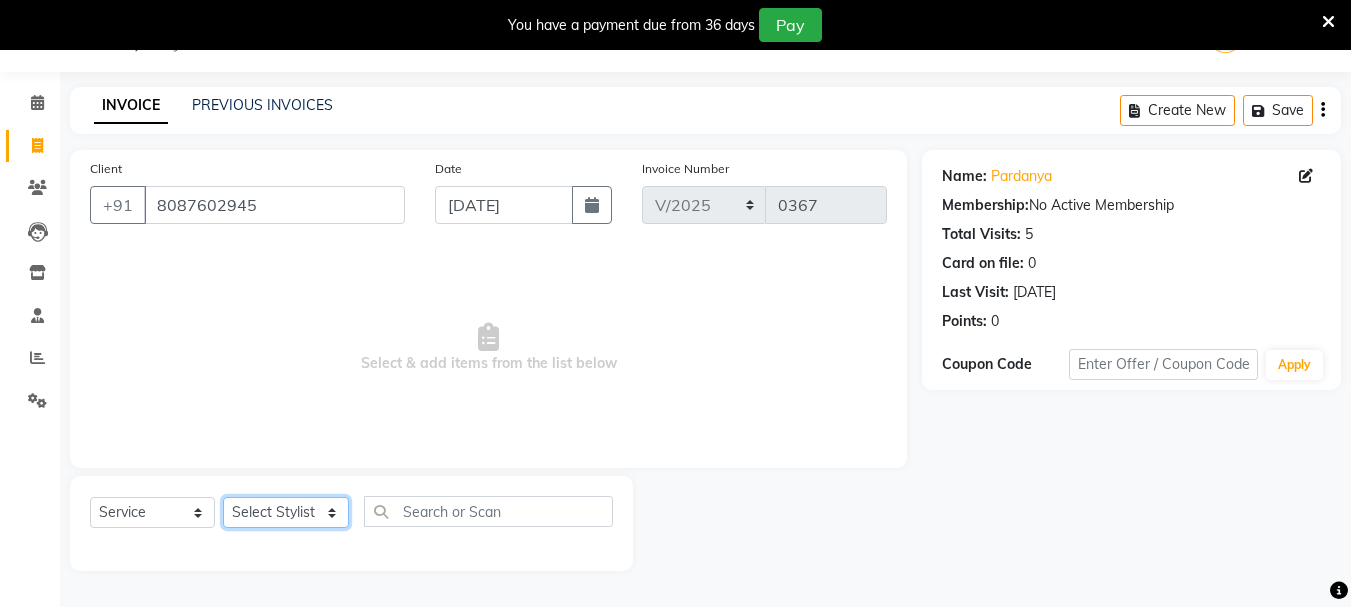 click on "Select Stylist [PERSON_NAME]  [PERSON_NAME] [PERSON_NAME] Humane Manager [PERSON_NAME] [PERSON_NAME] [PERSON_NAME] Priya [PERSON_NAME] [PERSON_NAME] [PERSON_NAME] [PERSON_NAME]" 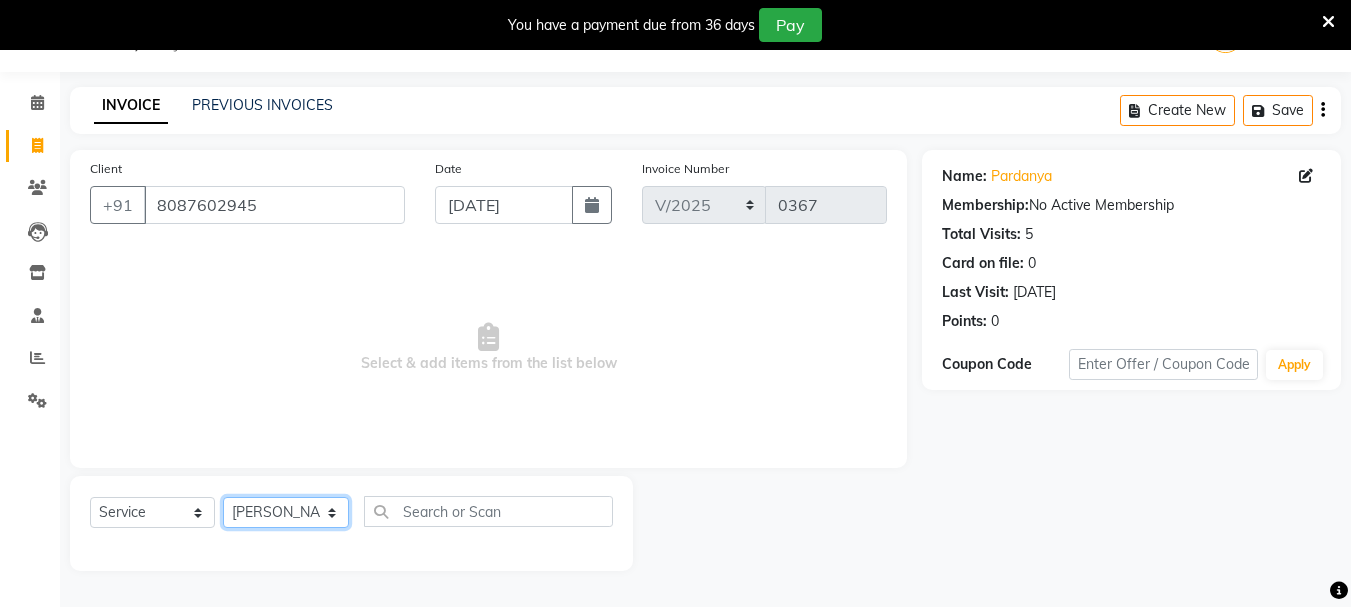 click on "Select Stylist [PERSON_NAME]  [PERSON_NAME] [PERSON_NAME] Humane Manager [PERSON_NAME] [PERSON_NAME] [PERSON_NAME] Priya [PERSON_NAME] [PERSON_NAME] [PERSON_NAME] [PERSON_NAME]" 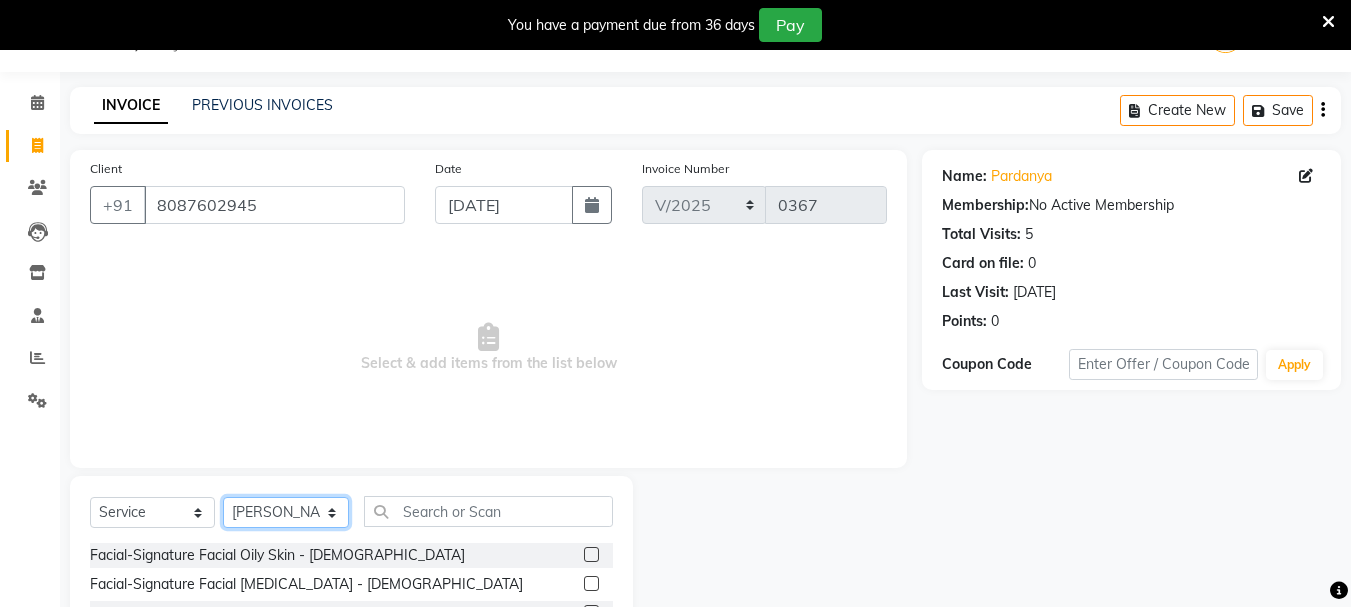 scroll, scrollTop: 244, scrollLeft: 0, axis: vertical 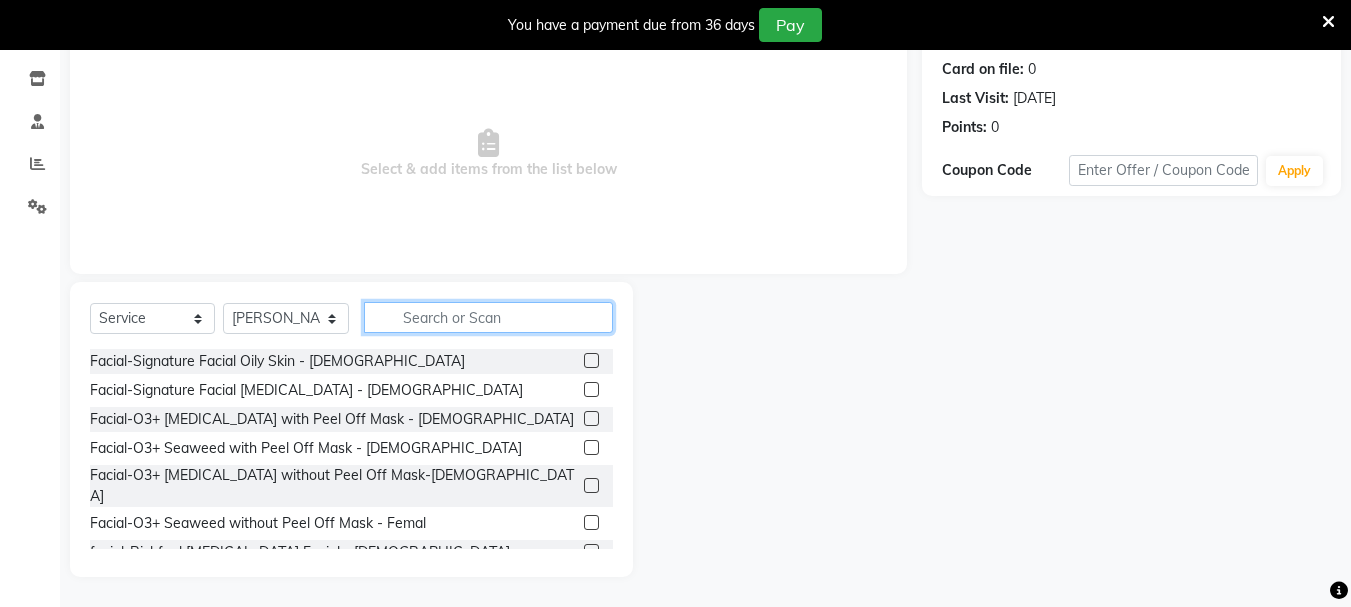 click 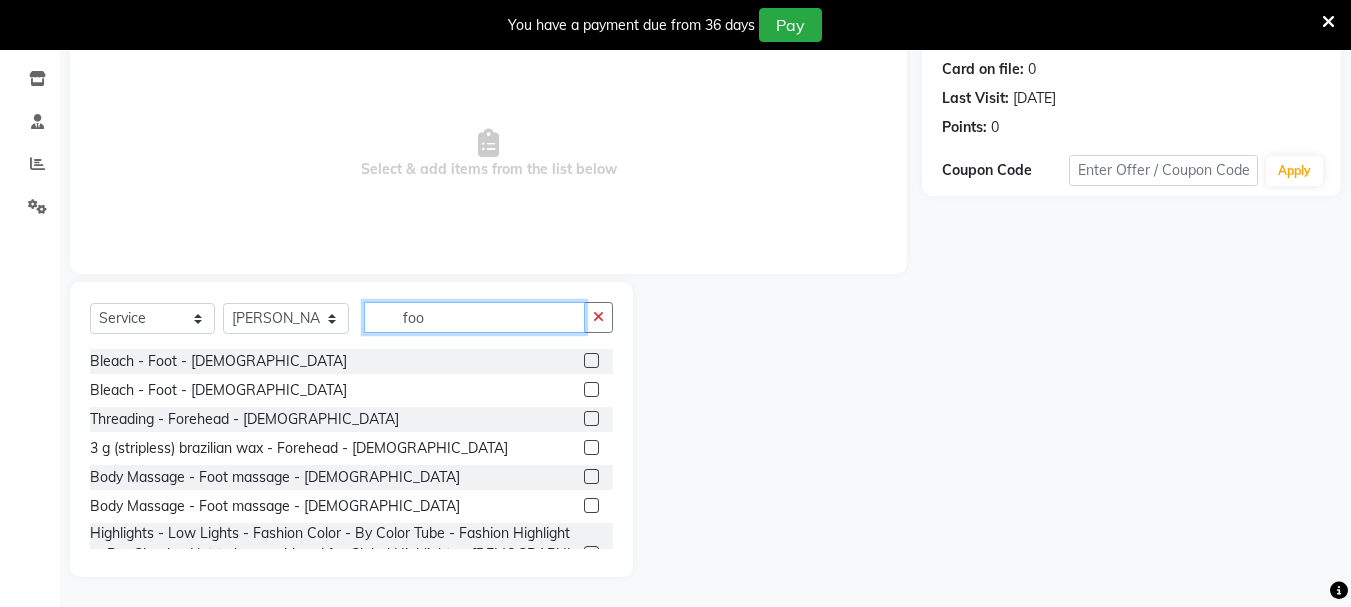 scroll, scrollTop: 160, scrollLeft: 0, axis: vertical 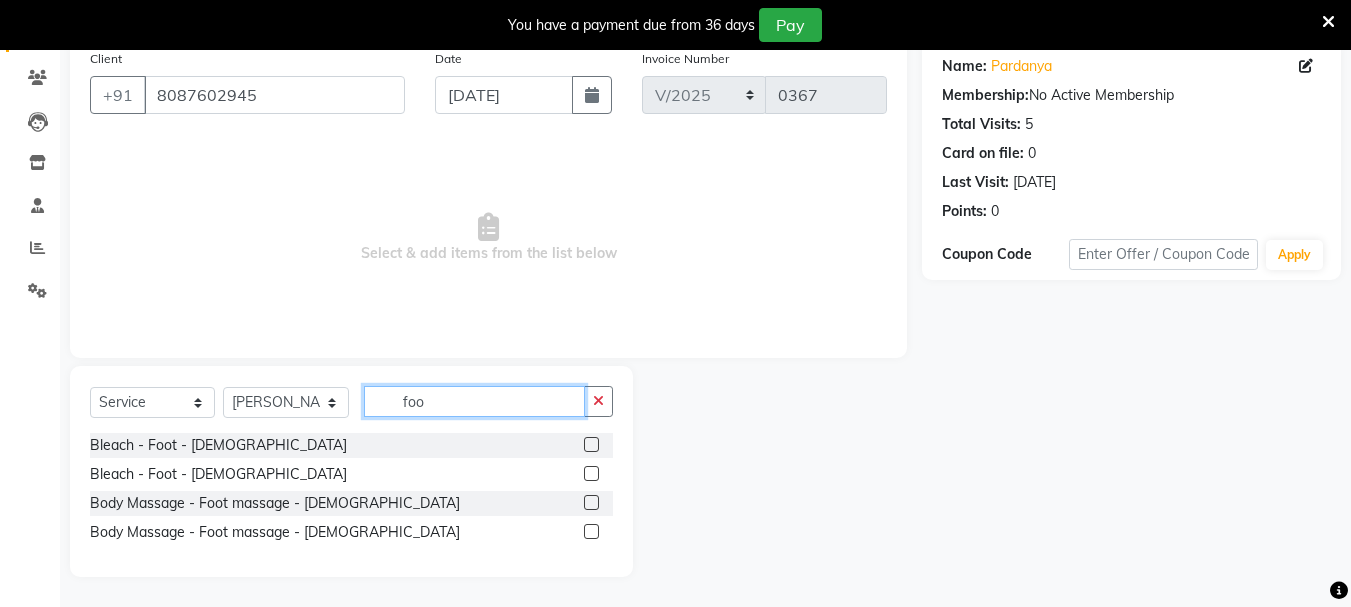 type on "foo" 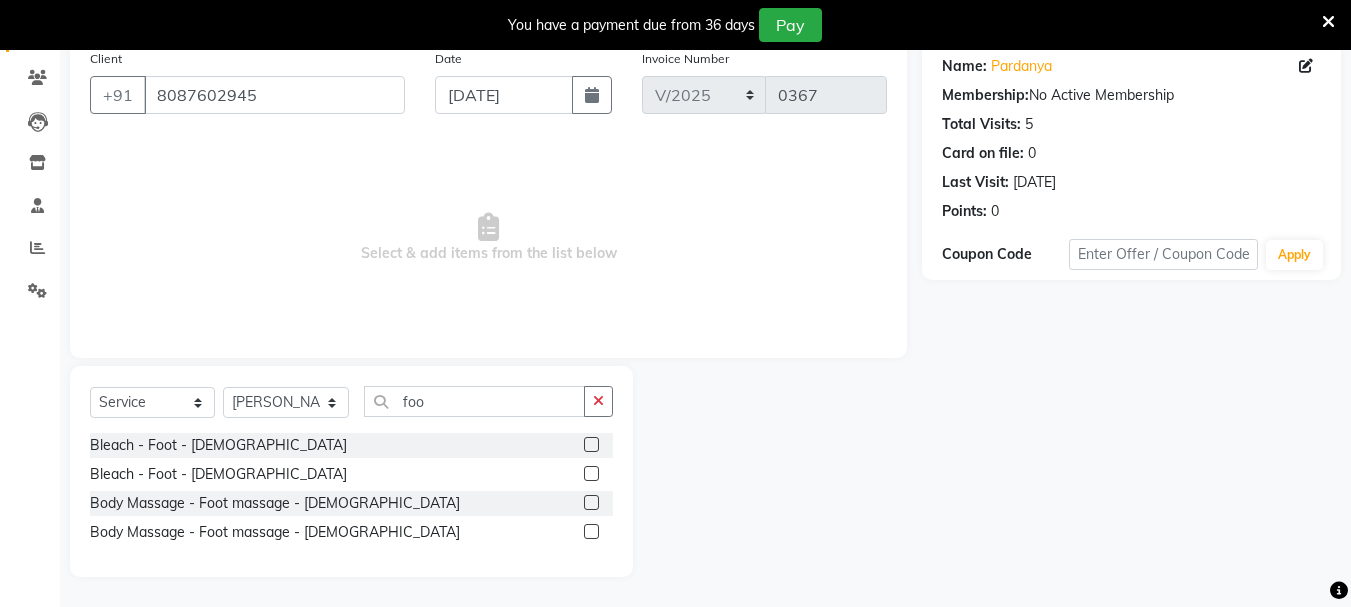 click 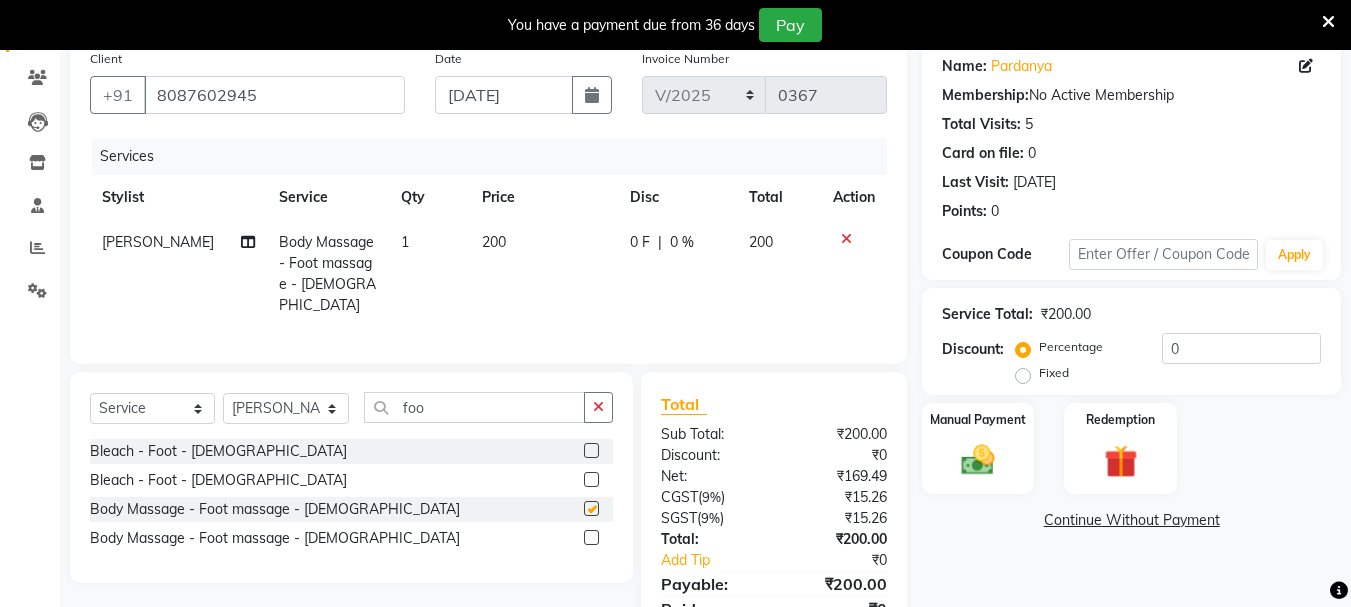 checkbox on "false" 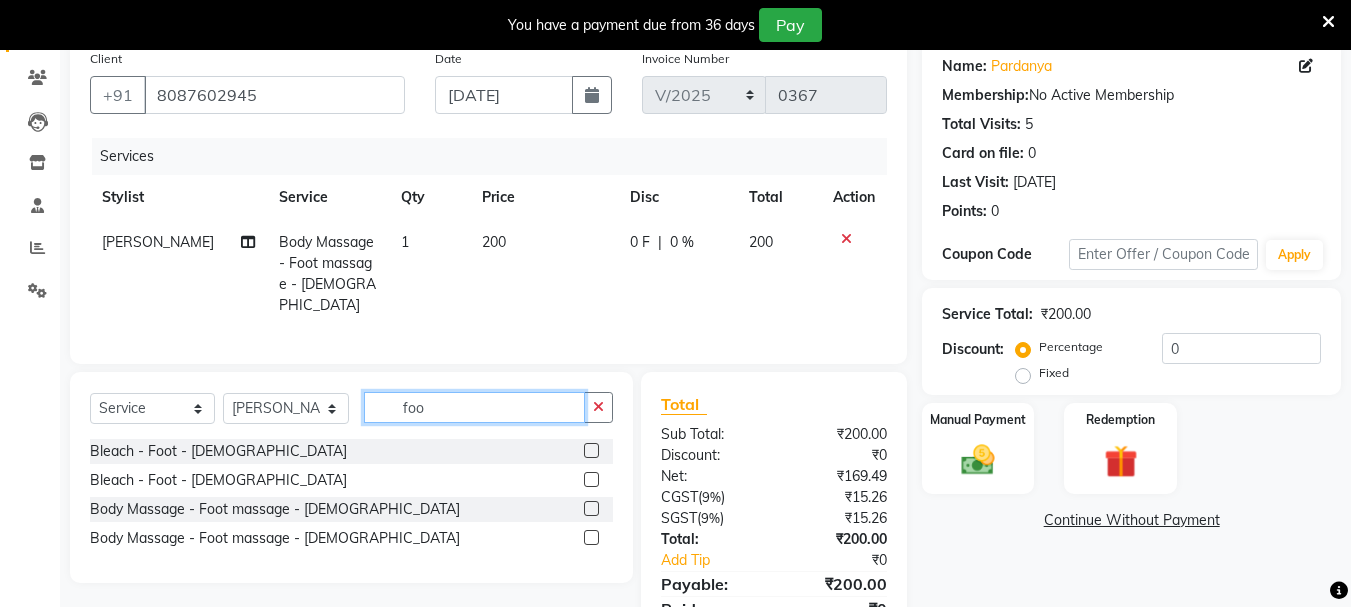 click on "foo" 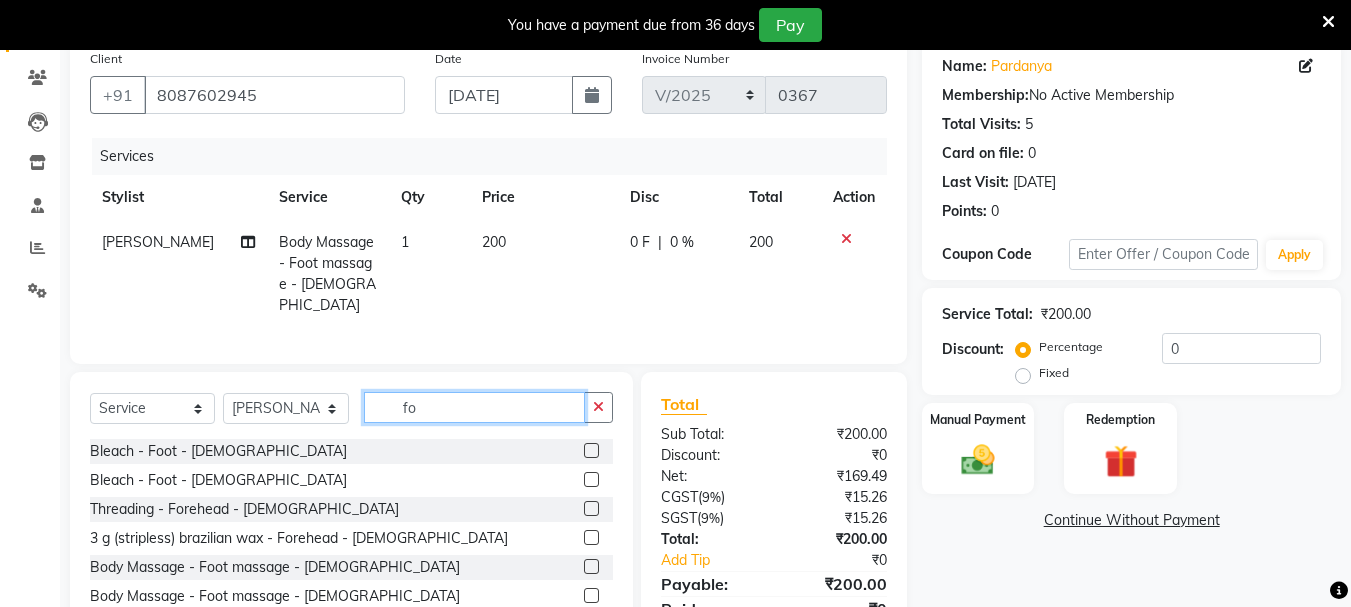 type on "f" 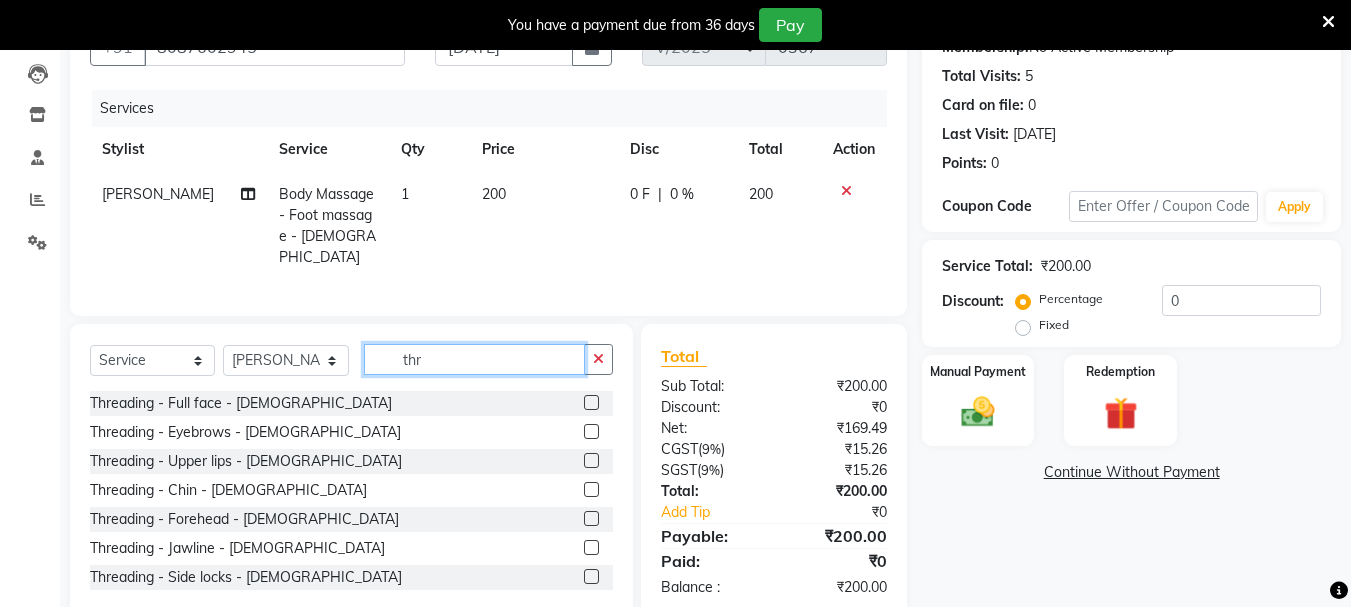 scroll, scrollTop: 244, scrollLeft: 0, axis: vertical 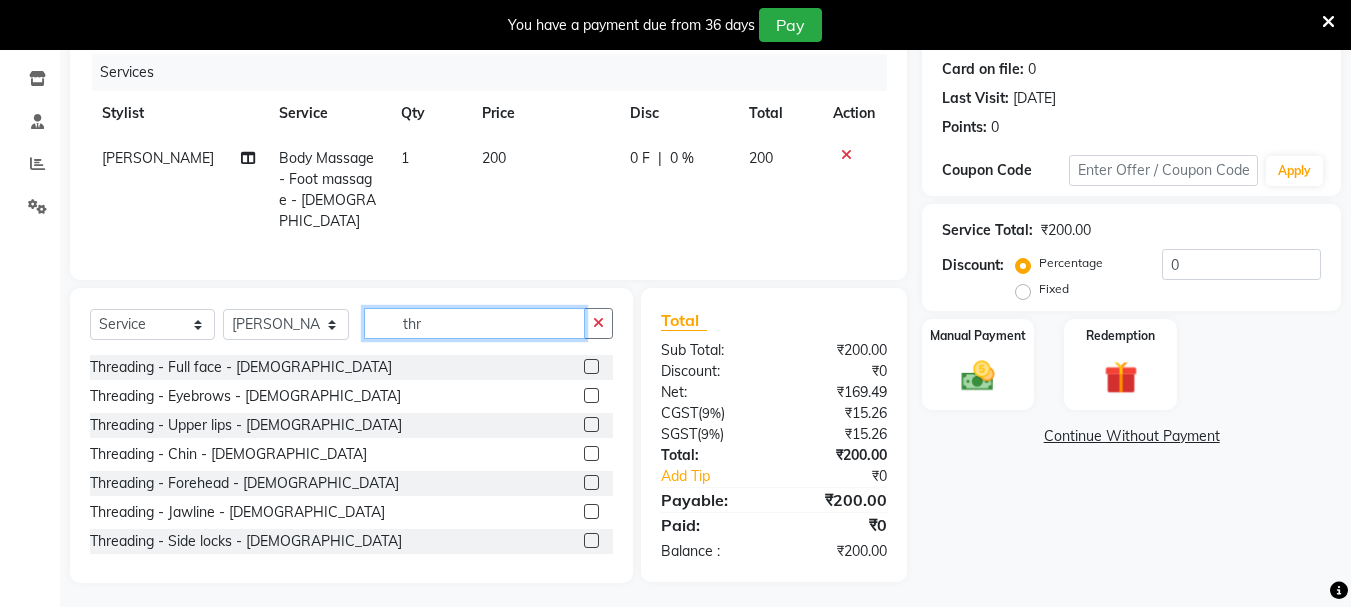 type on "thr" 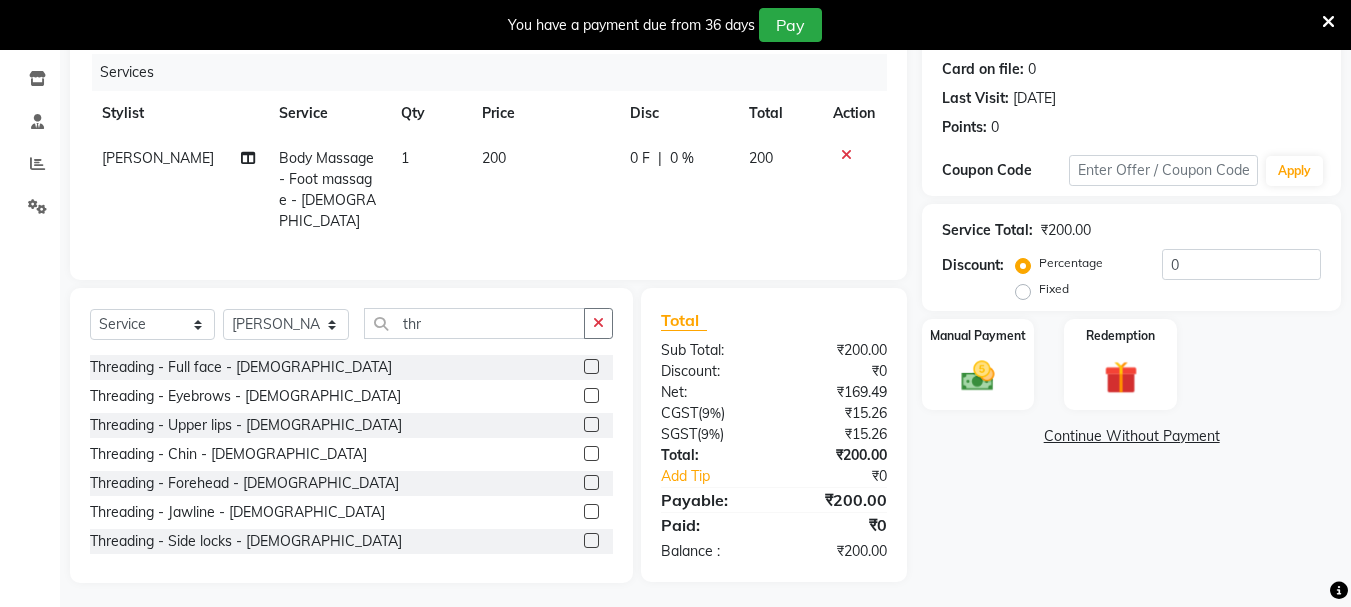 click 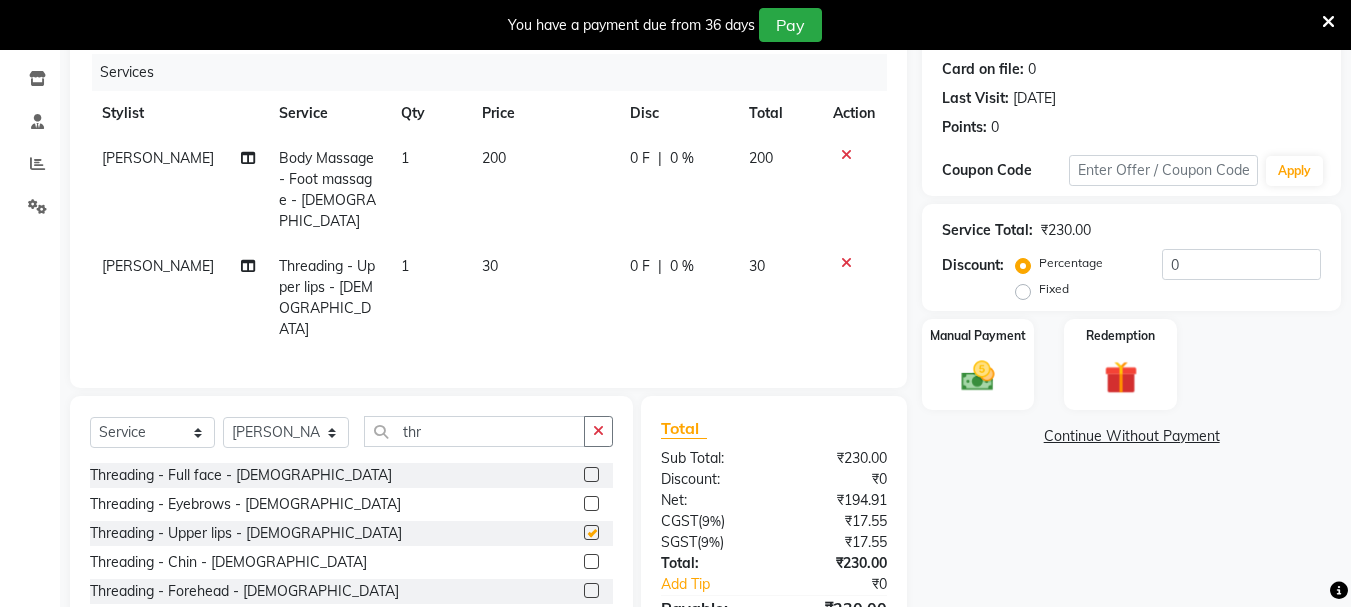 checkbox on "false" 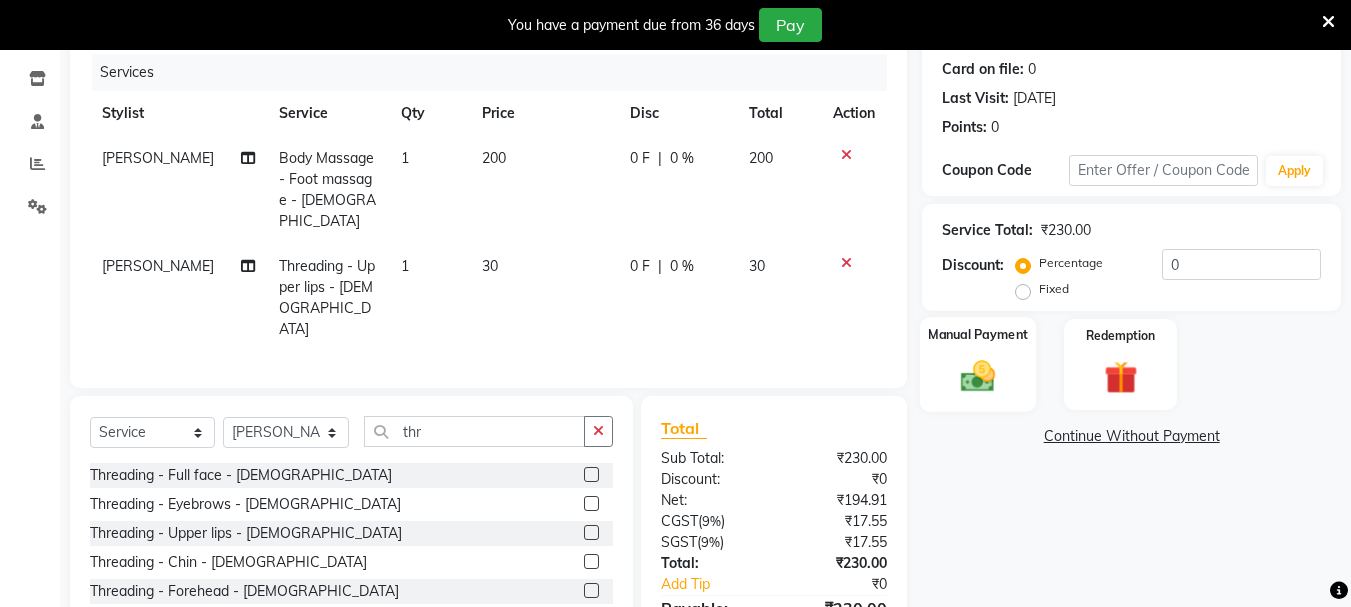 click 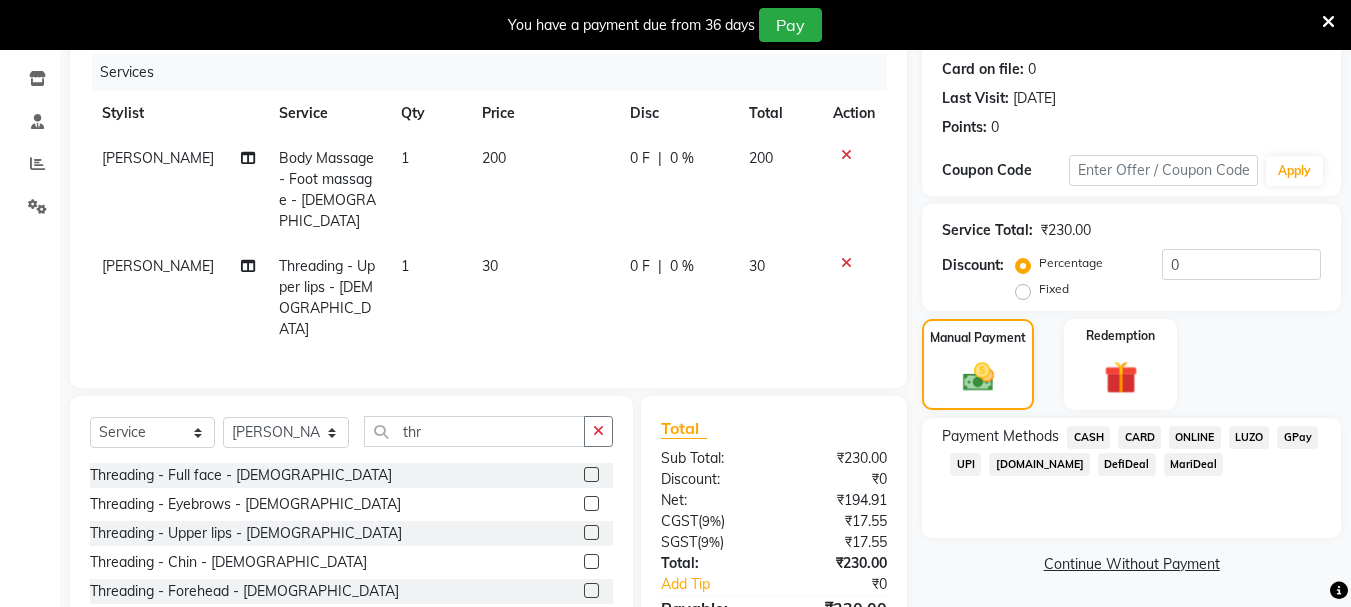 click on "ONLINE" 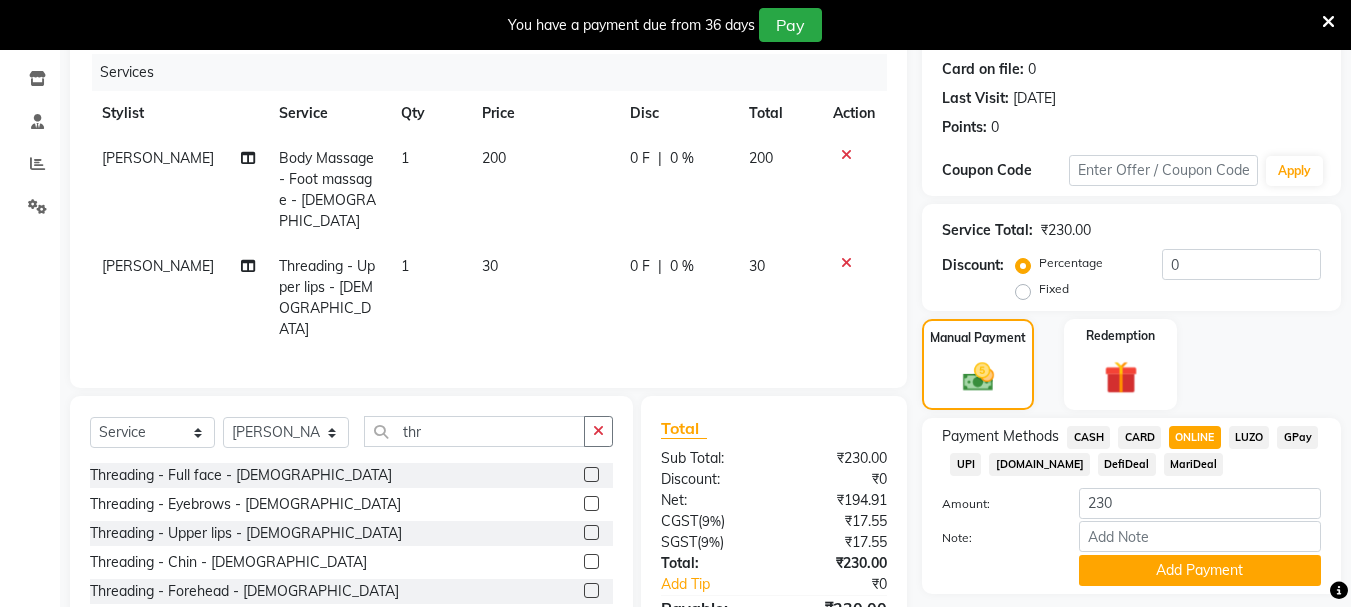 scroll, scrollTop: 331, scrollLeft: 0, axis: vertical 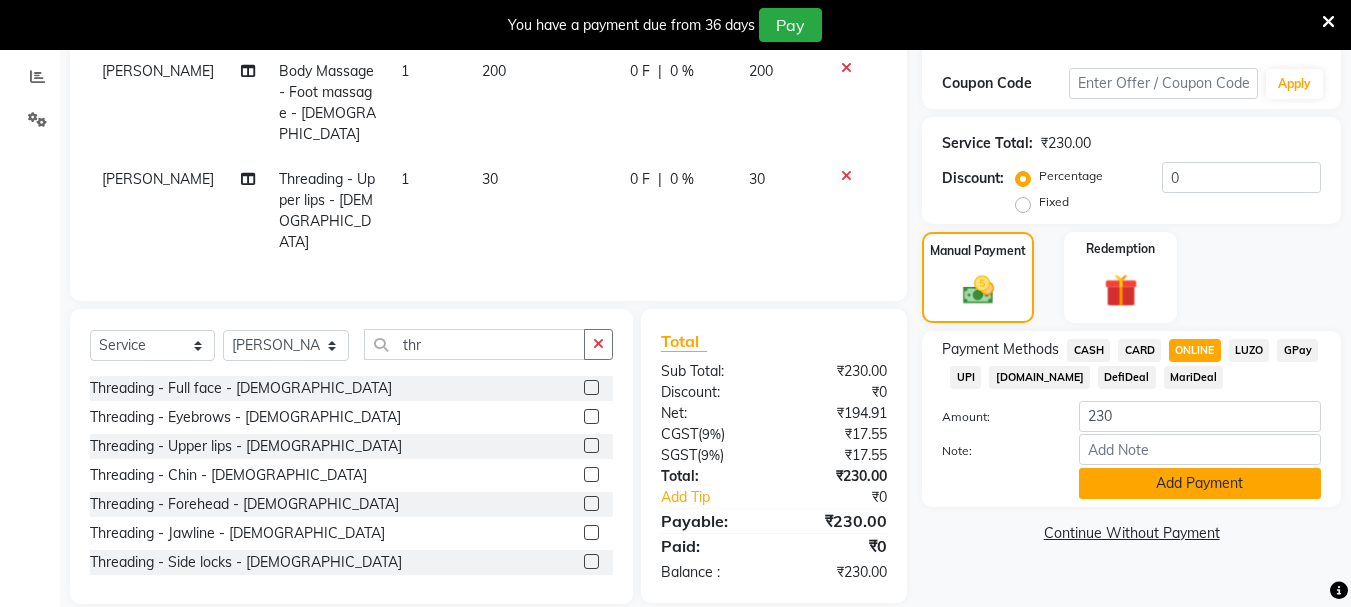 click on "Add Payment" 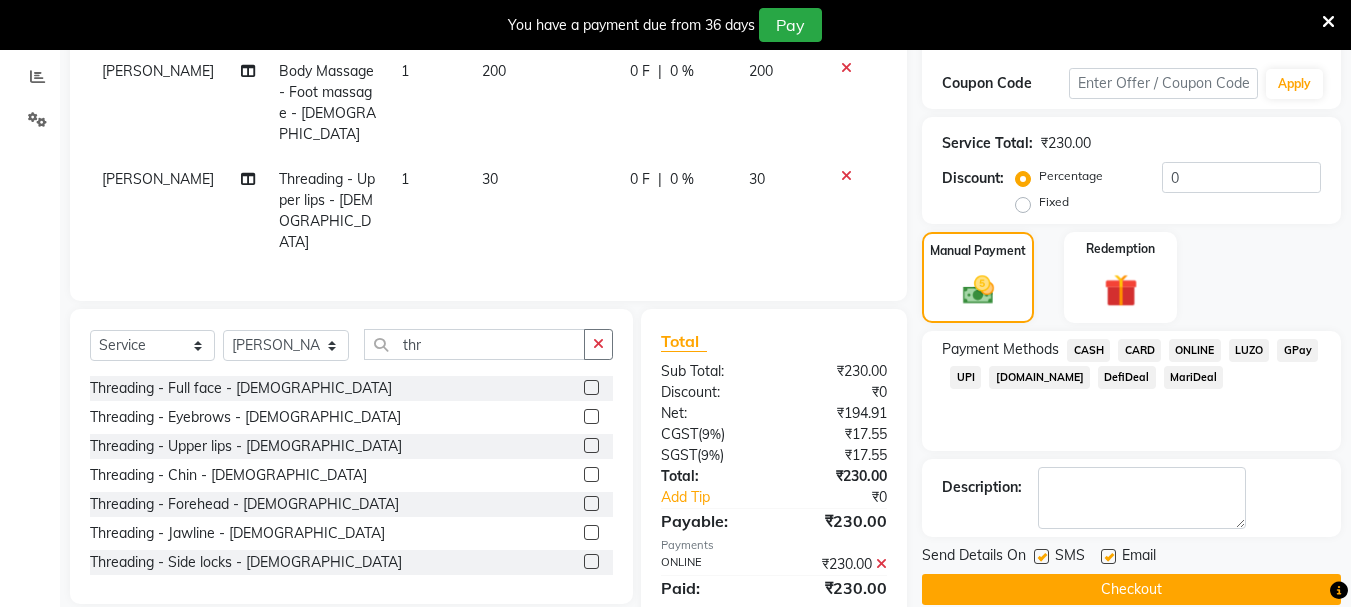click 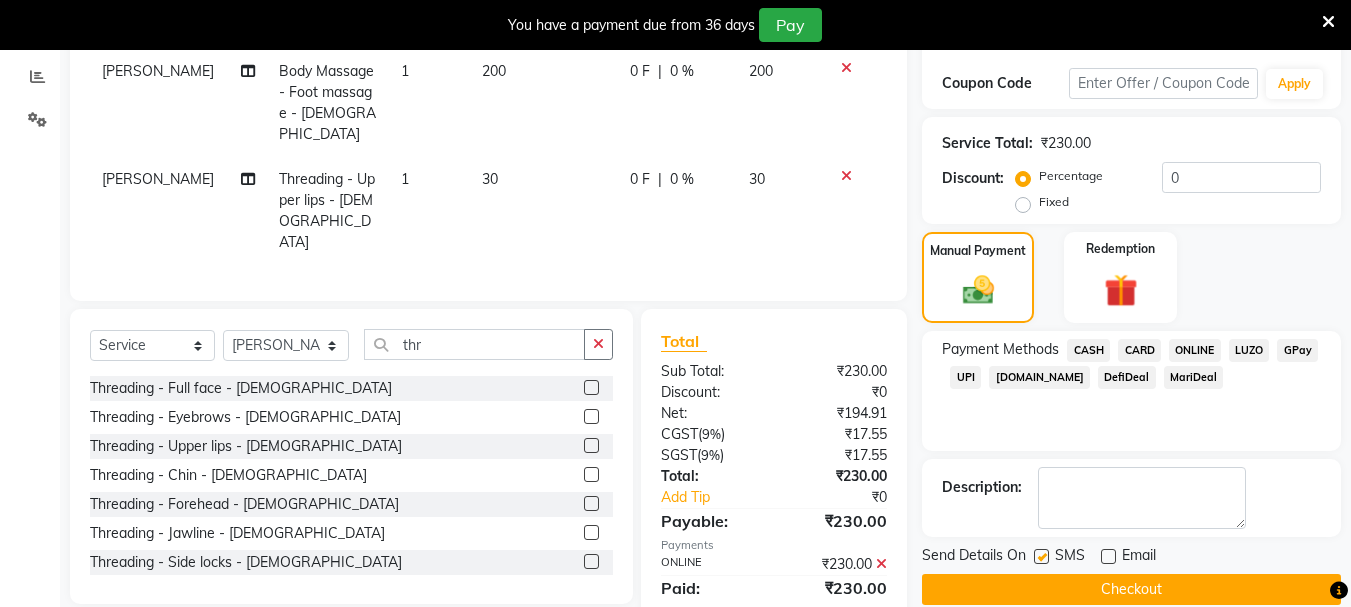 click 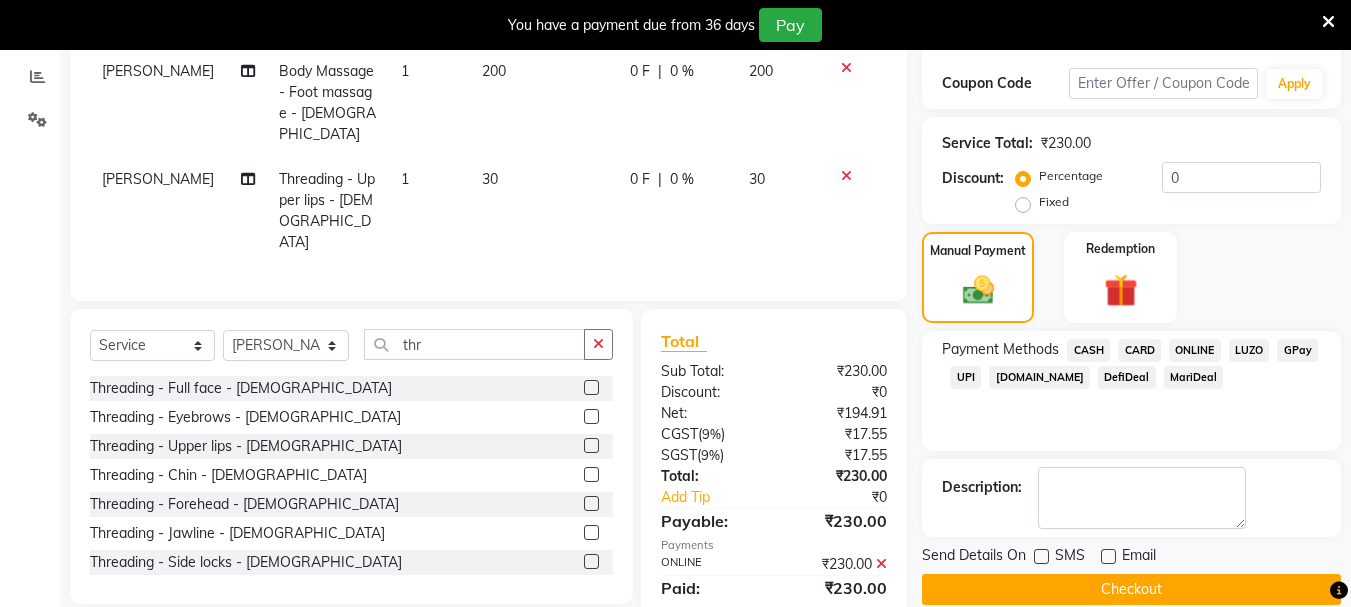 click on "Checkout" 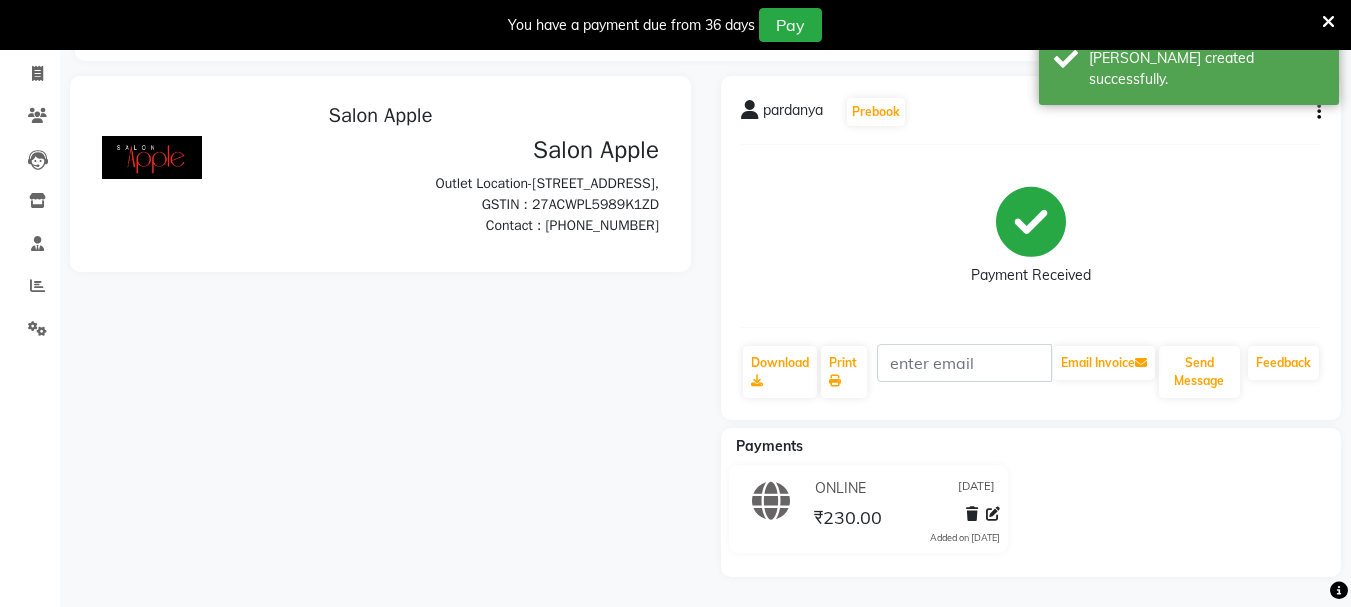 scroll, scrollTop: 0, scrollLeft: 0, axis: both 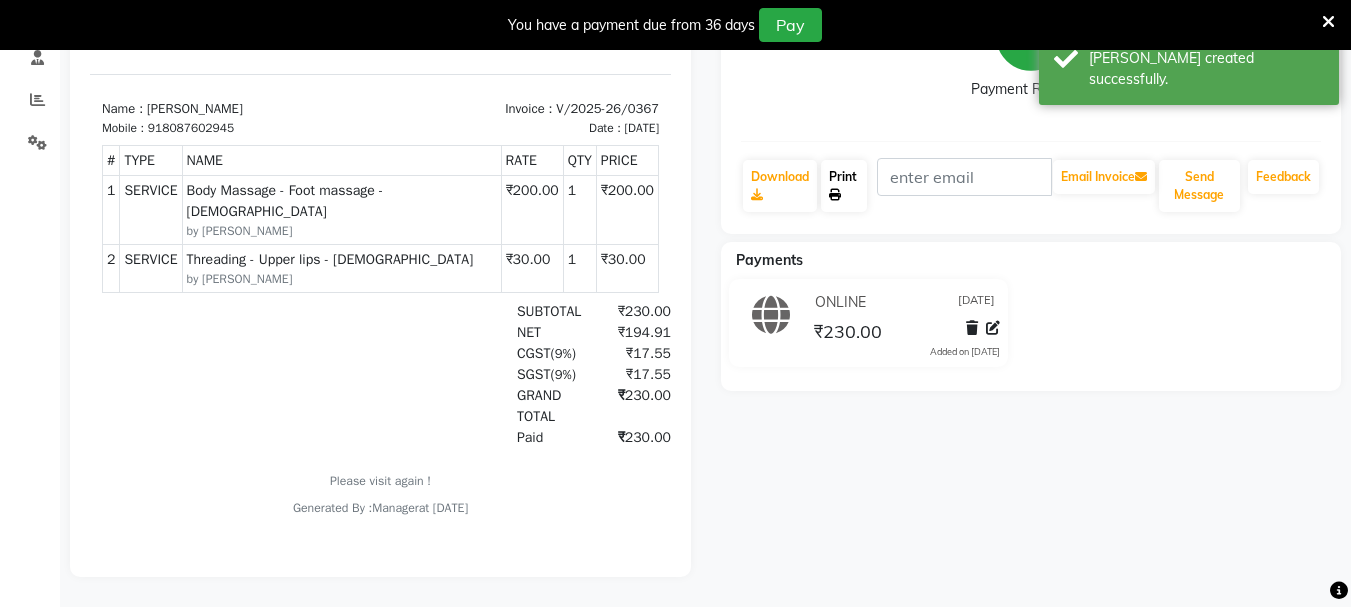 click on "Print" 